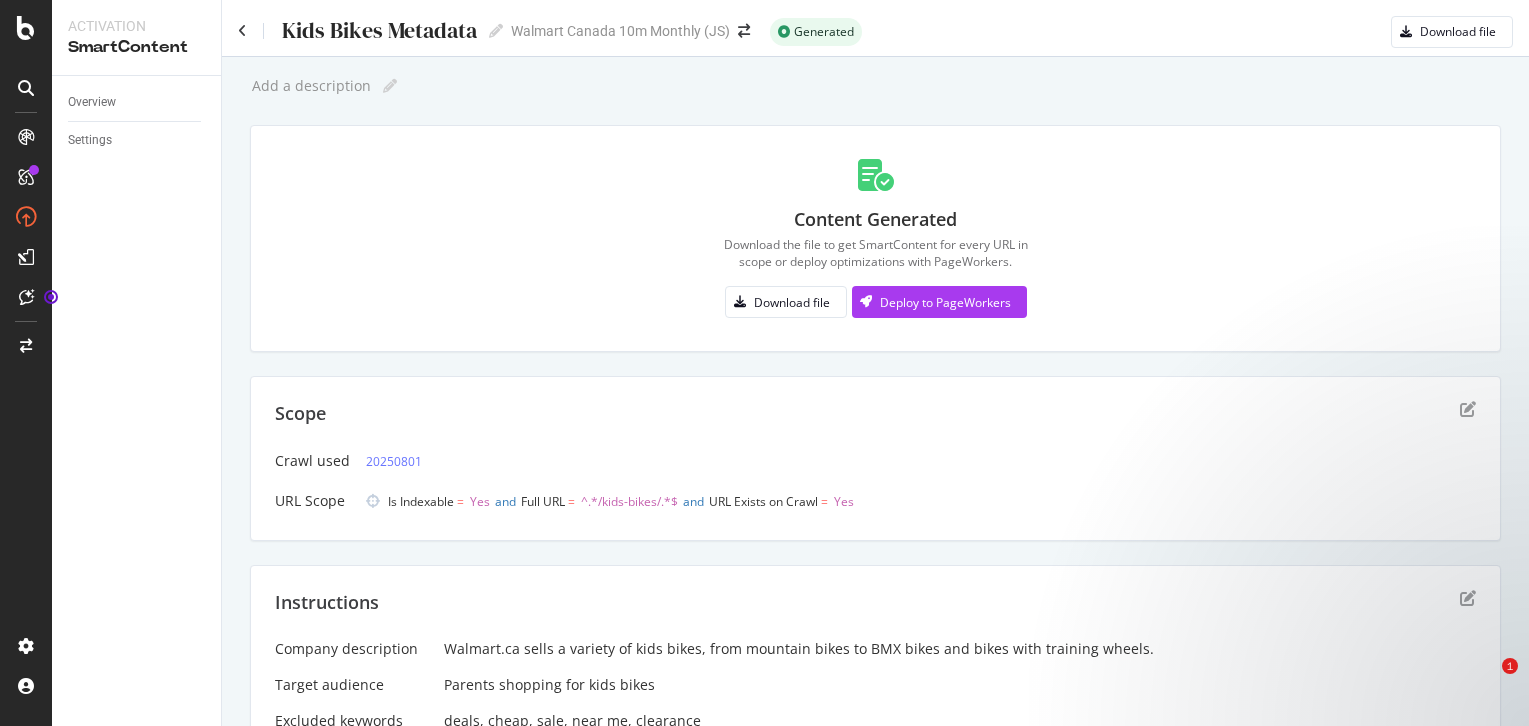 scroll, scrollTop: 0, scrollLeft: 0, axis: both 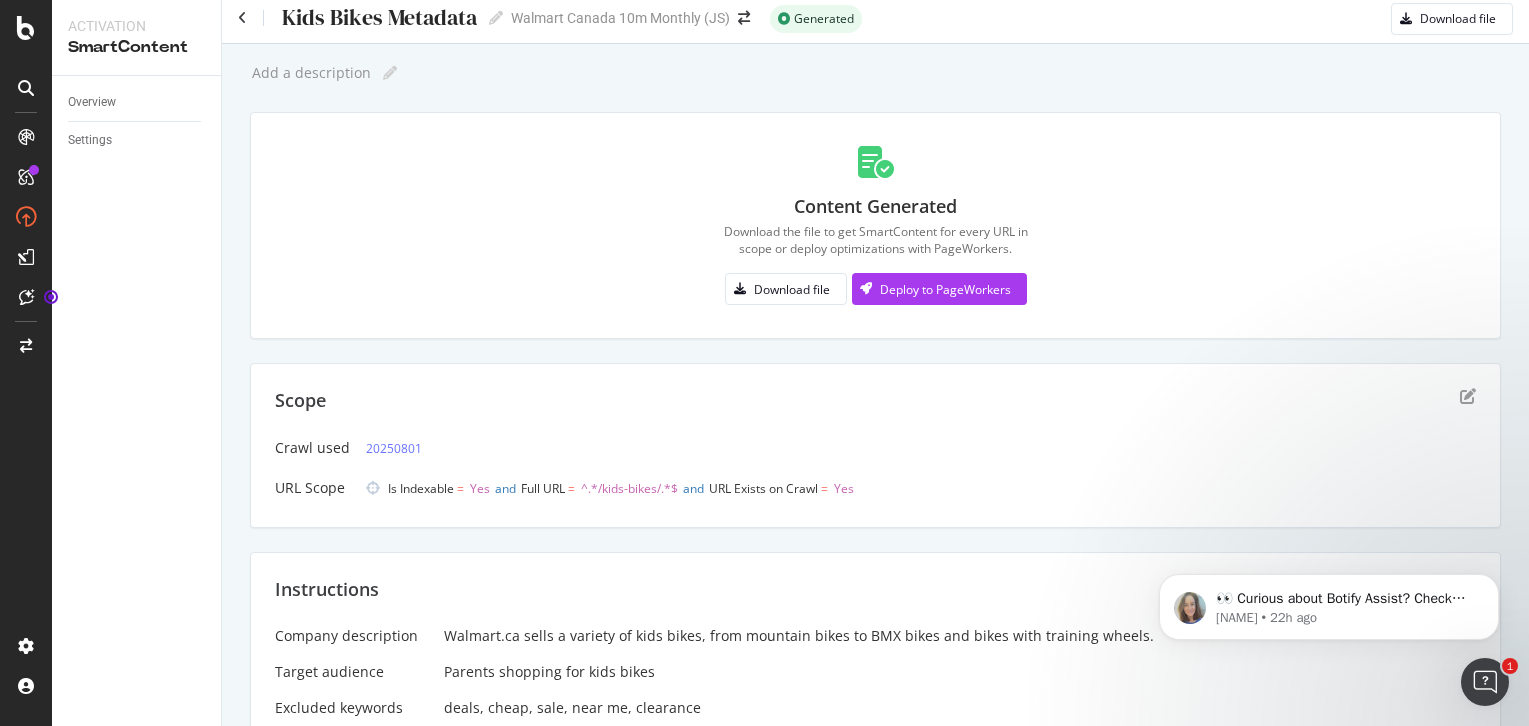 click on "Content Generated Download the file to get SmartContent for every URL in scope or deploy optimizations with PageWorkers. Download file Deploy to PageWorkers" at bounding box center (875, 225) 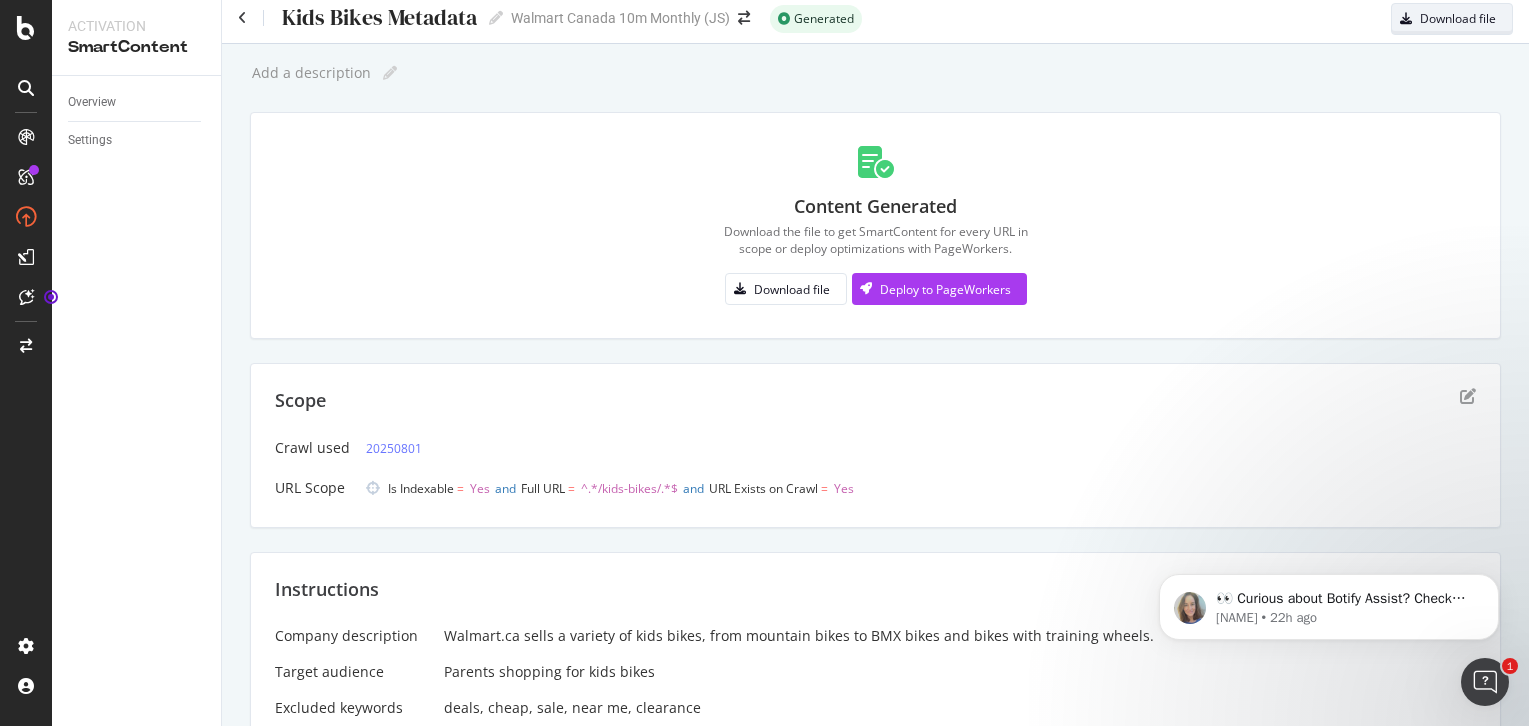 click on "Download file" at bounding box center (1458, 18) 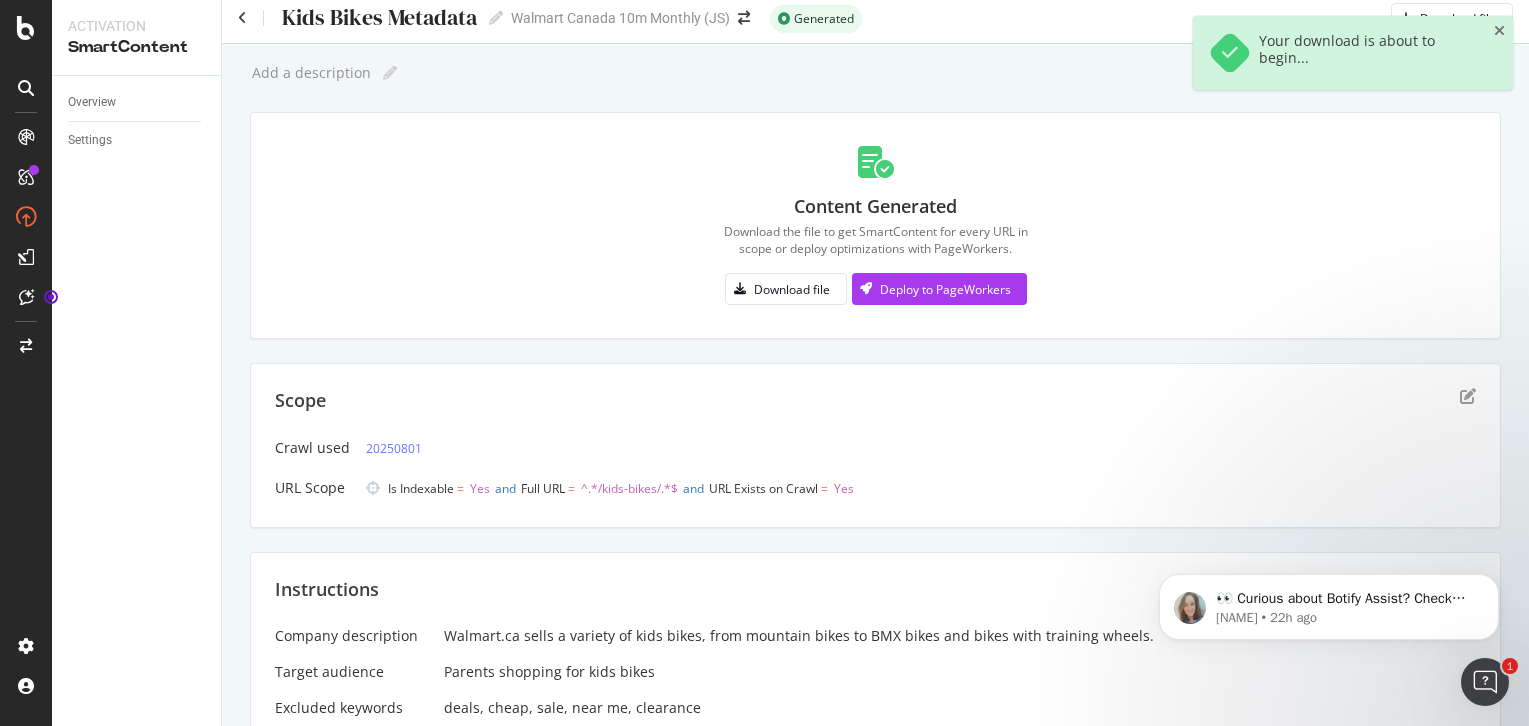 click on "Kids Bikes Metadata Kids Bikes Metadata" at bounding box center (370, 18) 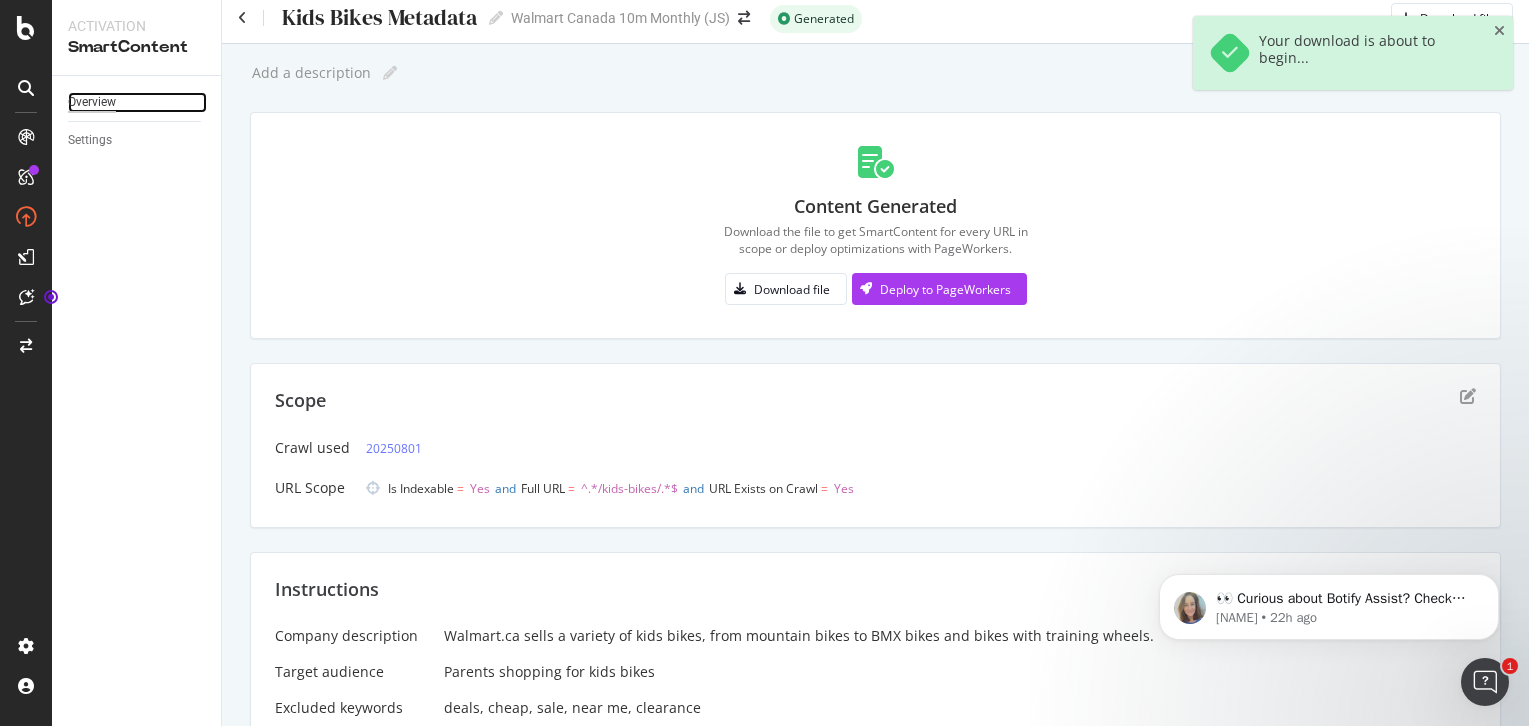 click on "Overview" at bounding box center [92, 102] 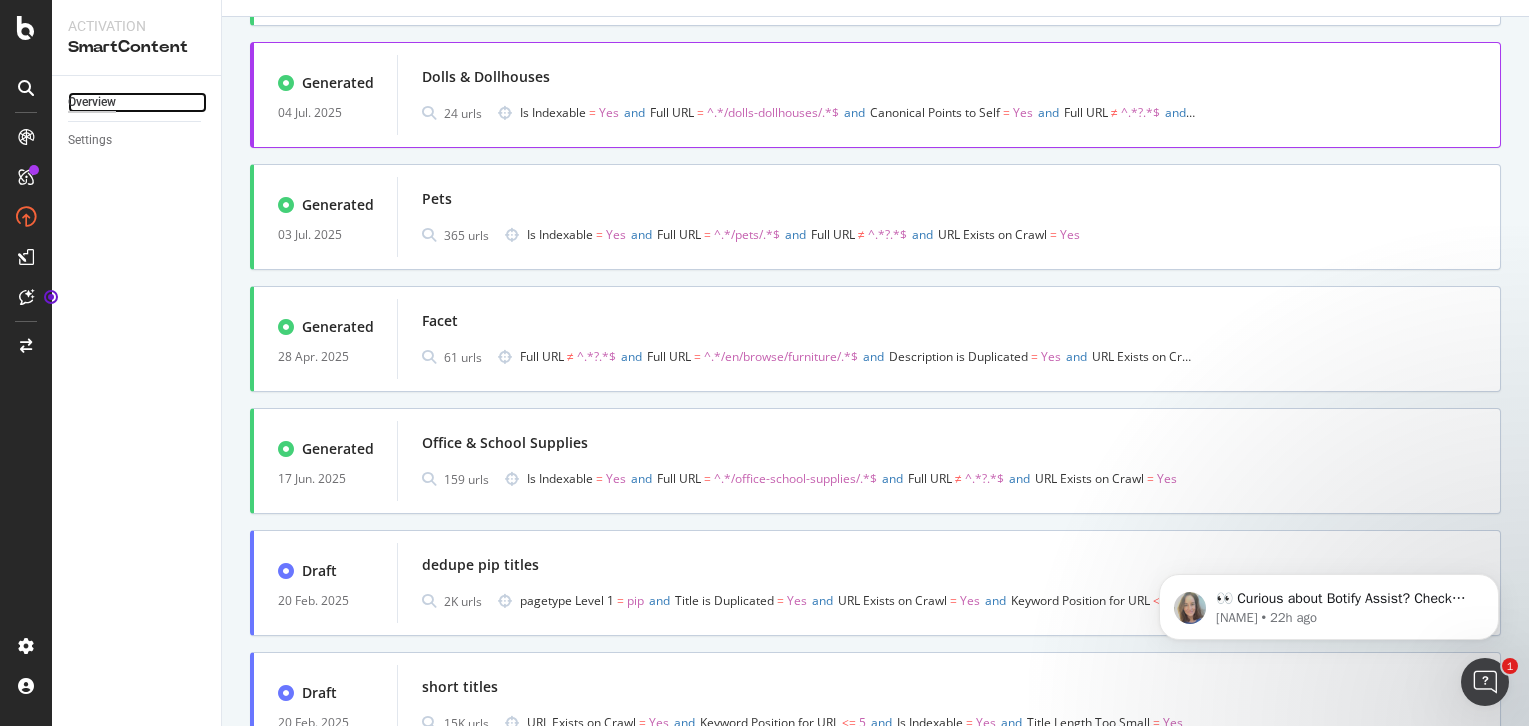 scroll, scrollTop: 319, scrollLeft: 0, axis: vertical 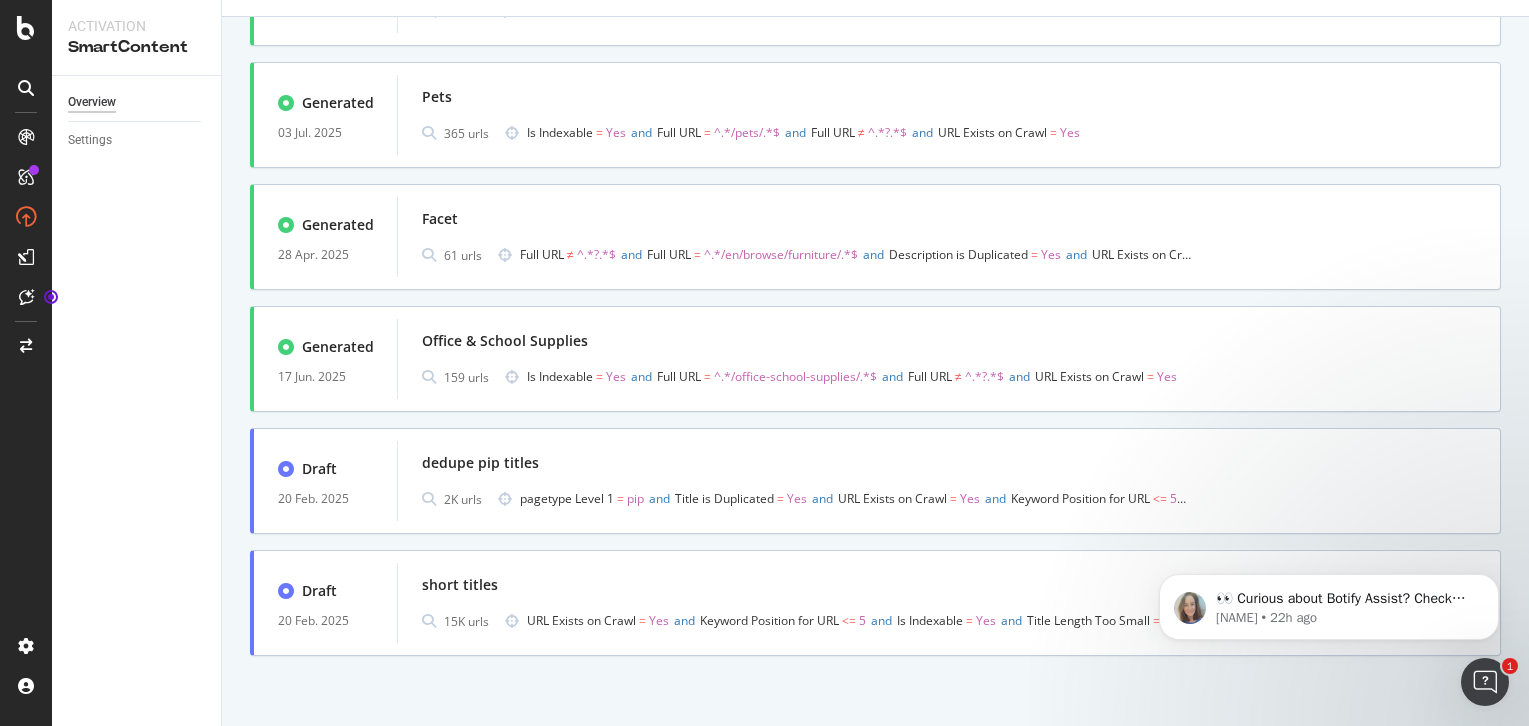 click on "449K URLs available Create Optimization Generated 05 Aug. 2025 Kids Bikes Metadata 21 urls Is Indexable = Yes and Full URL = ^.*/kids-bikes/.*$ and URL Exists on Crawl = Yes Generated 04 Jul. 2025 Dolls & Dollhouses 24 urls Is Indexable = Yes and Full URL = ^.*/dolls-dollhouses/.*$ and Canonical Points to Self = Yes and Full URL ≠ ^.*?.*$ and URL Exists on Crawl = Yes Generated 03 Jul. 2025 Pets 365 urls Is Indexable = Yes and Full URL = ^.*/pets/.*$ and Full URL ≠ ^.*?.*$ and URL Exists on Crawl = Yes Generated 28 Apr. 2025 Facet 61 urls Full URL ≠ ^.*?.*$ and Full URL = ^.*/en/browse/furniture/.*$ and Description is Duplicated = Yes and URL Exists on Crawl = Yes Generated 17 Jun. 2025 Office & School Supplies 159 urls Is Indexable = Yes and Full URL = ^.*/office-school-supplies/.*$ and Full URL ≠ ^.*?.*$ and URL Exists on Crawl = Yes Draft" at bounding box center [875, 237] 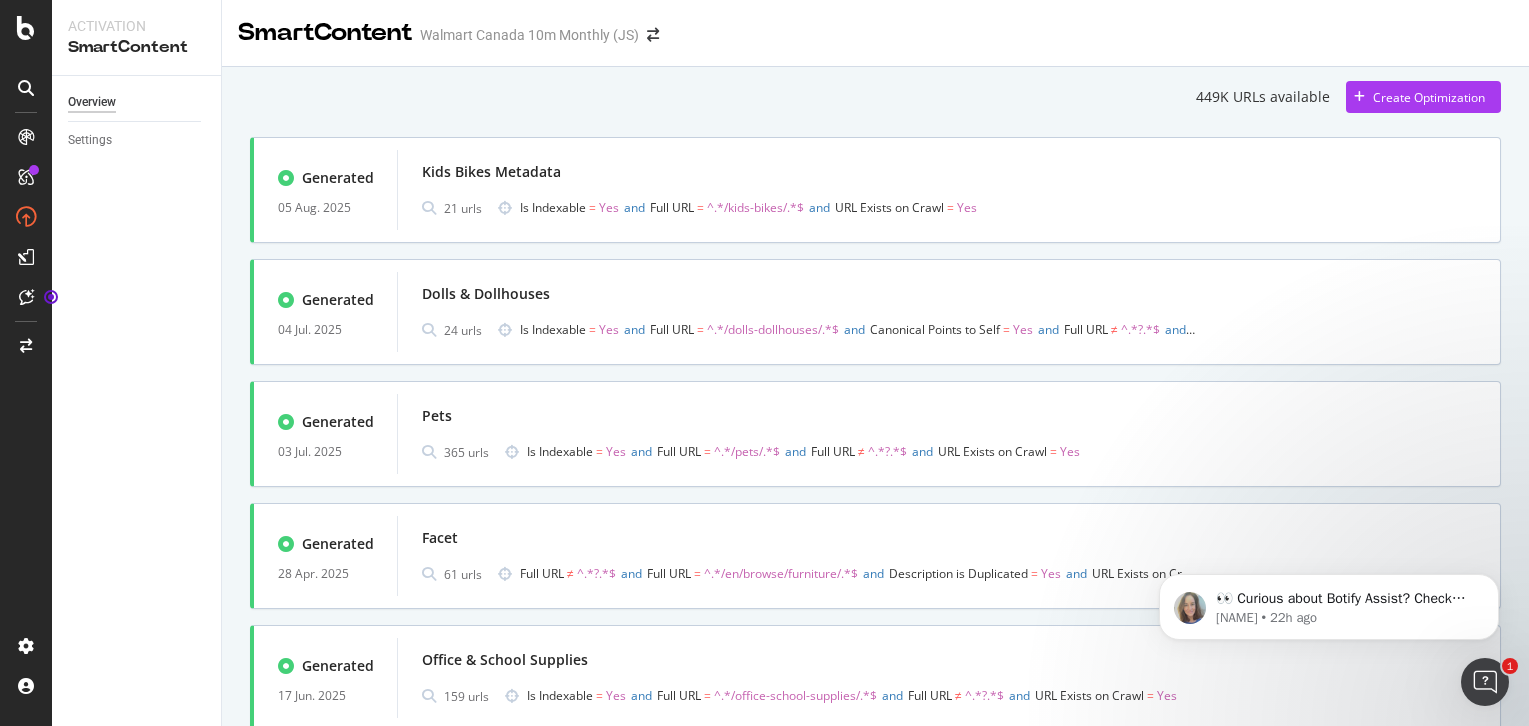 click on "449K URLs available Create Optimization" at bounding box center (875, 97) 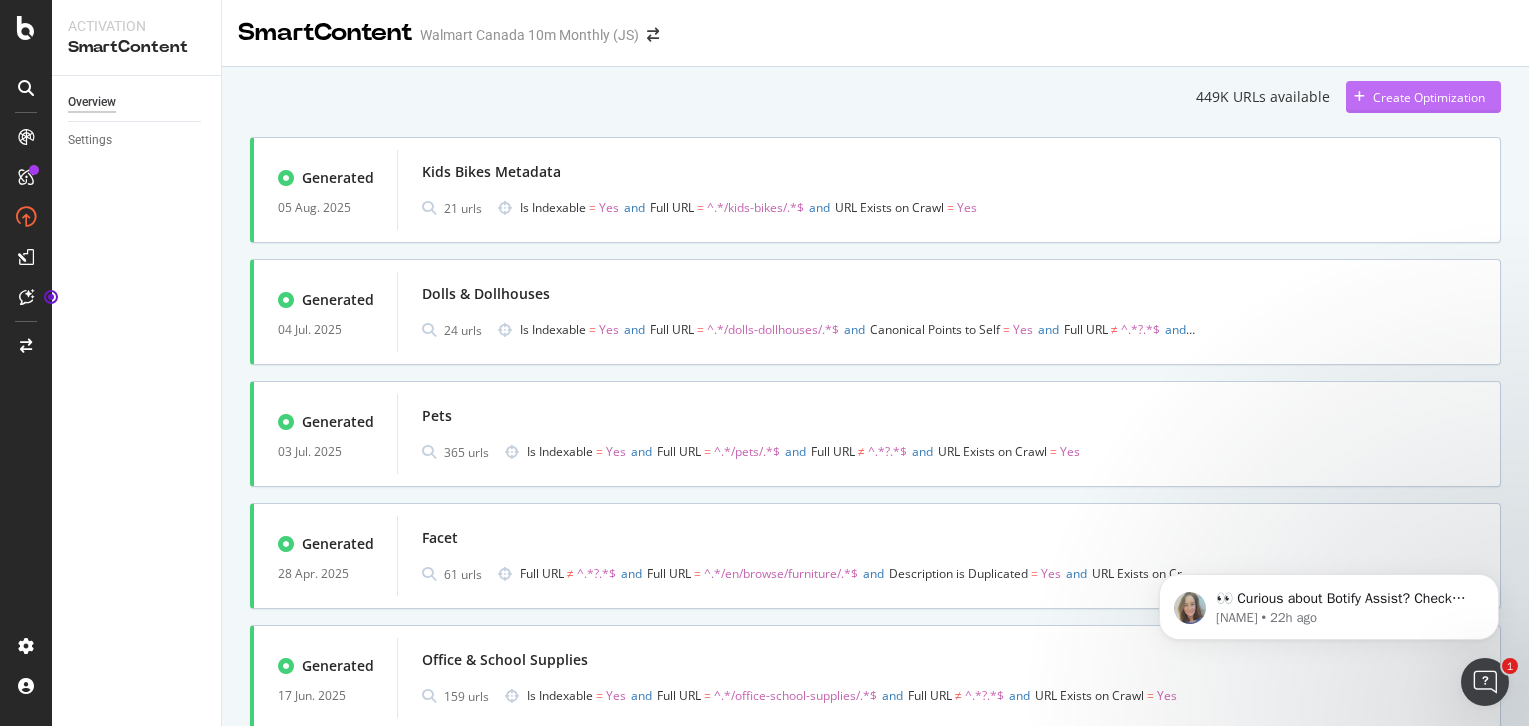 click on "Create Optimization" at bounding box center (1429, 97) 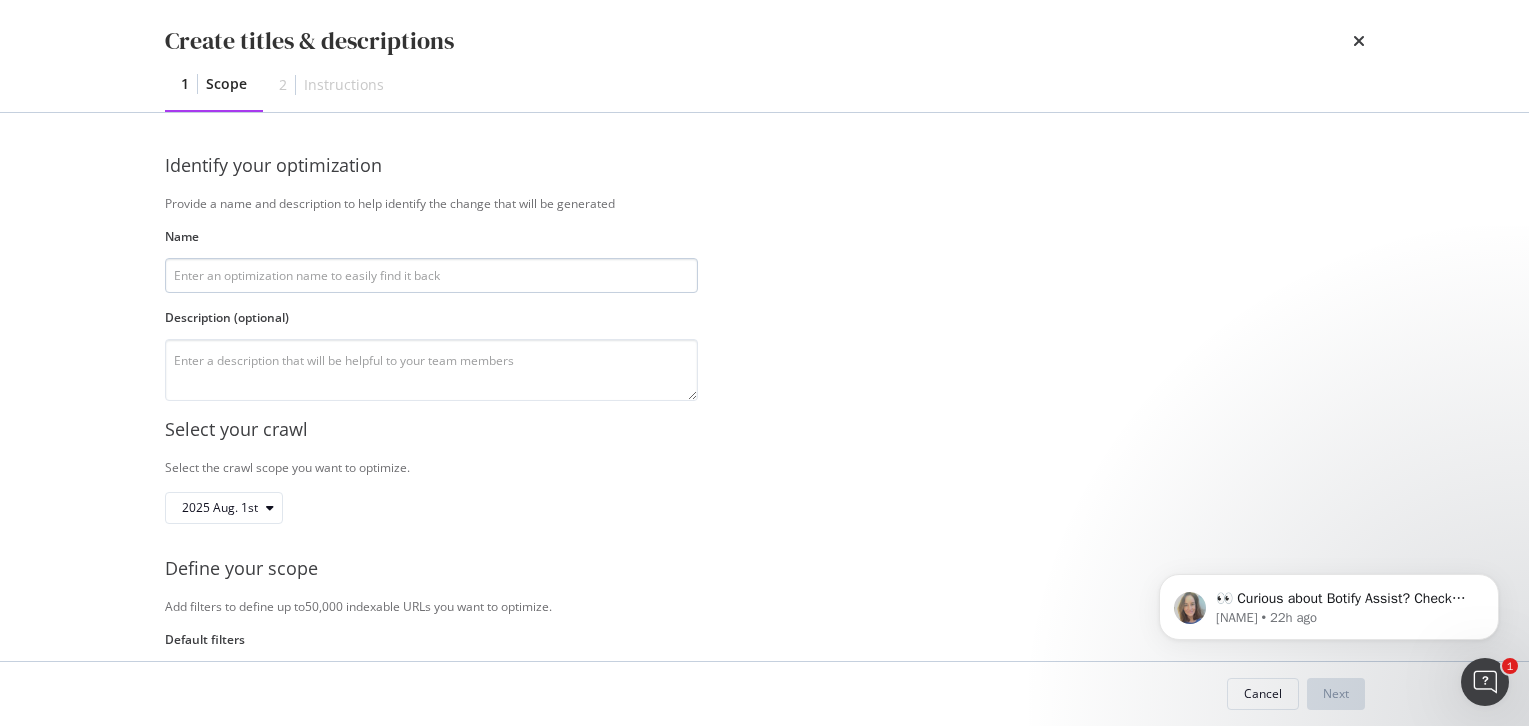 click at bounding box center [431, 275] 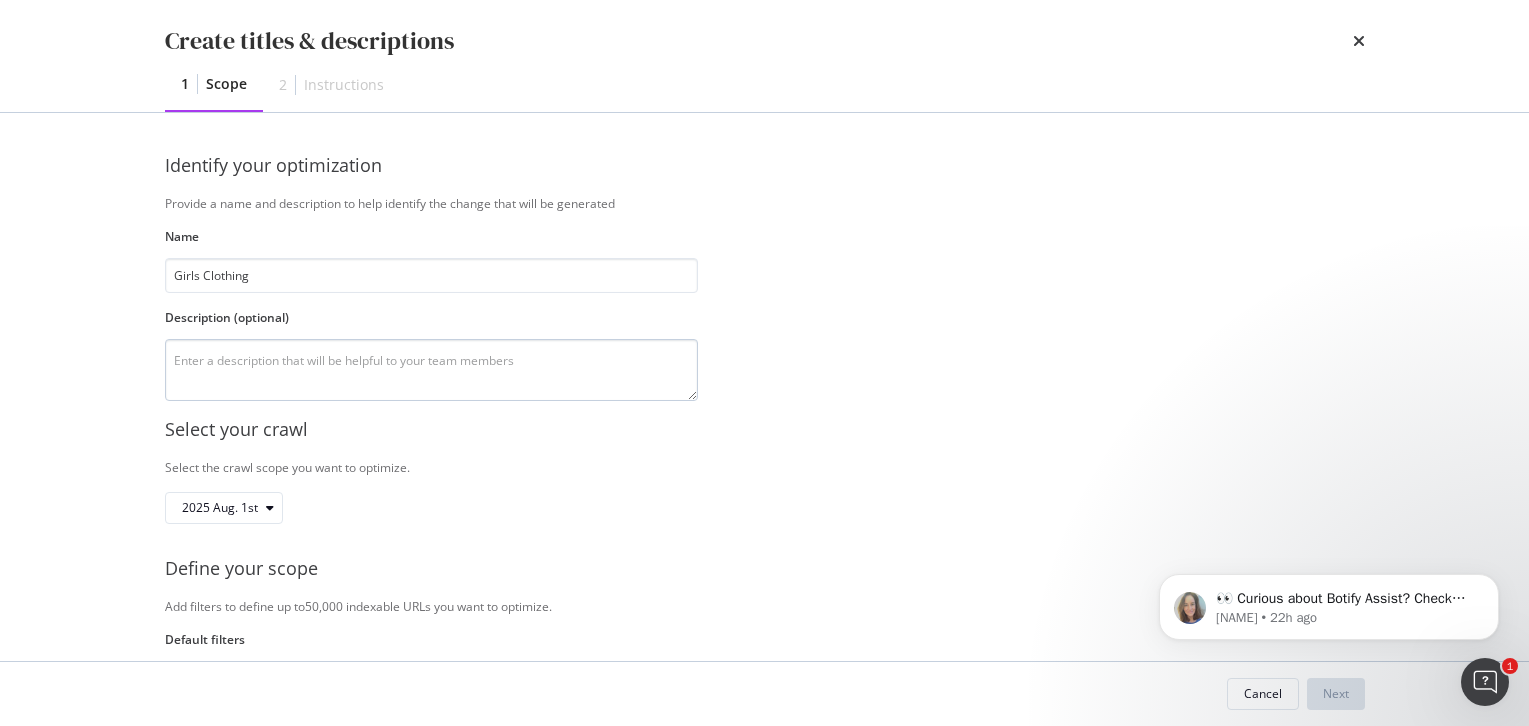 type on "Girls Clothing" 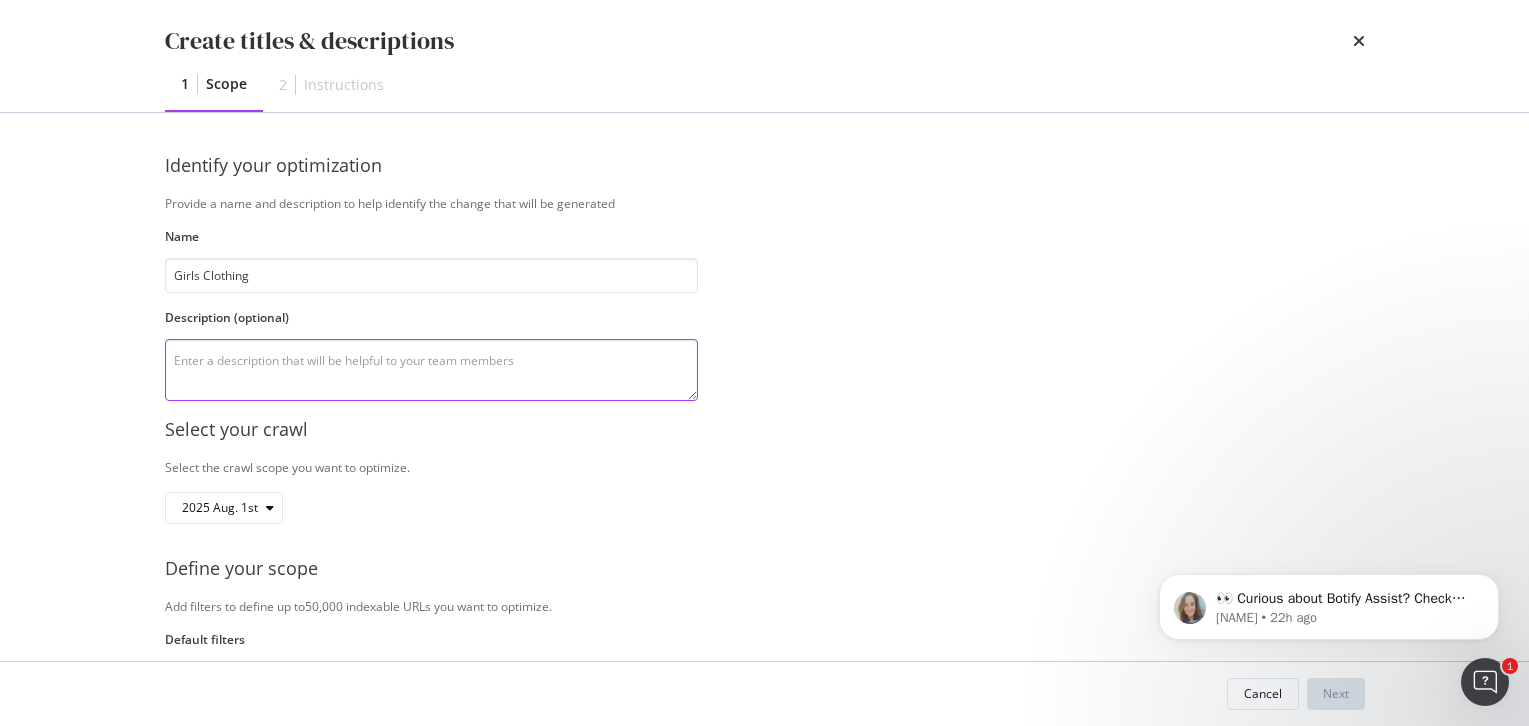 click at bounding box center [431, 370] 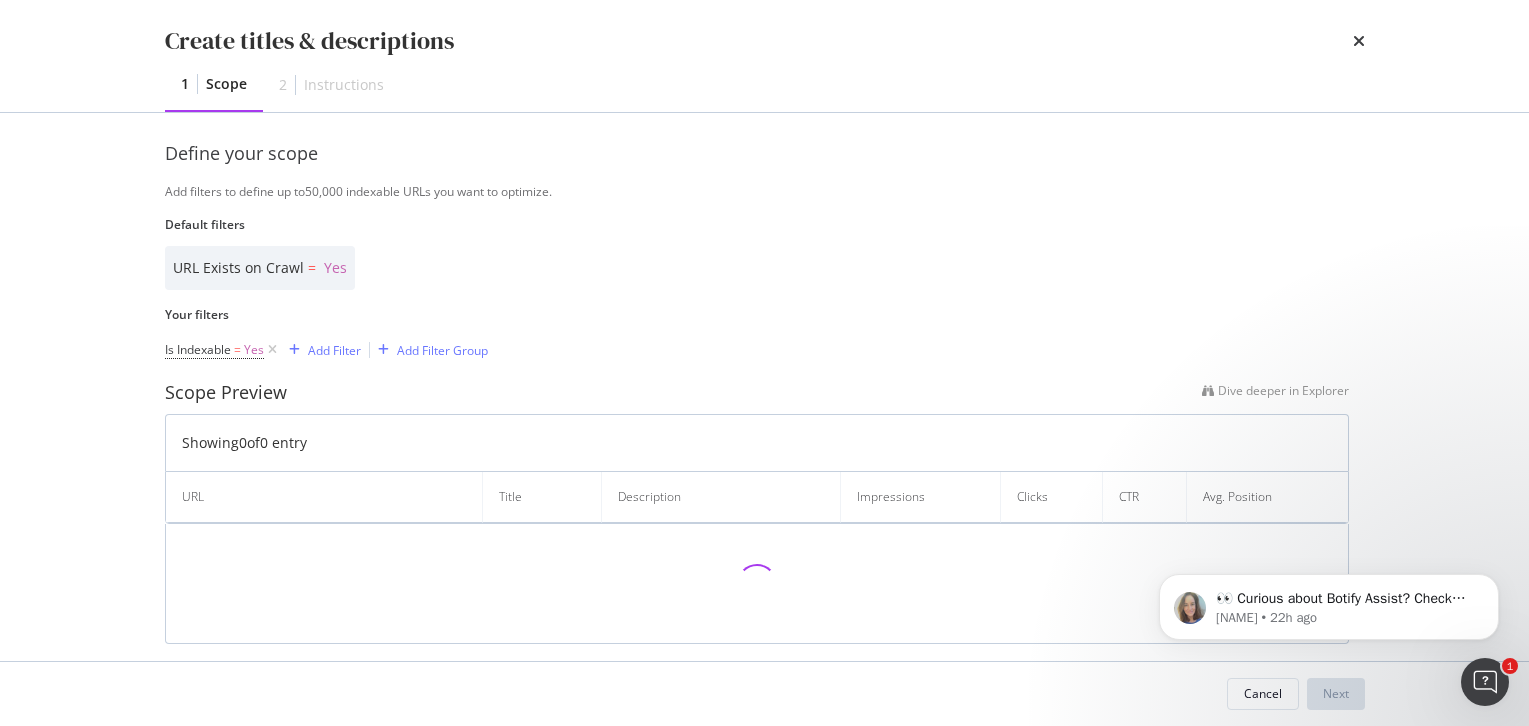 scroll, scrollTop: 438, scrollLeft: 0, axis: vertical 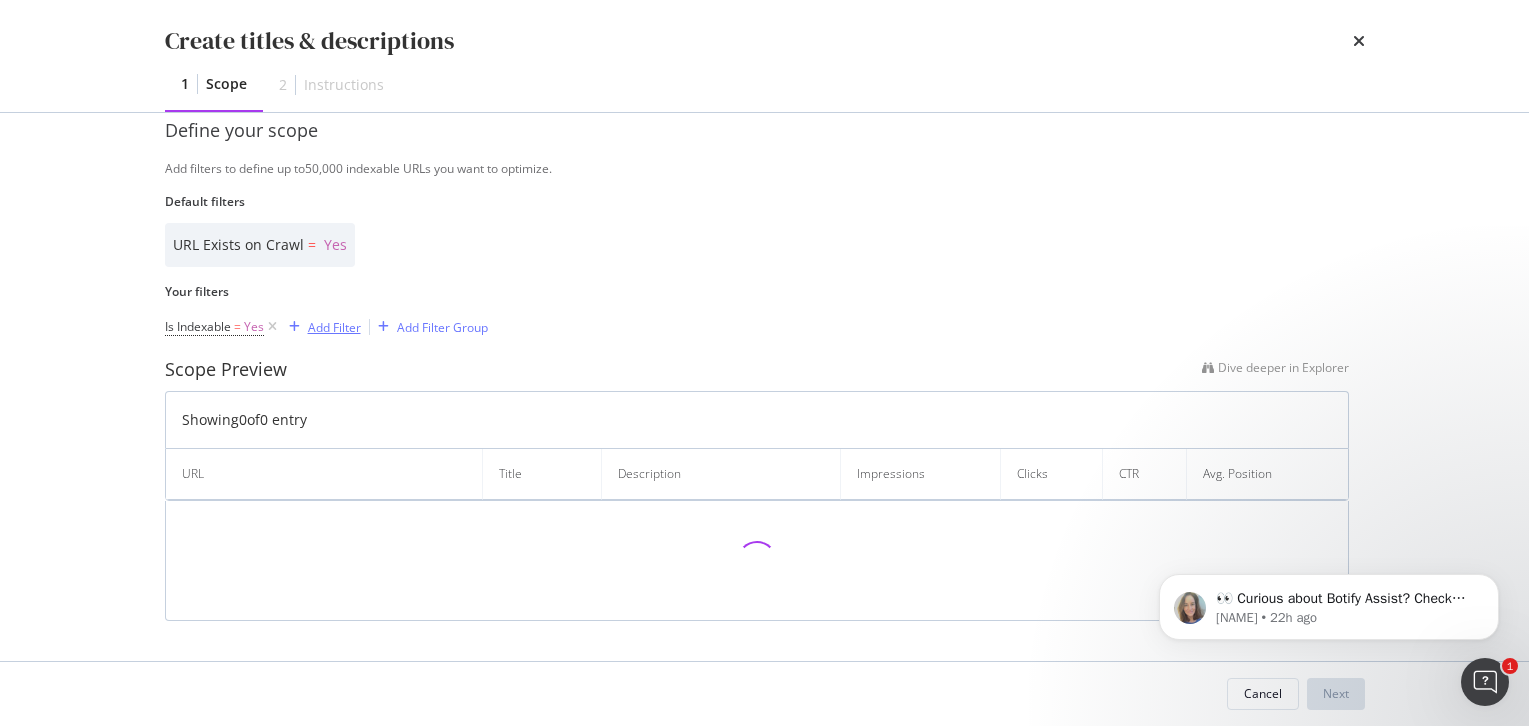 click on "Add Filter" at bounding box center (334, 327) 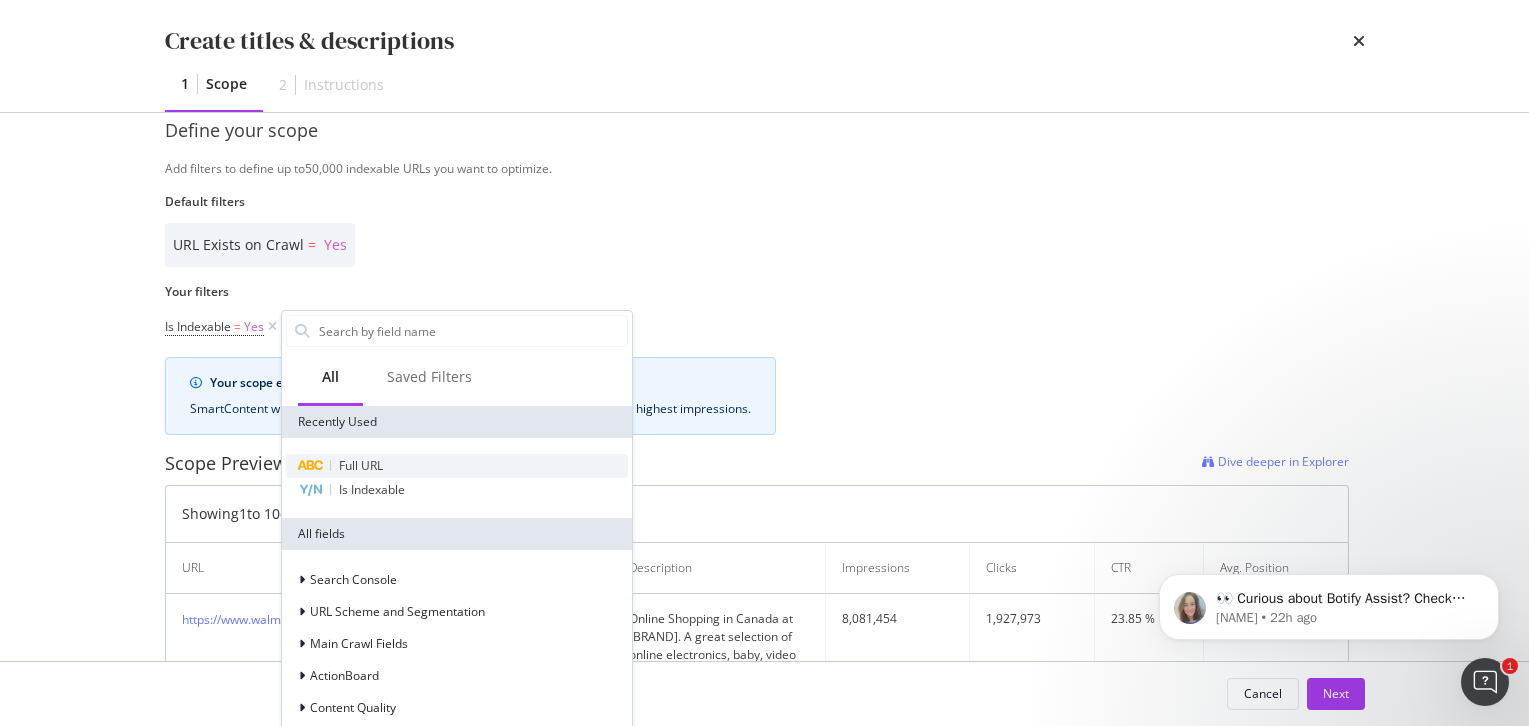 click on "Full URL" at bounding box center (361, 465) 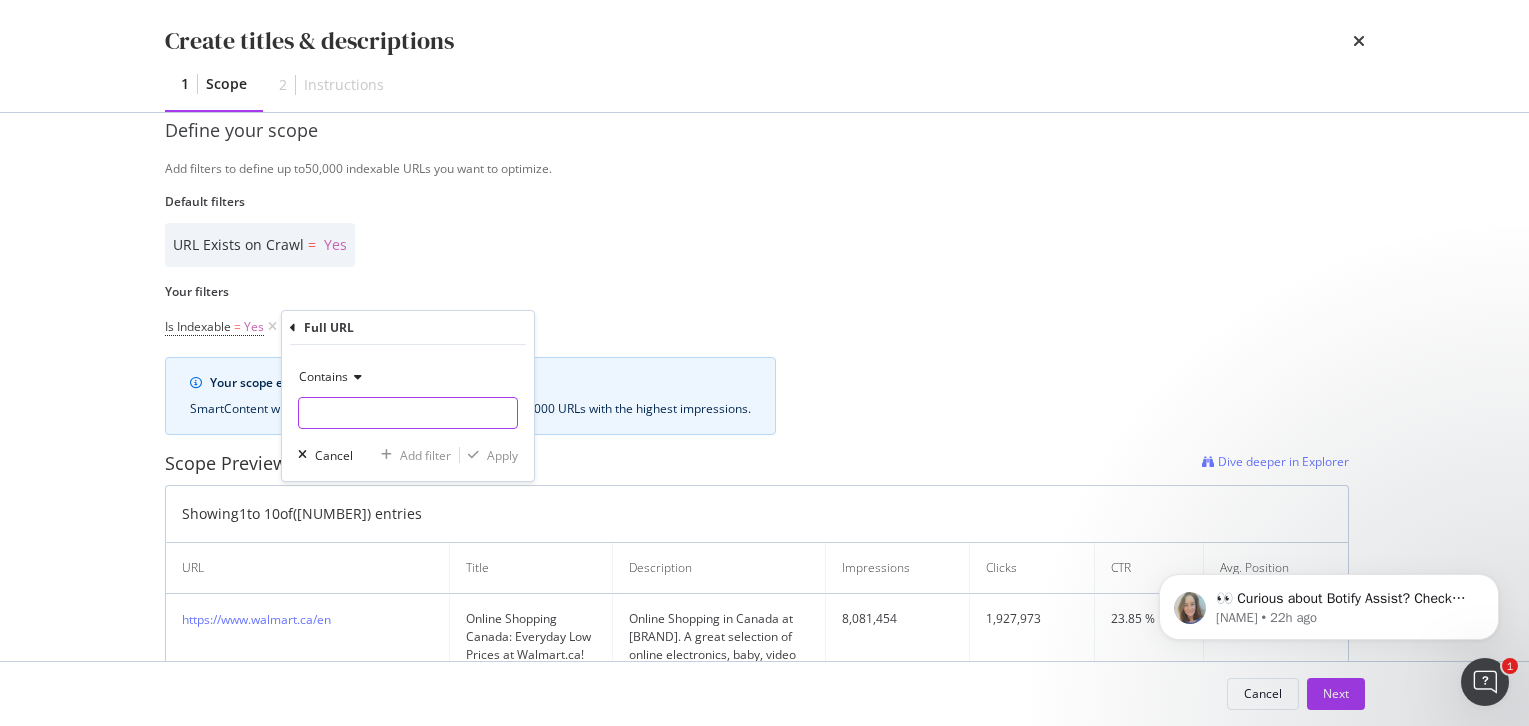 click on "Name" at bounding box center (408, 413) 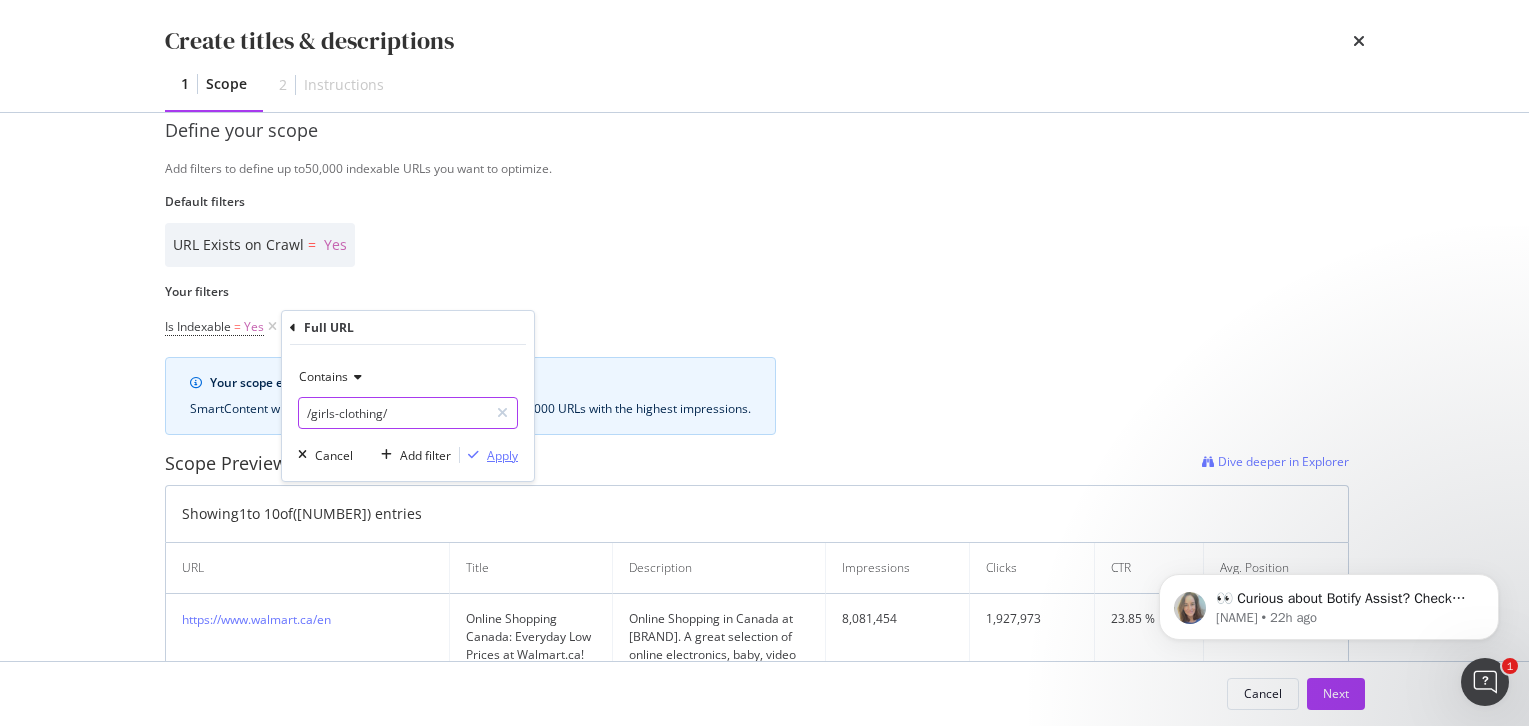 type on "/girls-clothing/" 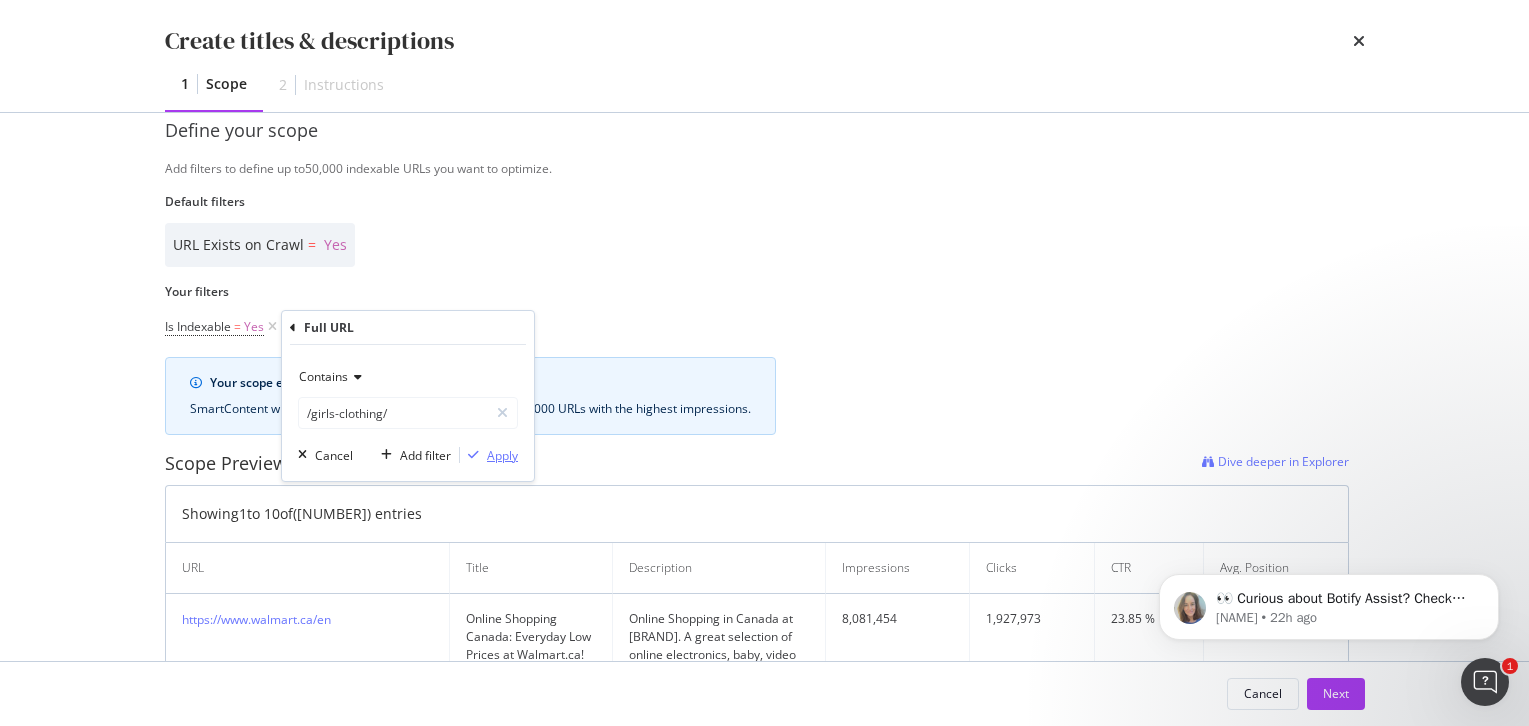 click on "Apply" at bounding box center [502, 455] 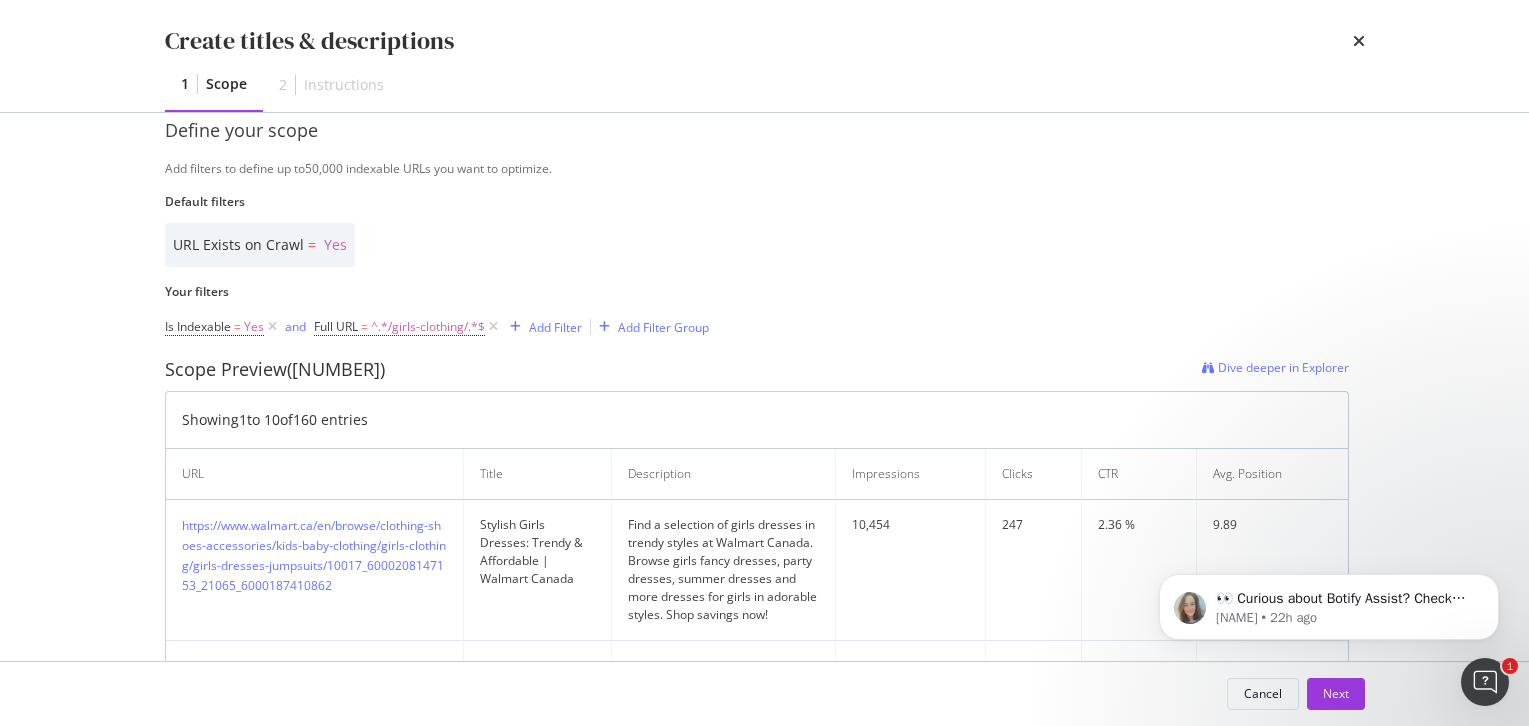 click on "Is Indexable   =     Yes and Full URL   =     ^.*/girls-clothing/.*$ Add Filter Add Filter Group" at bounding box center (757, 327) 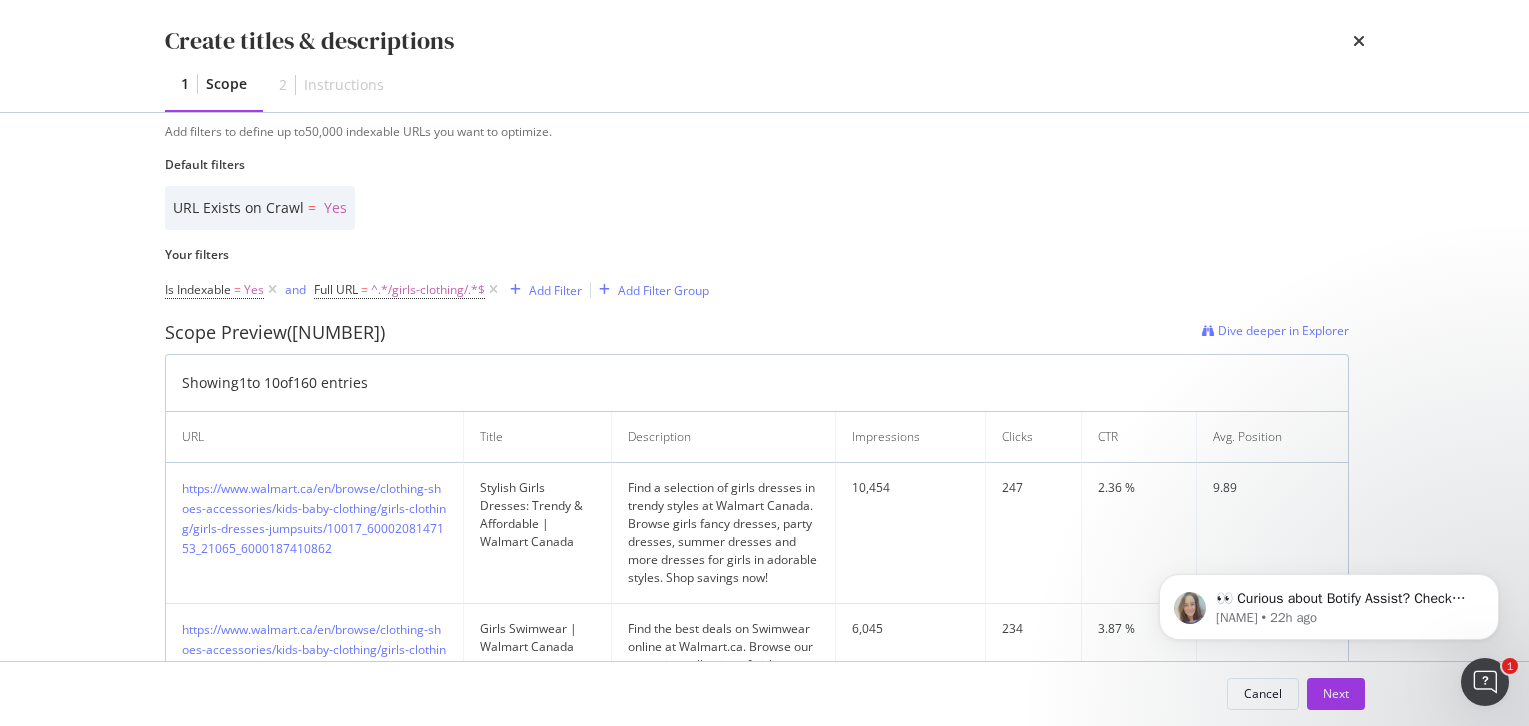 scroll, scrollTop: 417, scrollLeft: 0, axis: vertical 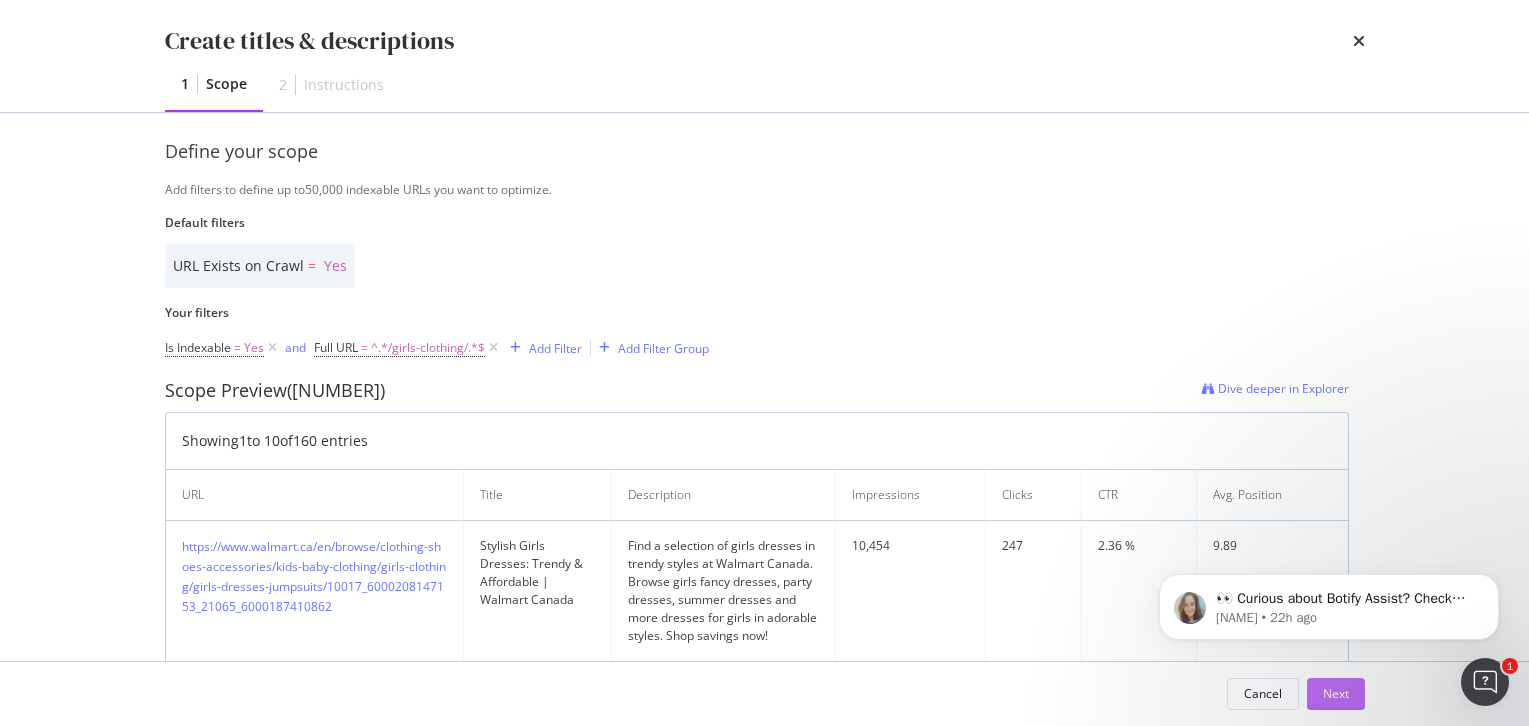 click on "Next" at bounding box center [1336, 693] 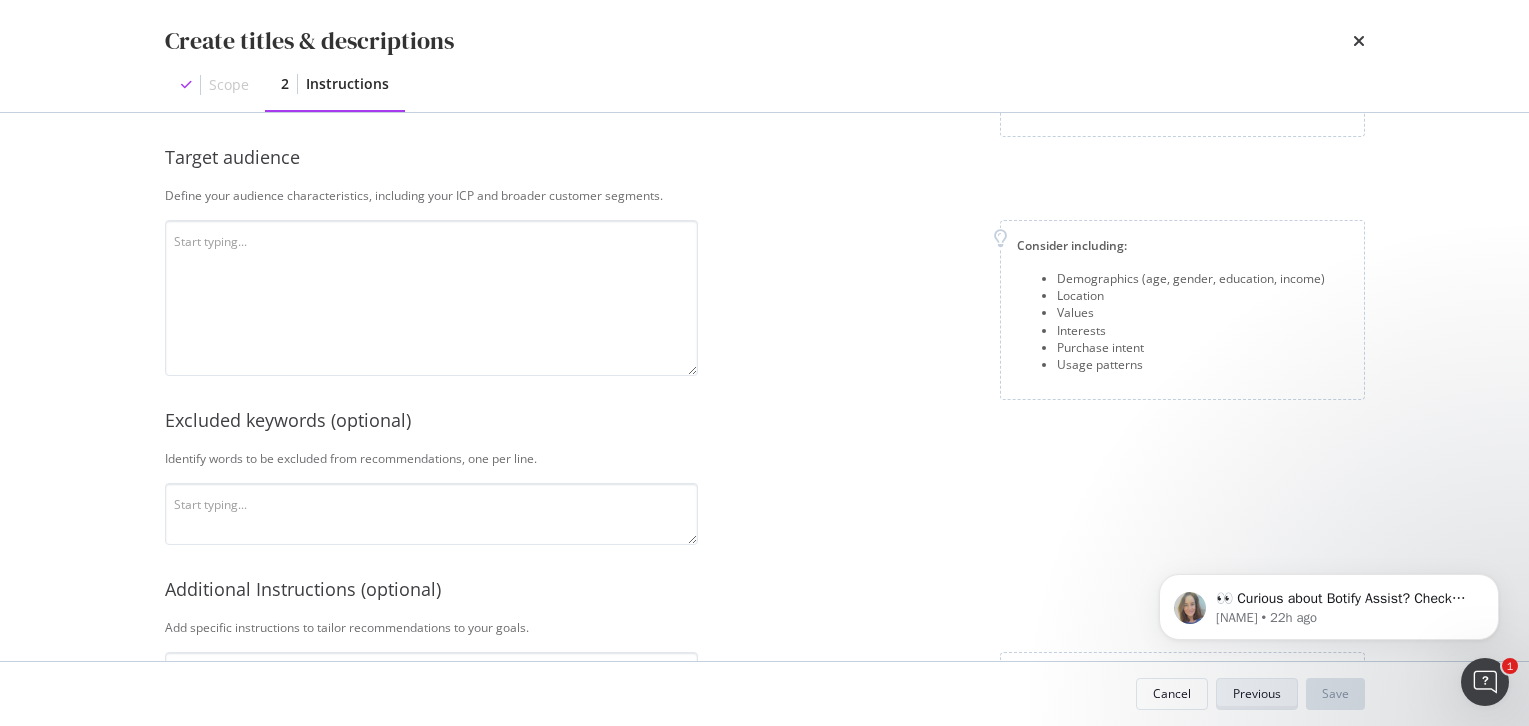 scroll, scrollTop: 169, scrollLeft: 0, axis: vertical 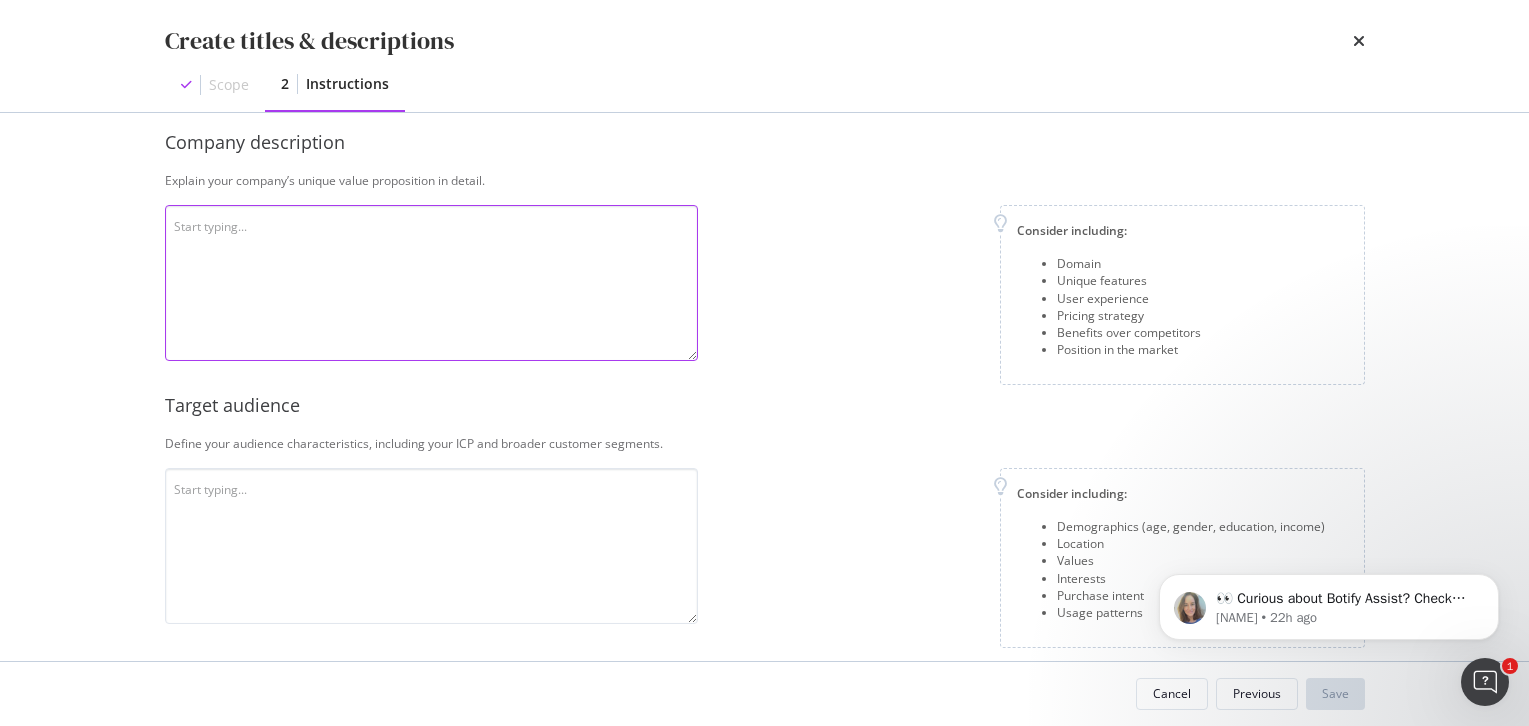 click at bounding box center (431, 283) 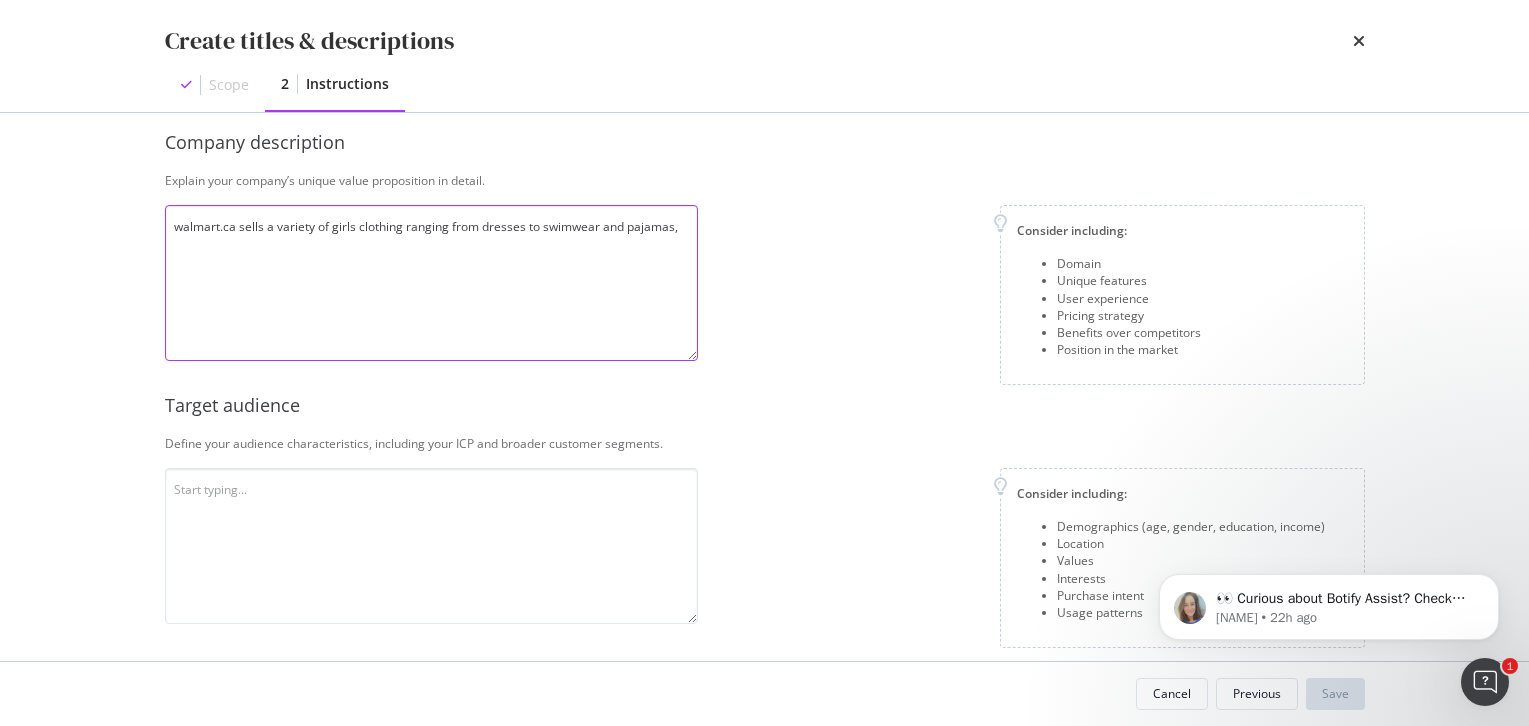 click on "walmart.ca sells a variety of girls clothing ranging from dresses to swimwear and pajamas," at bounding box center [431, 283] 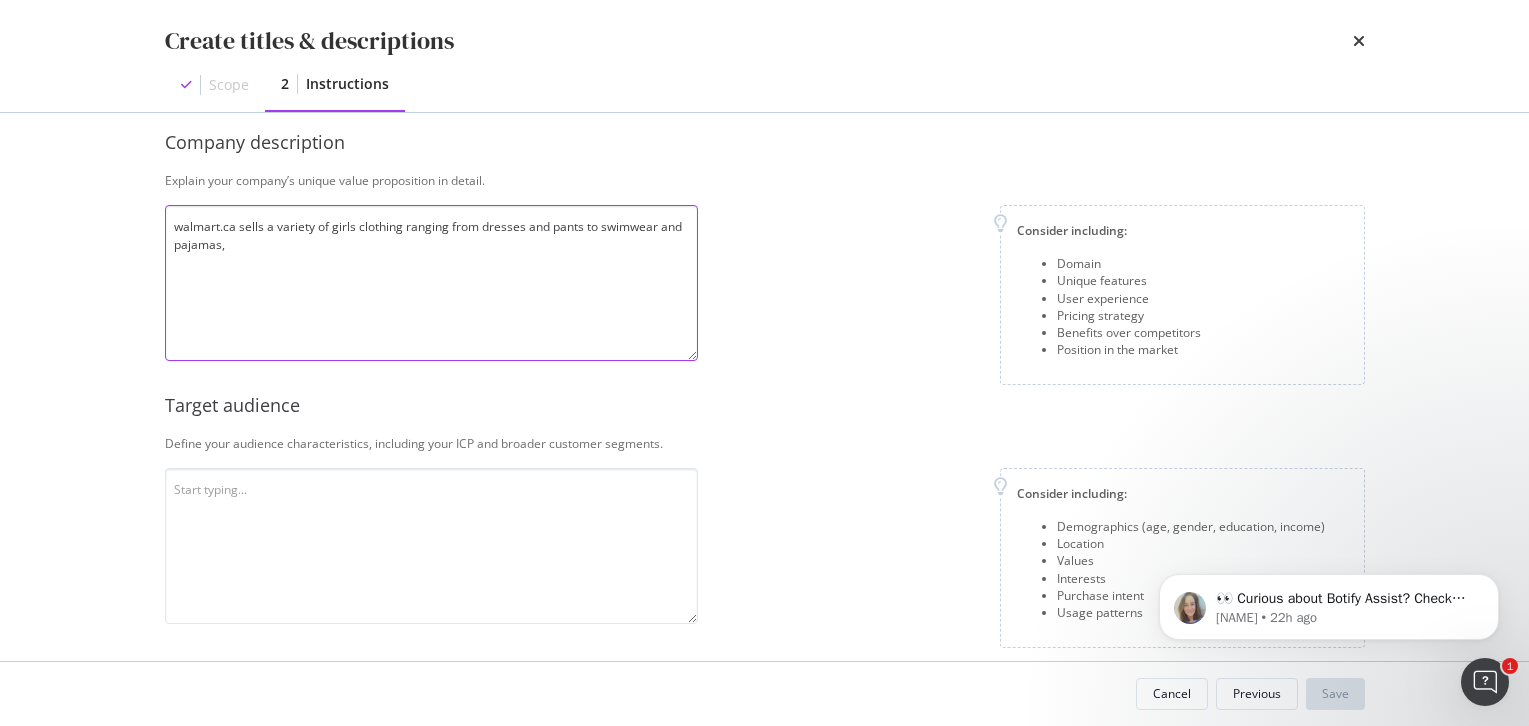 click on "walmart.ca sells a variety of girls clothing ranging from dresses and pants to swimwear and pajamas," at bounding box center [431, 283] 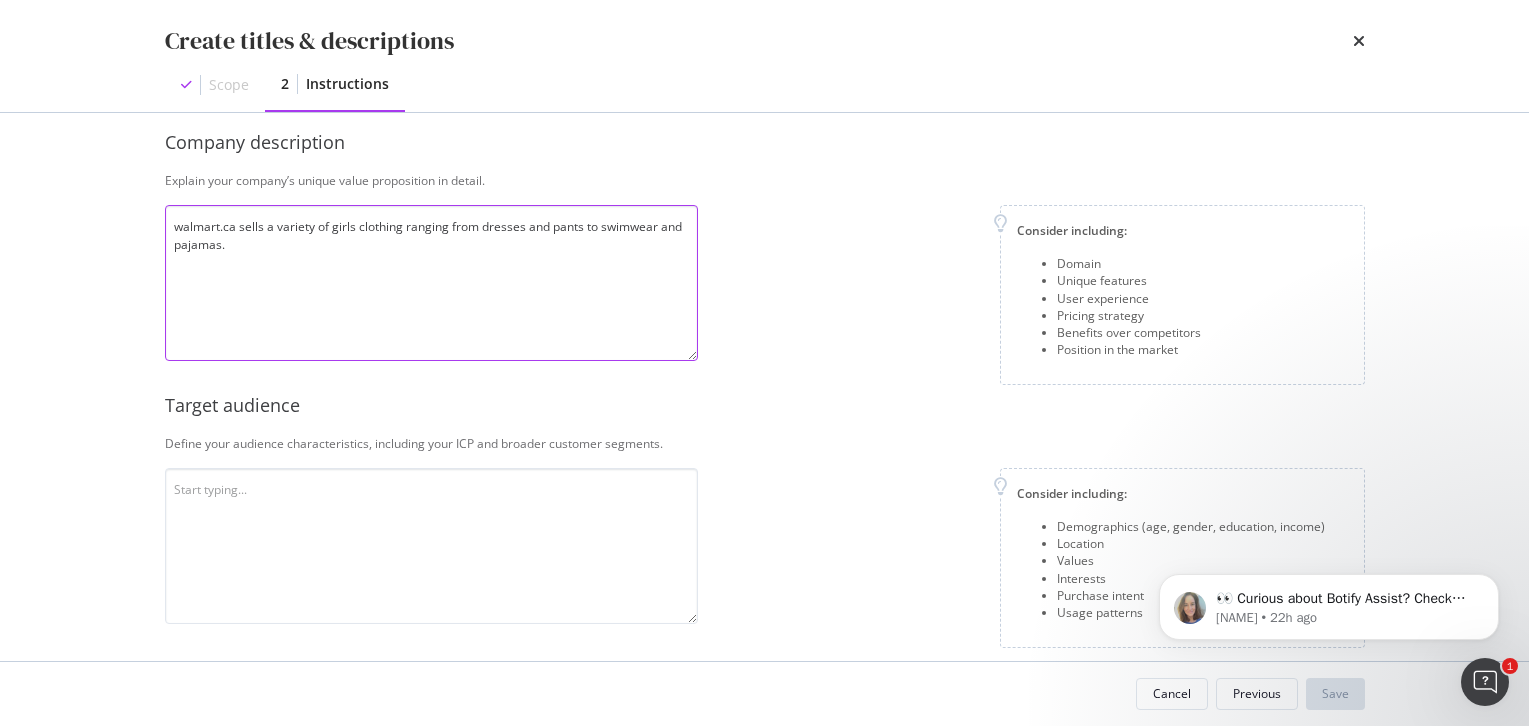 click on "walmart.ca sells a variety of girls clothing ranging from dresses and pants to swimwear and pajamas." at bounding box center [431, 283] 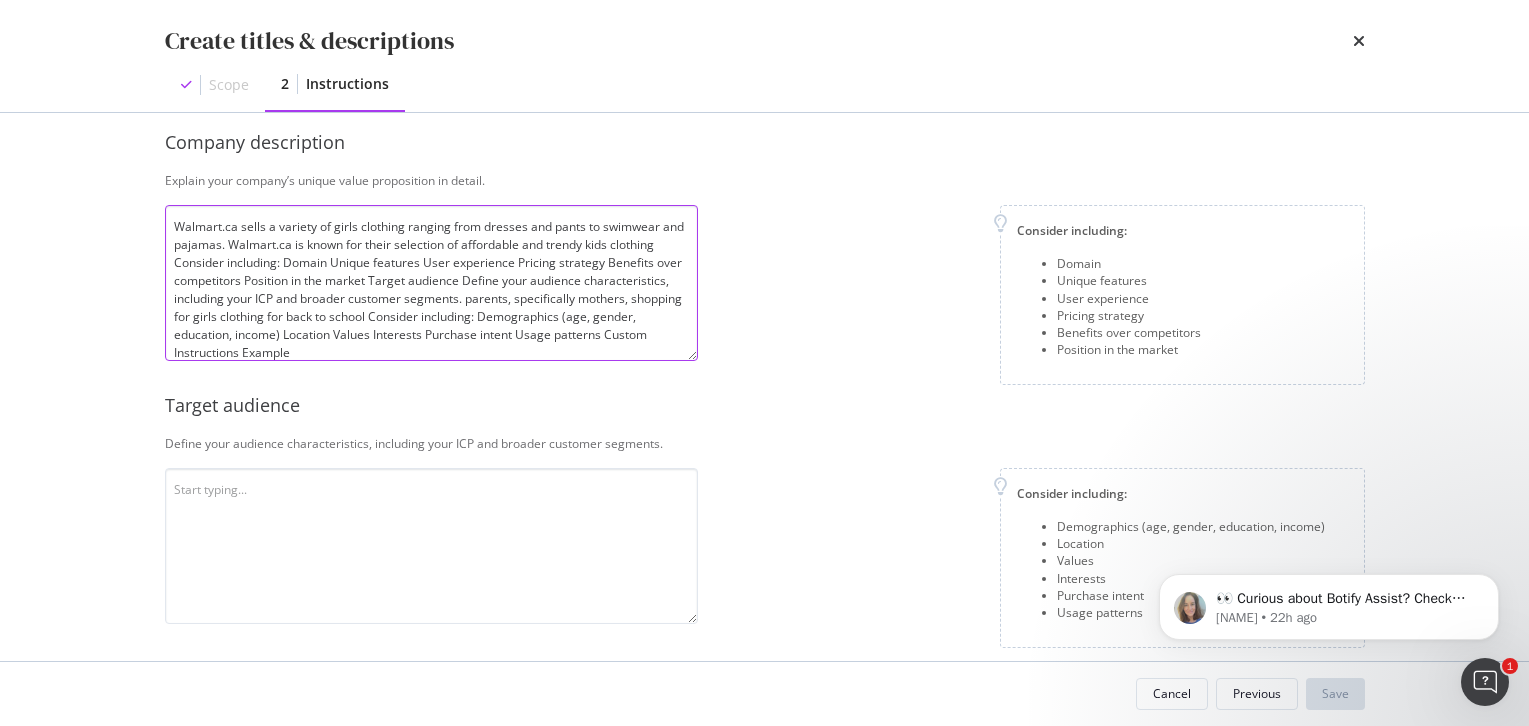 click on "Walmart.ca sells a variety of girls clothing ranging from dresses and pants to swimwear and pajamas. Walmart.ca is known for their selection of affordable and trendy kids clothing Consider including: Domain Unique features User experience Pricing strategy Benefits over competitors Position in the market Target audience Define your audience characteristics, including your ICP and broader customer segments. parents, specifically mothers, shopping for girls clothing for back to school Consider including: Demographics (age, gender, education, income) Location Values Interests Purchase intent Usage patterns Custom Instructions Example" at bounding box center (431, 283) 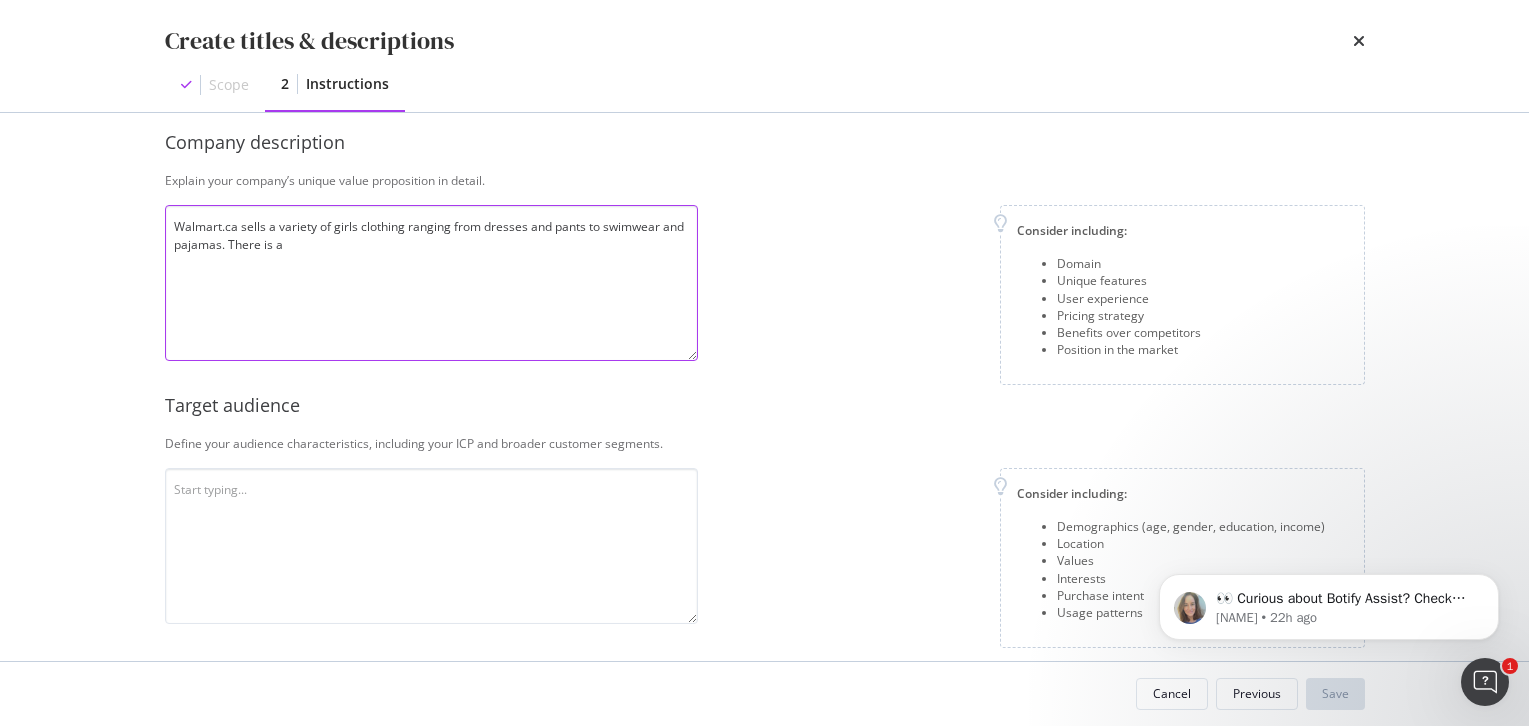 click on "Walmart.ca sells a variety of girls clothing ranging from dresses and pants to swimwear and pajamas. There is a" at bounding box center (431, 283) 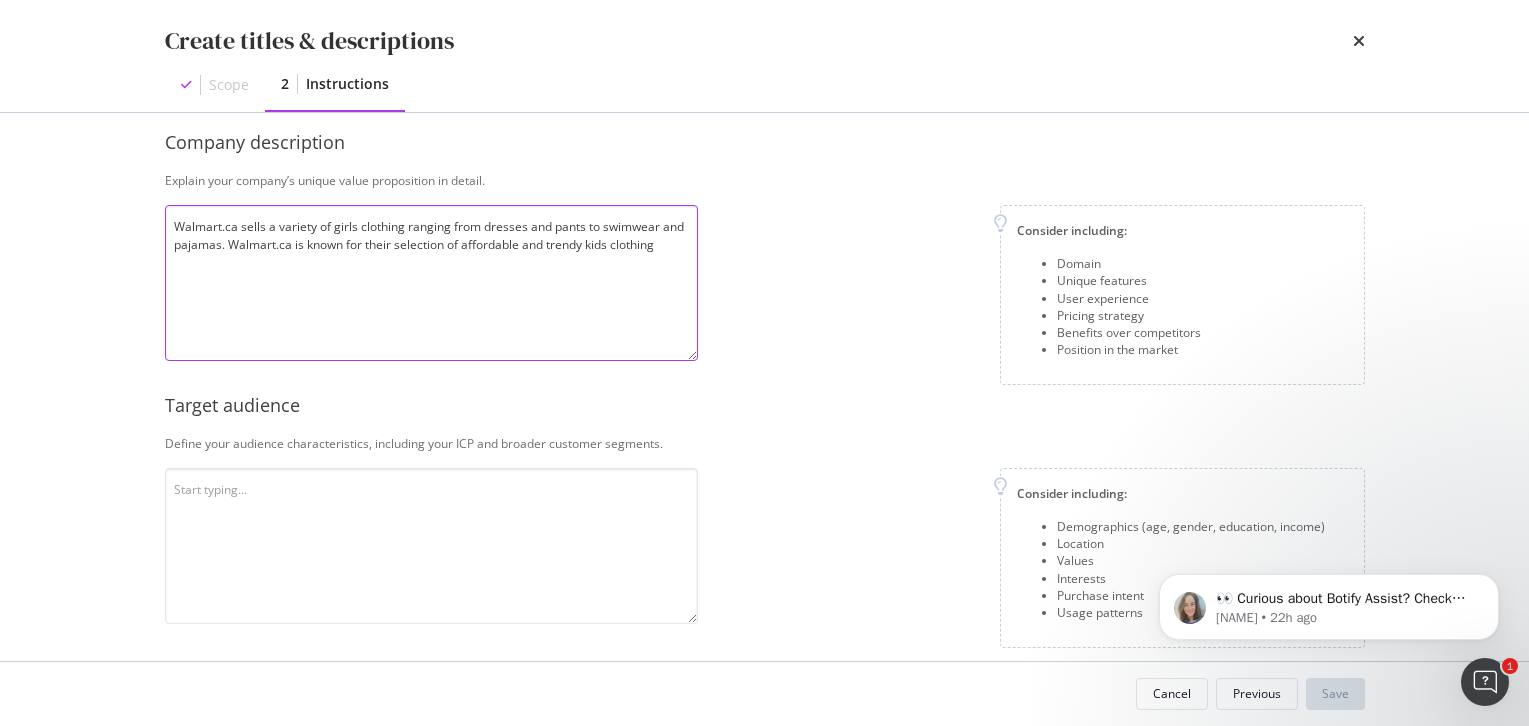 type on "Walmart.ca sells a variety of girls clothing ranging from dresses and pants to swimwear and pajamas. Walmart.ca is known for their selection of affordable and trendy kids clothing" 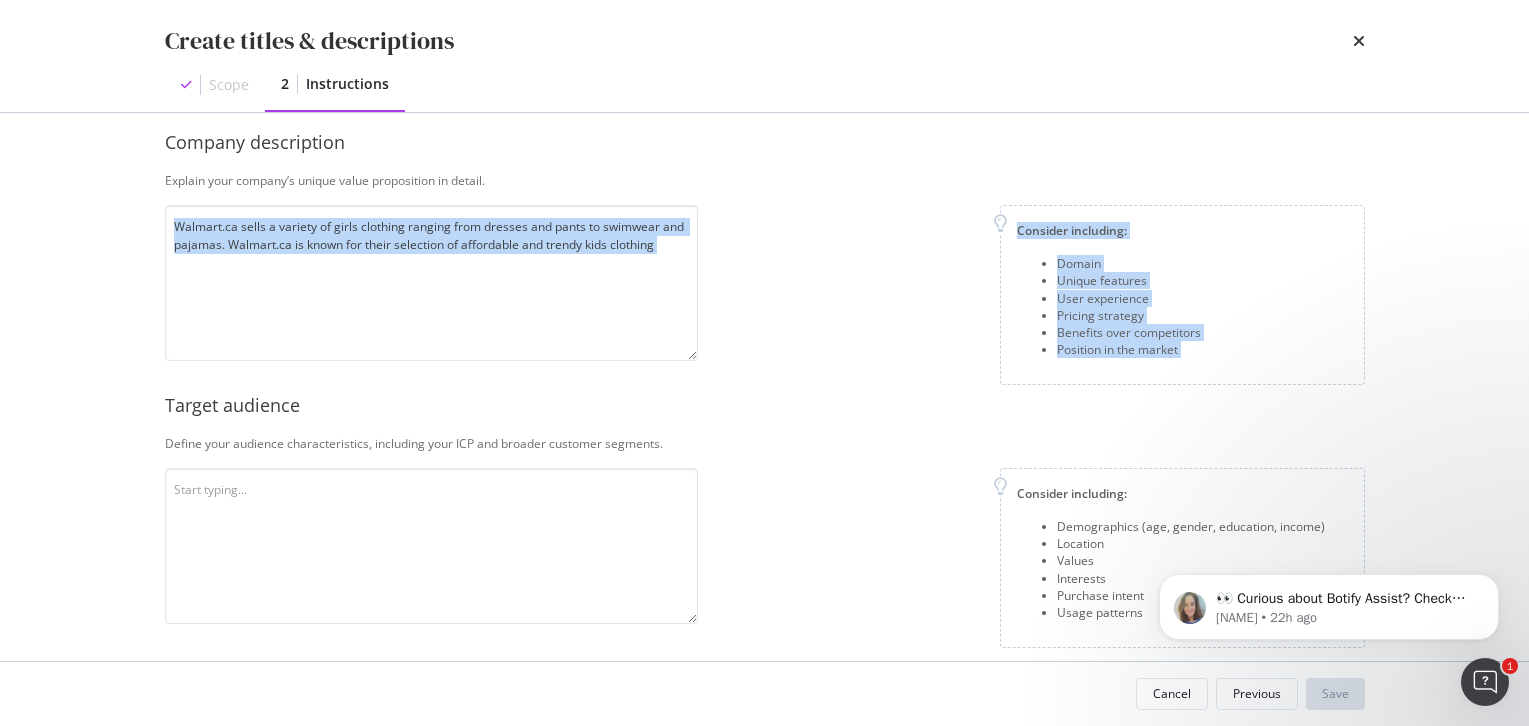 click on "This information refines our AI instructions for your business SmartContent adds your responses to the instructions to produce the most relevant content for your unique business. Add as much detail as possible using natural language for the best results. Company description Explain your company’s unique value proposition in detail. Walmart.ca sells a variety of girls clothing ranging from dresses and pants to swimwear and pajamas. Walmart.ca is known for their selection of affordable and trendy kids clothing Consider including: Domain Unique features User experience Pricing strategy Benefits over competitors Position in the market Target audience Define your audience characteristics, including your ICP and broader customer segments. Consider including: Demographics (age, gender, education, income) Location Values Interests Purchase intent Usage patterns Excluded keywords (optional) Identify words to be excluded from recommendations, one per line. Additional Instructions (optional)" at bounding box center (765, 519) 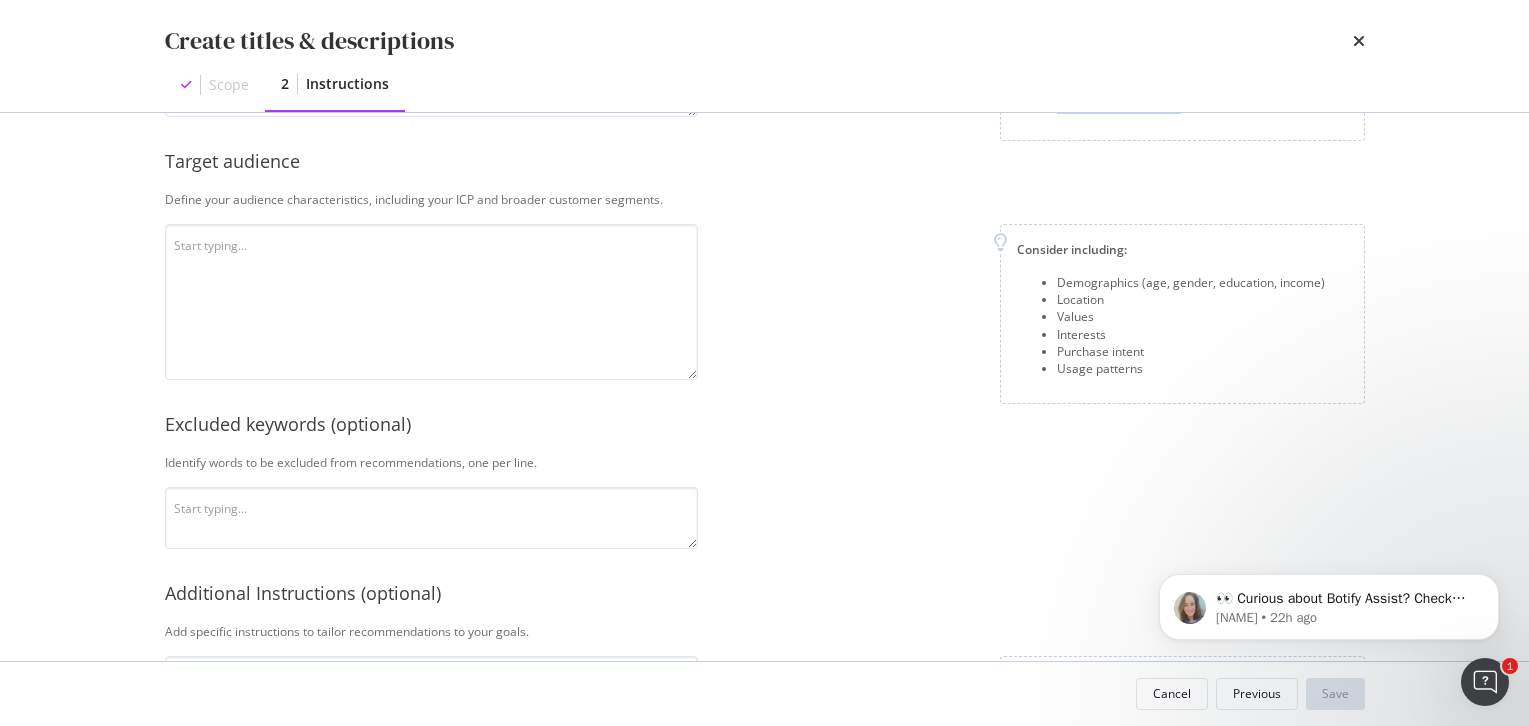 scroll, scrollTop: 412, scrollLeft: 0, axis: vertical 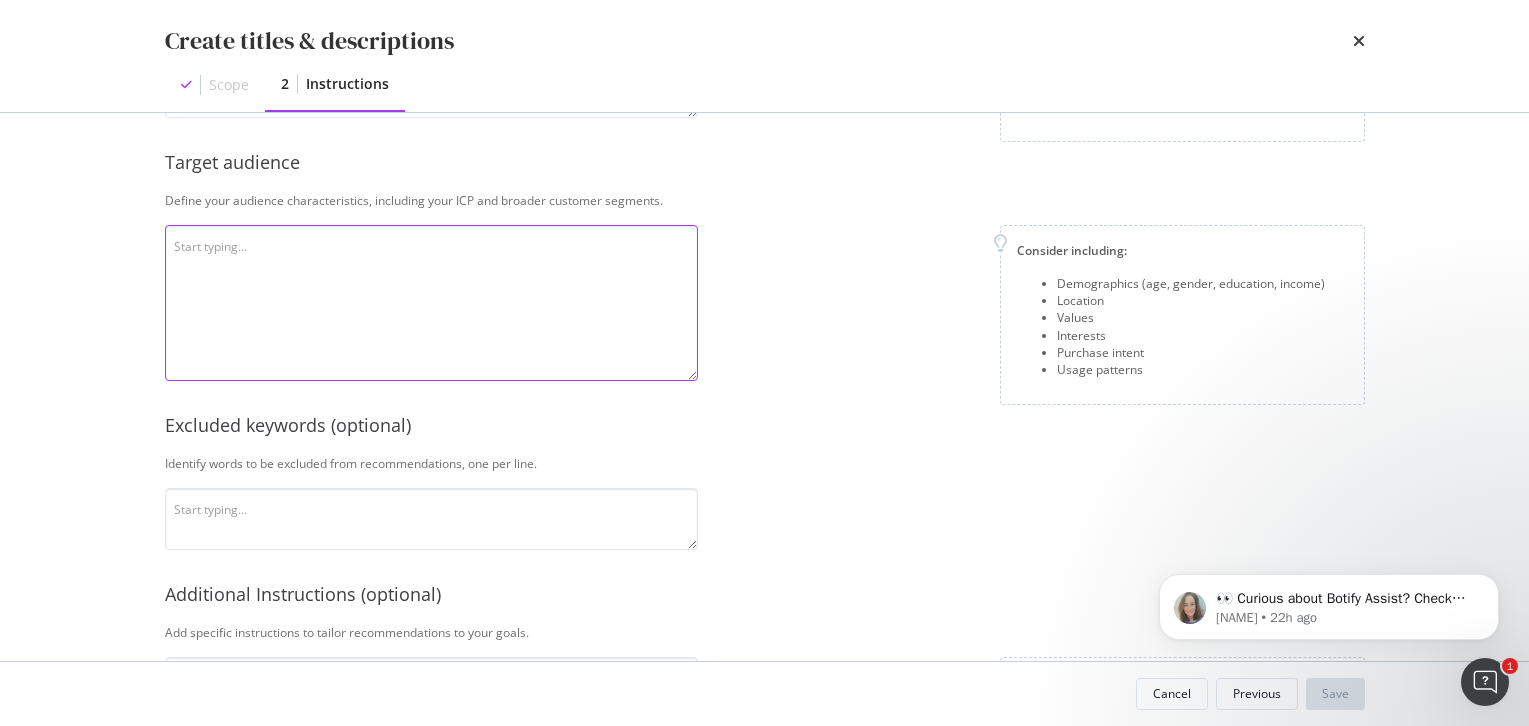 click at bounding box center (431, 303) 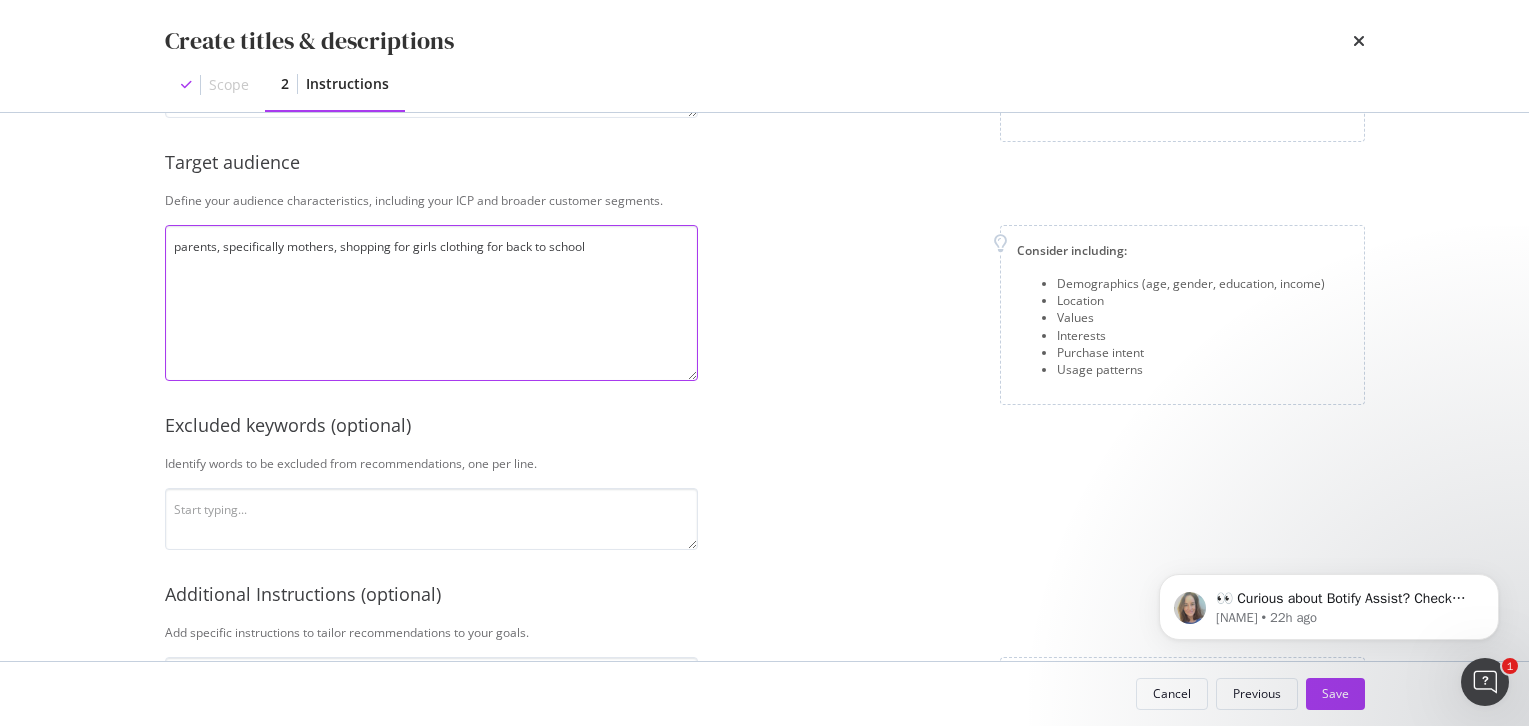 type on "parents, specifically mothers, shopping for girls clothing for back to school" 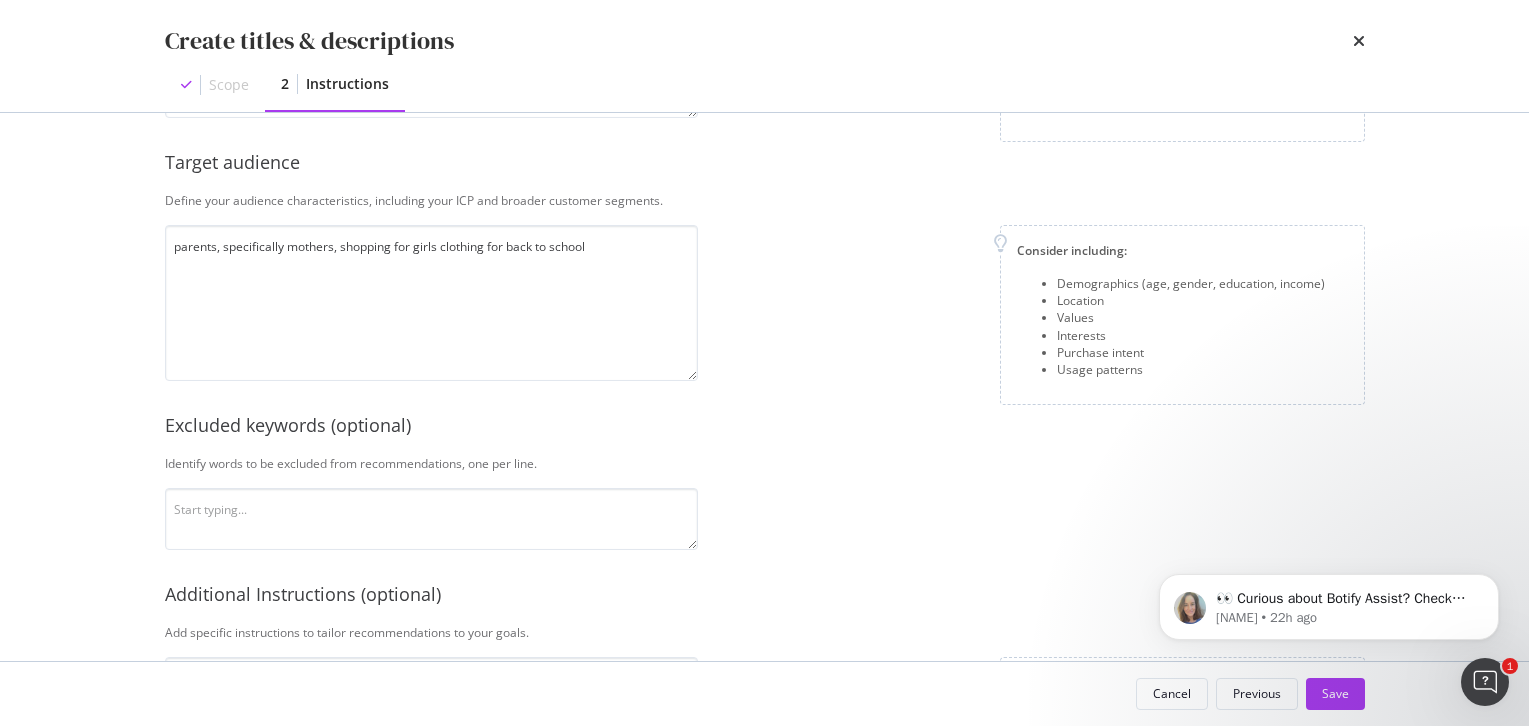 click on "Consider including: Demographics (age, gender, education, income) Location Values Interests Purchase intent Usage patterns" at bounding box center [1039, 315] 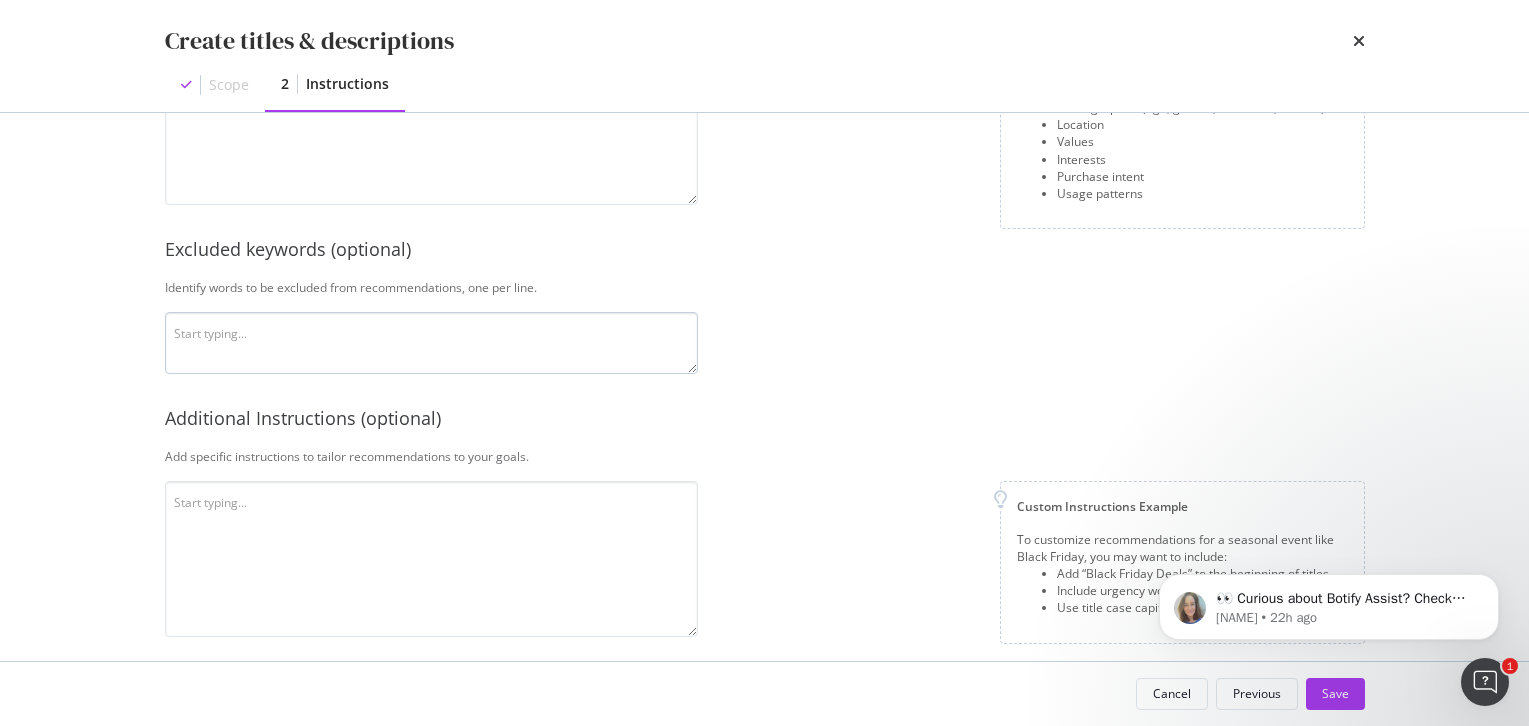 scroll, scrollTop: 603, scrollLeft: 0, axis: vertical 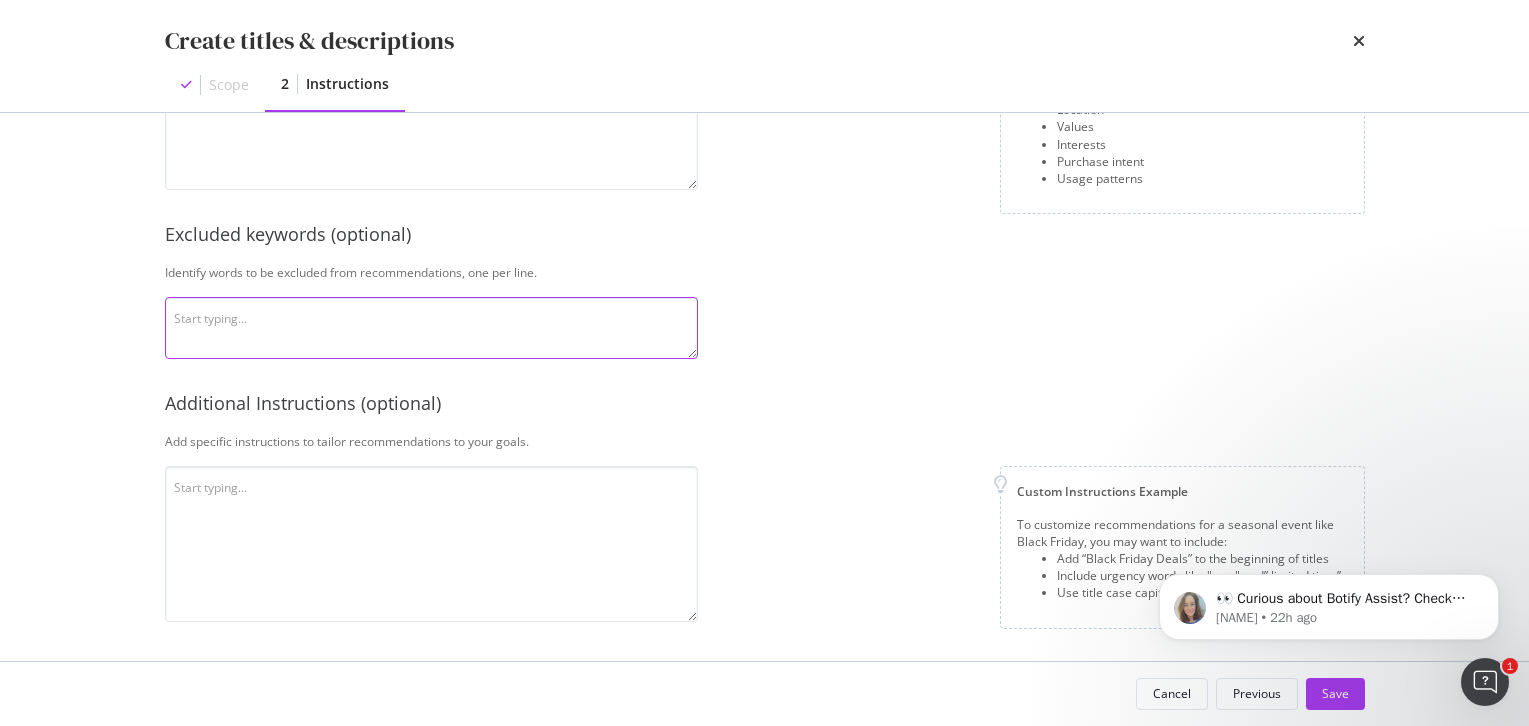 click at bounding box center [431, 328] 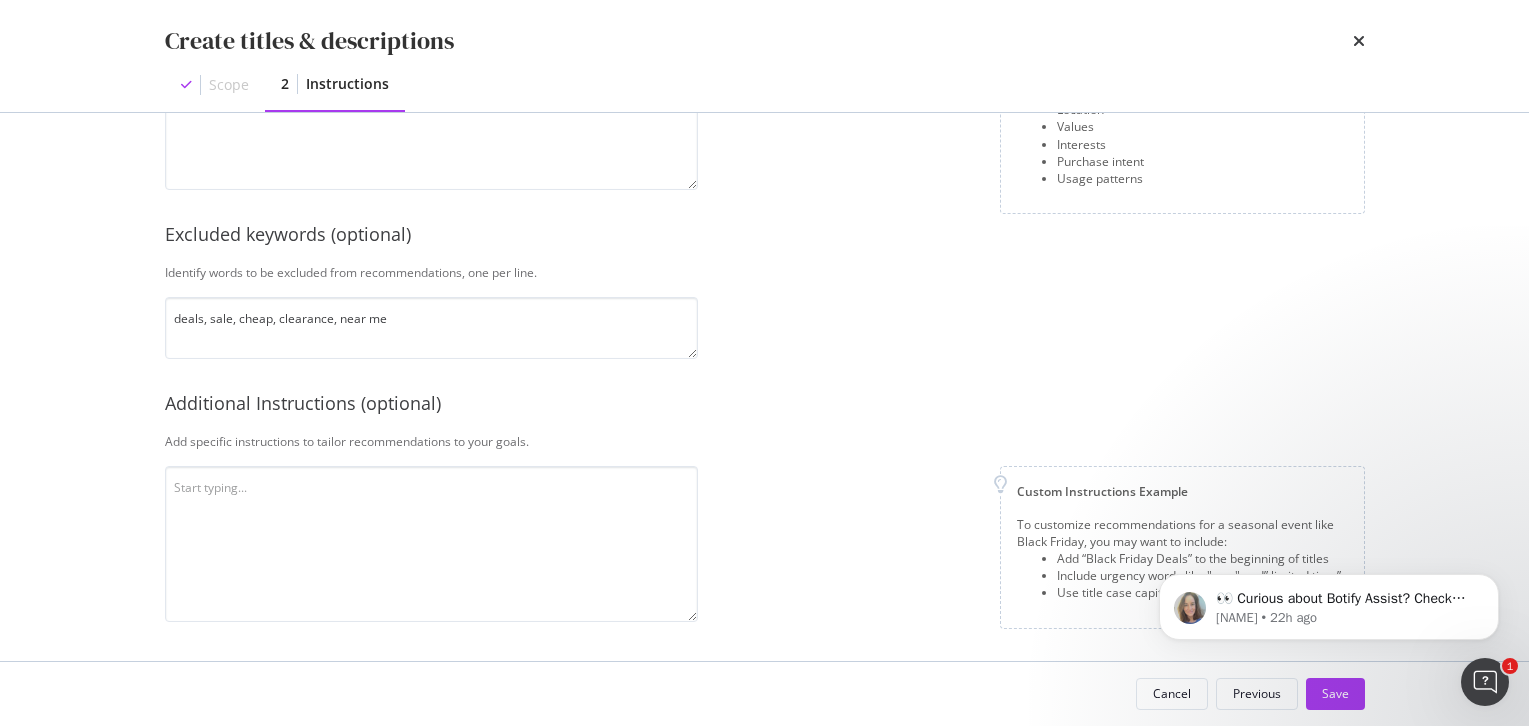 click on "This information refines our AI instructions for your business SmartContent adds your responses to the instructions to produce the most relevant content for your unique business. Add as much detail as possible using natural language for the best results. Company description Explain your company’s unique value proposition in detail. Walmart.ca sells a variety of girls clothing ranging from dresses and pants to swimwear and pajamas. Walmart.ca is known for their selection of affordable and trendy kids clothing Consider including: Domain Unique features User experience Pricing strategy Benefits over competitors Position in the market Target audience Define your audience characteristics, including your ICP and broader customer segments. parents, specifically mothers, shopping for girls clothing for back to school Consider including: Demographics (age, gender, education, income) Location Values Interests Purchase intent Usage patterns Excluded keywords (optional) deals, sale, cheap, clearance, near me" at bounding box center (765, 85) 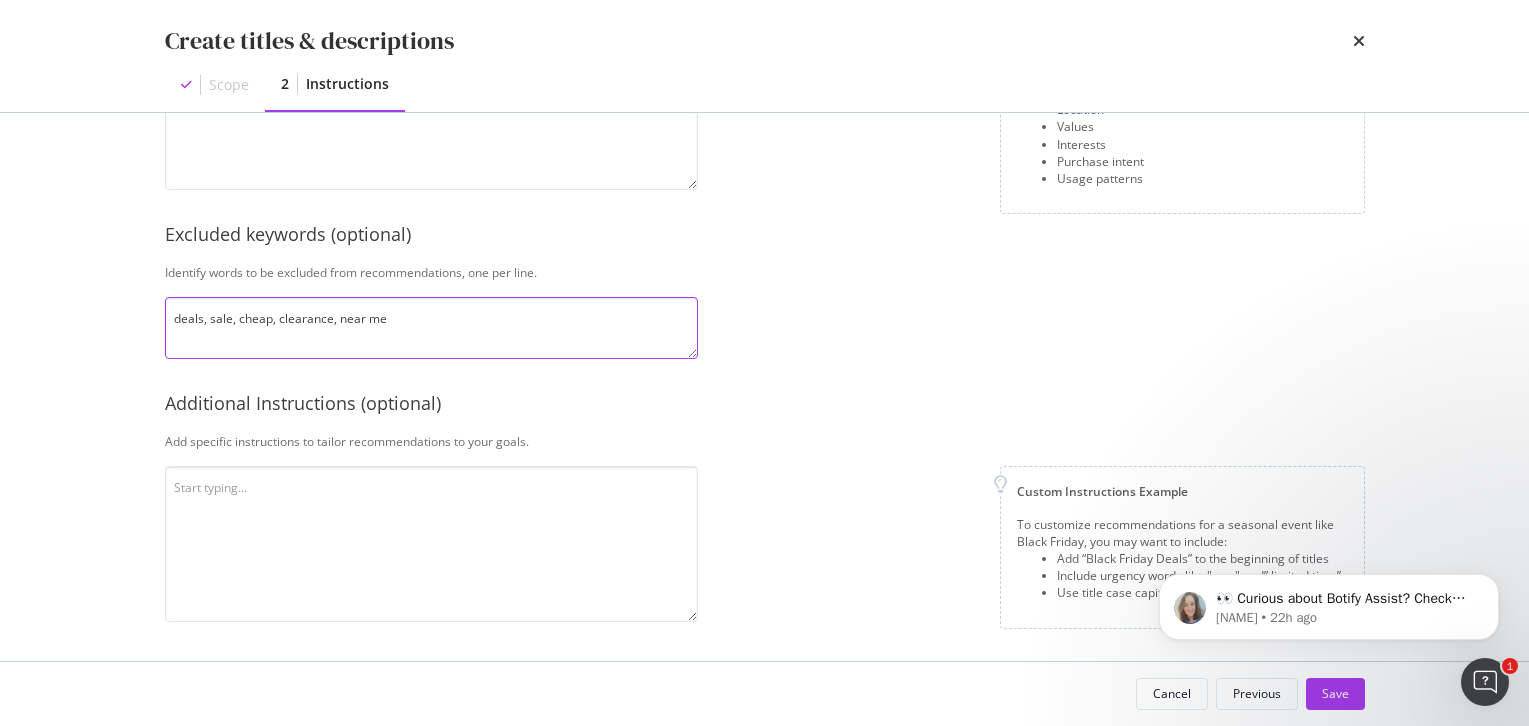 click on "deals, sale, cheap, clearance, near me" at bounding box center (431, 328) 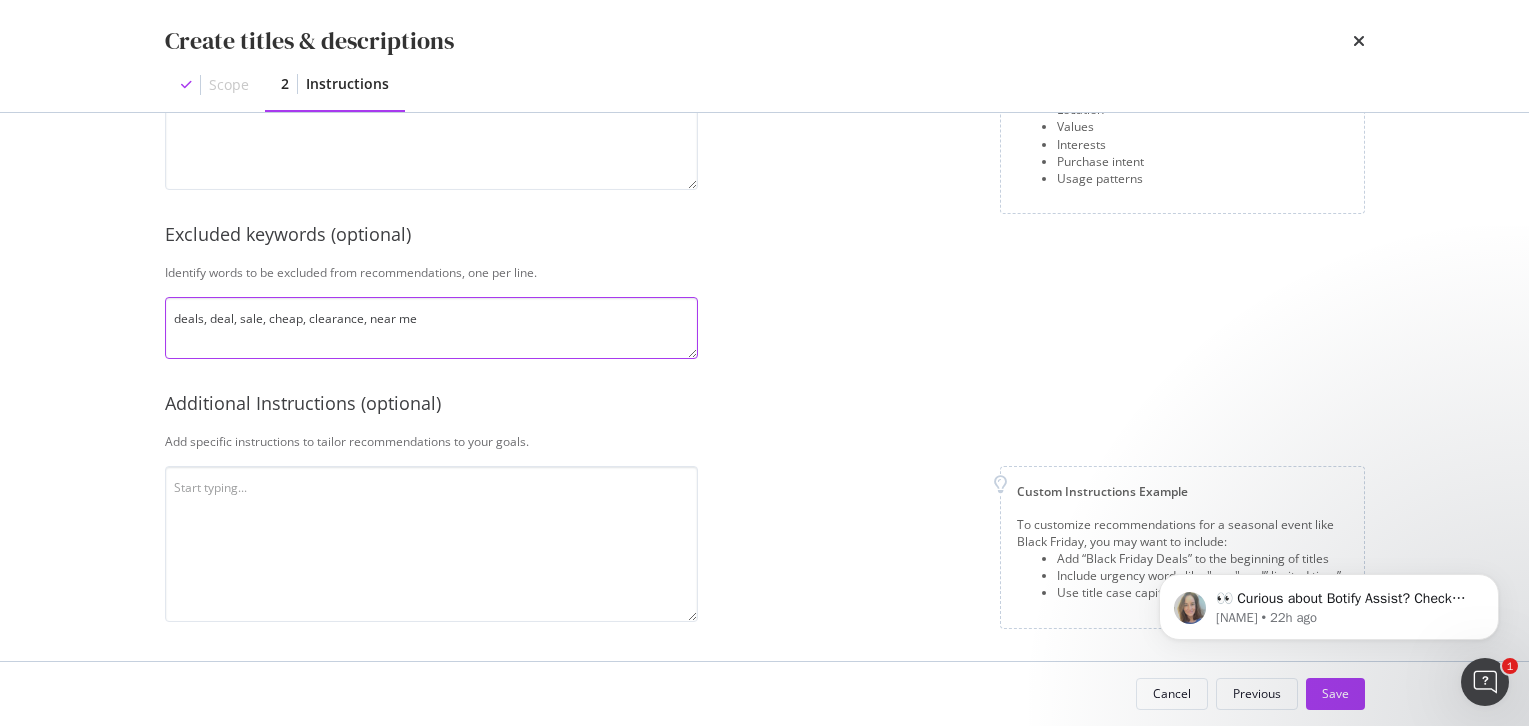 click on "deals, deal, sale, cheap, clearance, near me" at bounding box center [431, 328] 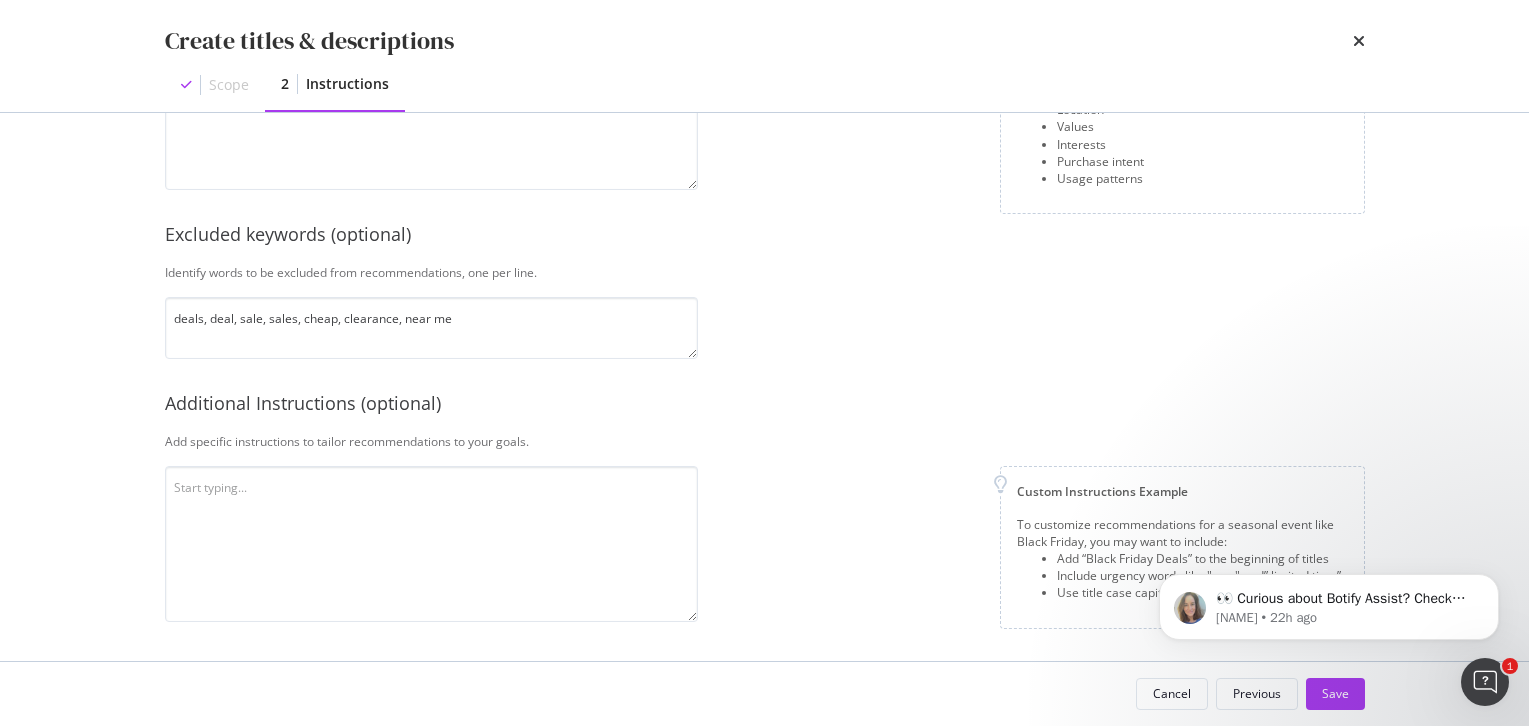 click on "Additional Instructions (optional)" at bounding box center [765, 404] 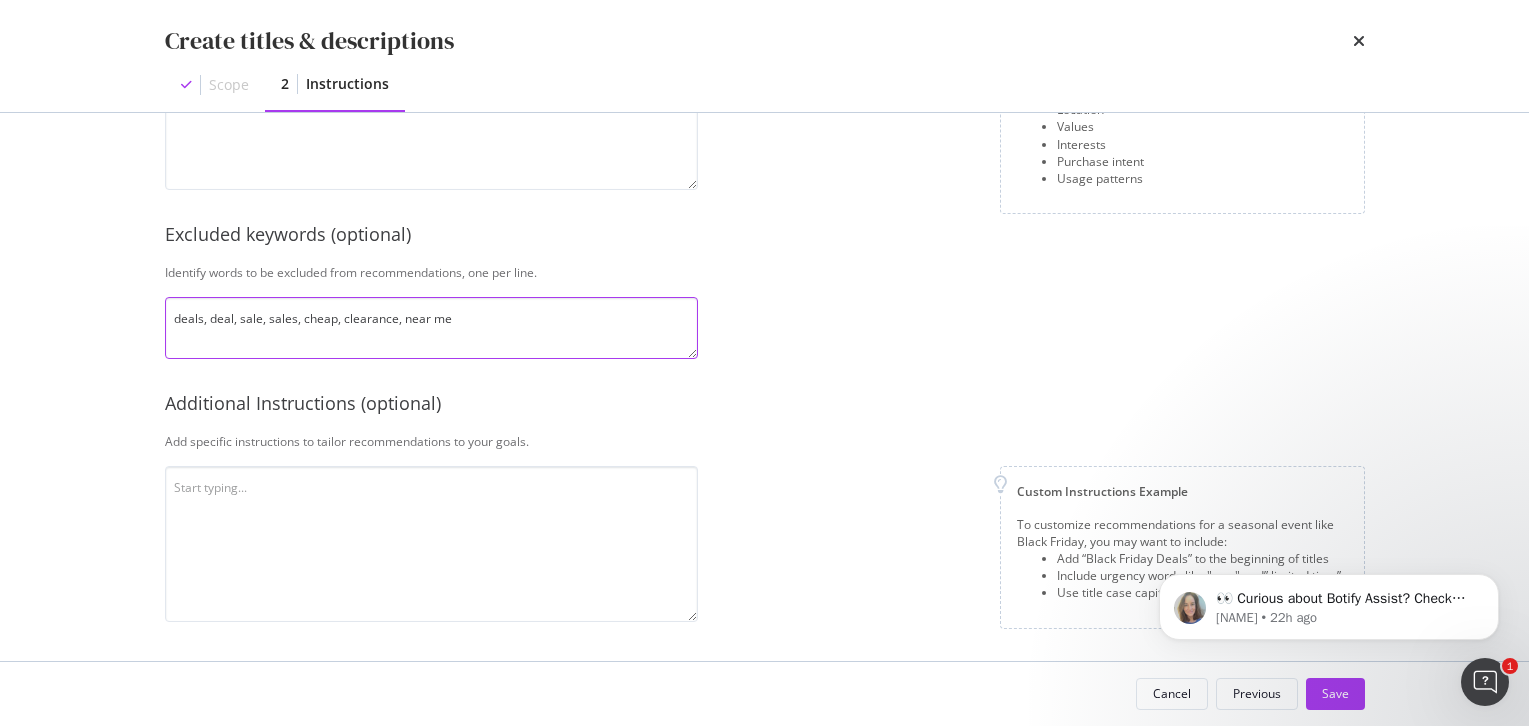 click on "deals, deal, sale, sales, cheap, clearance, near me" at bounding box center (431, 328) 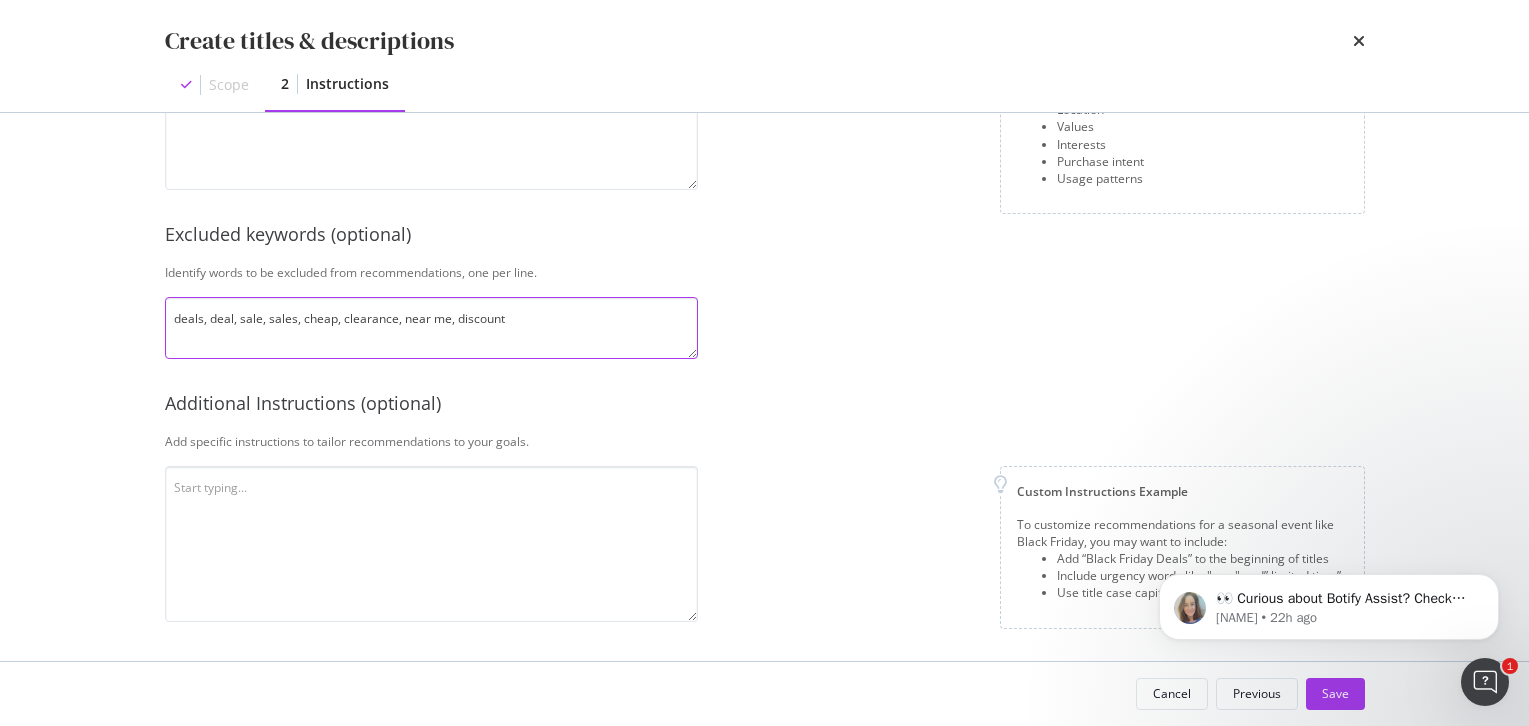 type on "deals, deal, sale, sales, cheap, clearance, near me, discount" 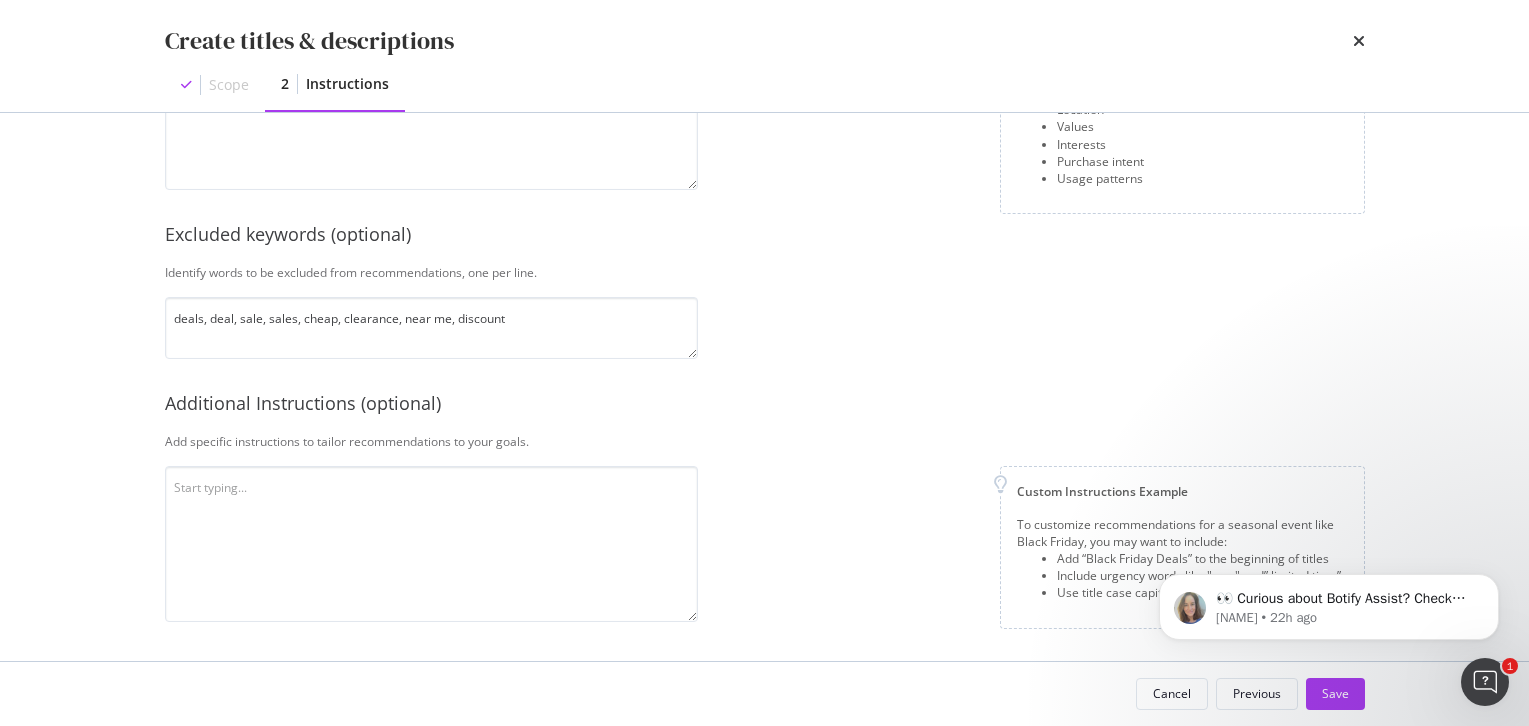 click on "Additional Instructions (optional)" at bounding box center [765, 404] 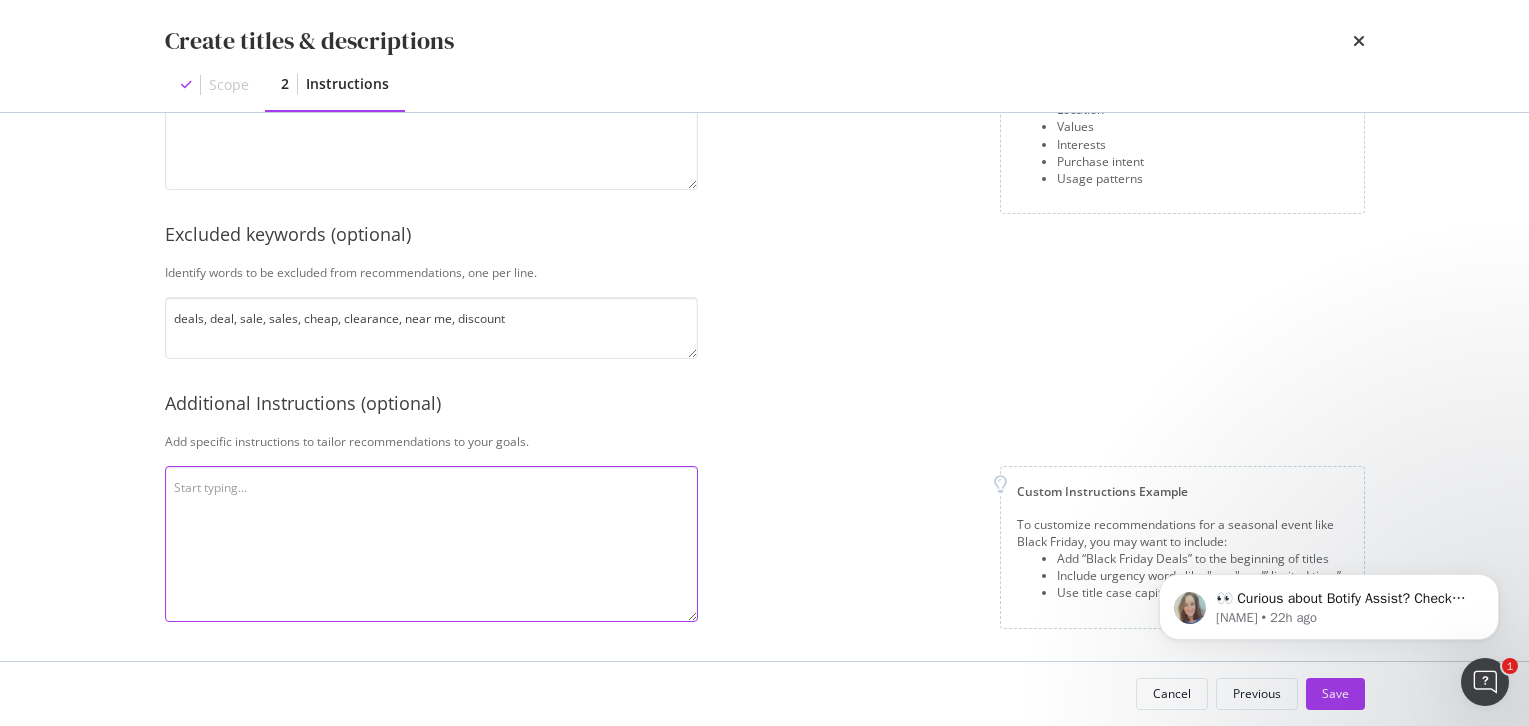 click at bounding box center [431, 544] 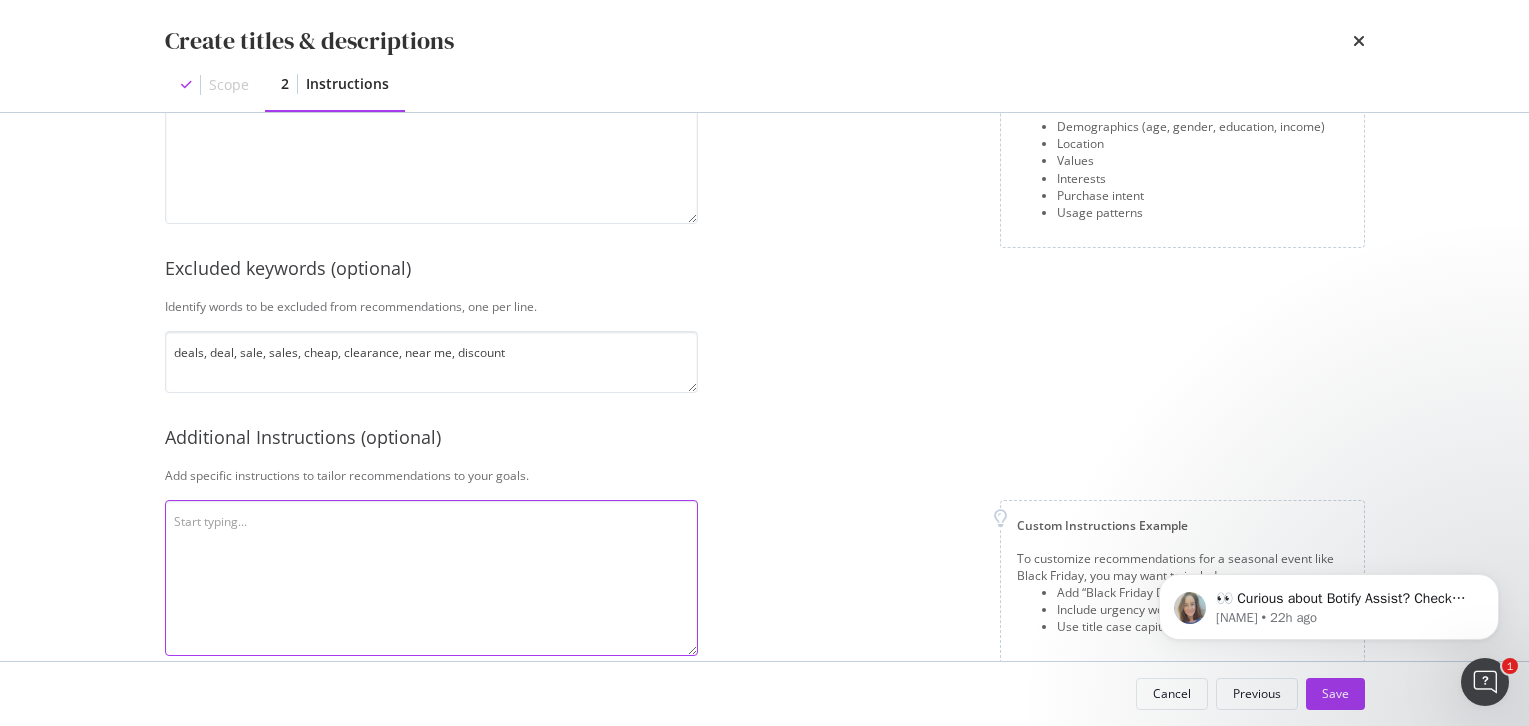 scroll, scrollTop: 603, scrollLeft: 0, axis: vertical 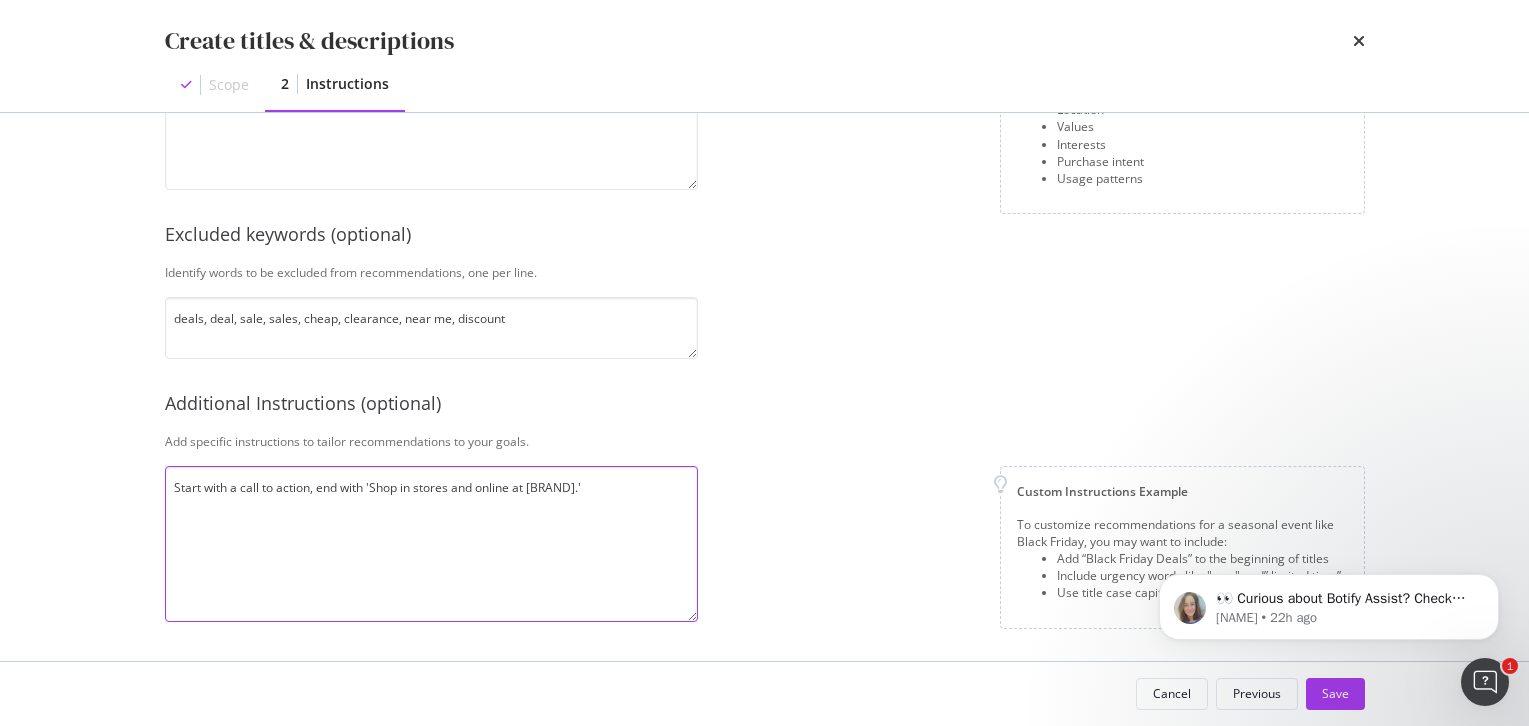 click on "Start with a call to action, end with 'Shop in stores and online at [BRAND].'" at bounding box center [431, 544] 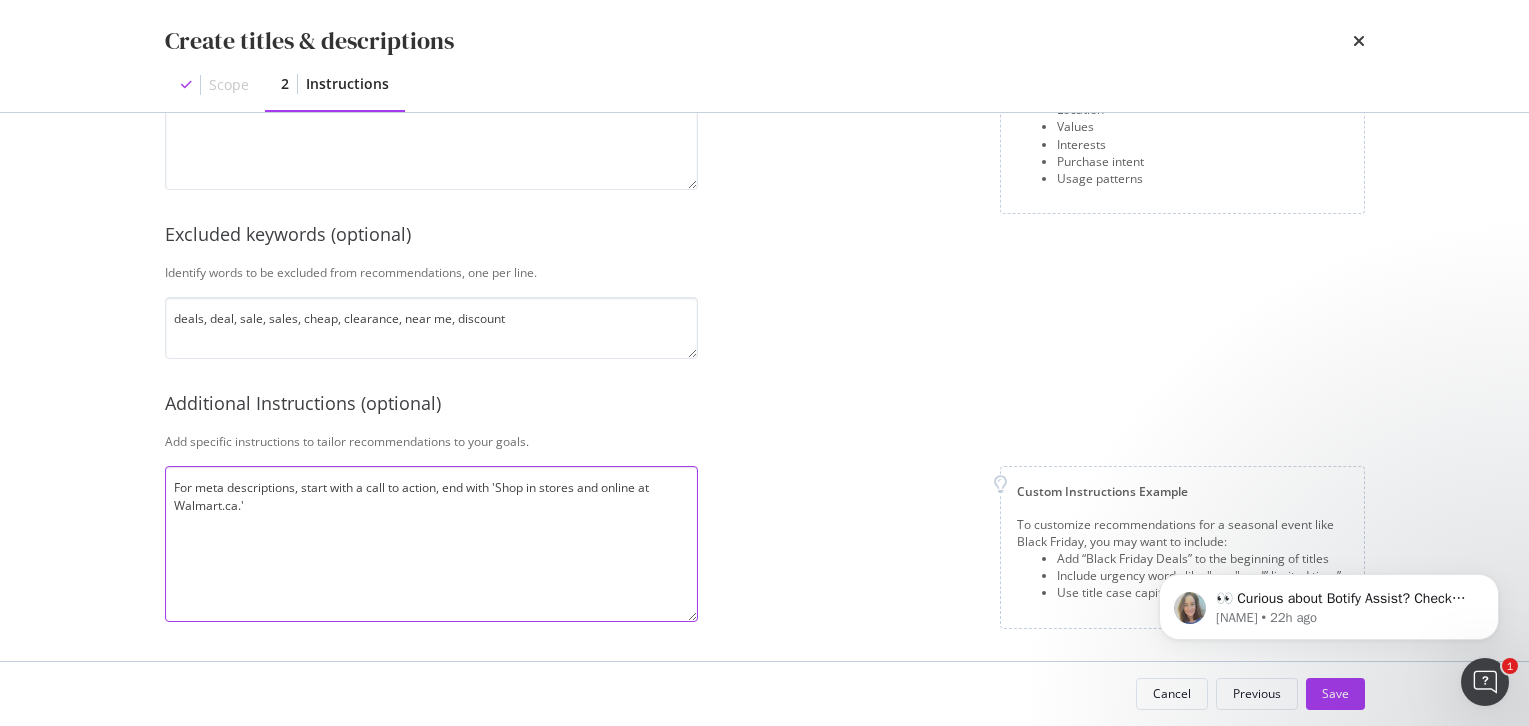 click on "For meta descriptions, start with a call to action, end with 'Shop in stores and online at Walmart.ca.'" at bounding box center (431, 544) 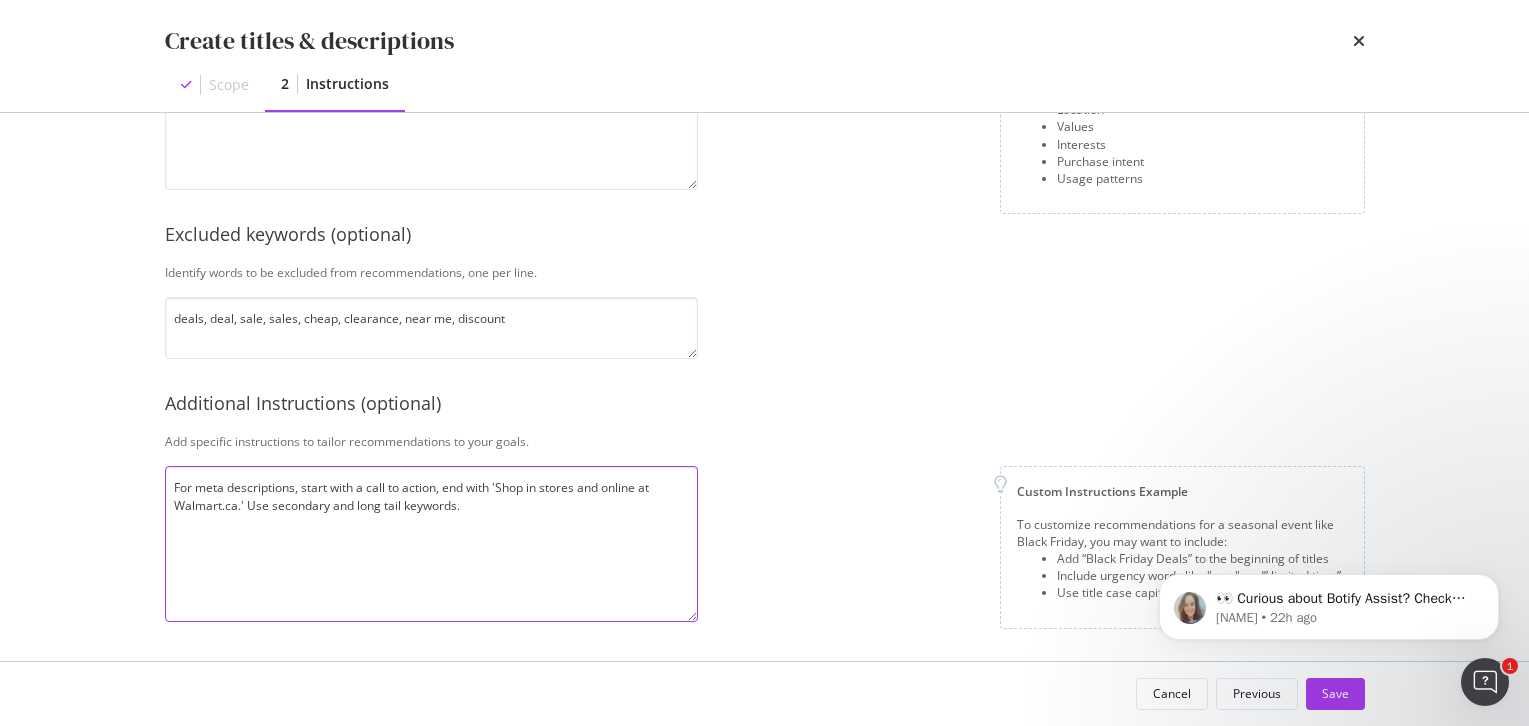 click on "For meta descriptions, start with a call to action, end with 'Shop in stores and online at Walmart.ca.' Use secondary and long tail keywords." at bounding box center (431, 544) 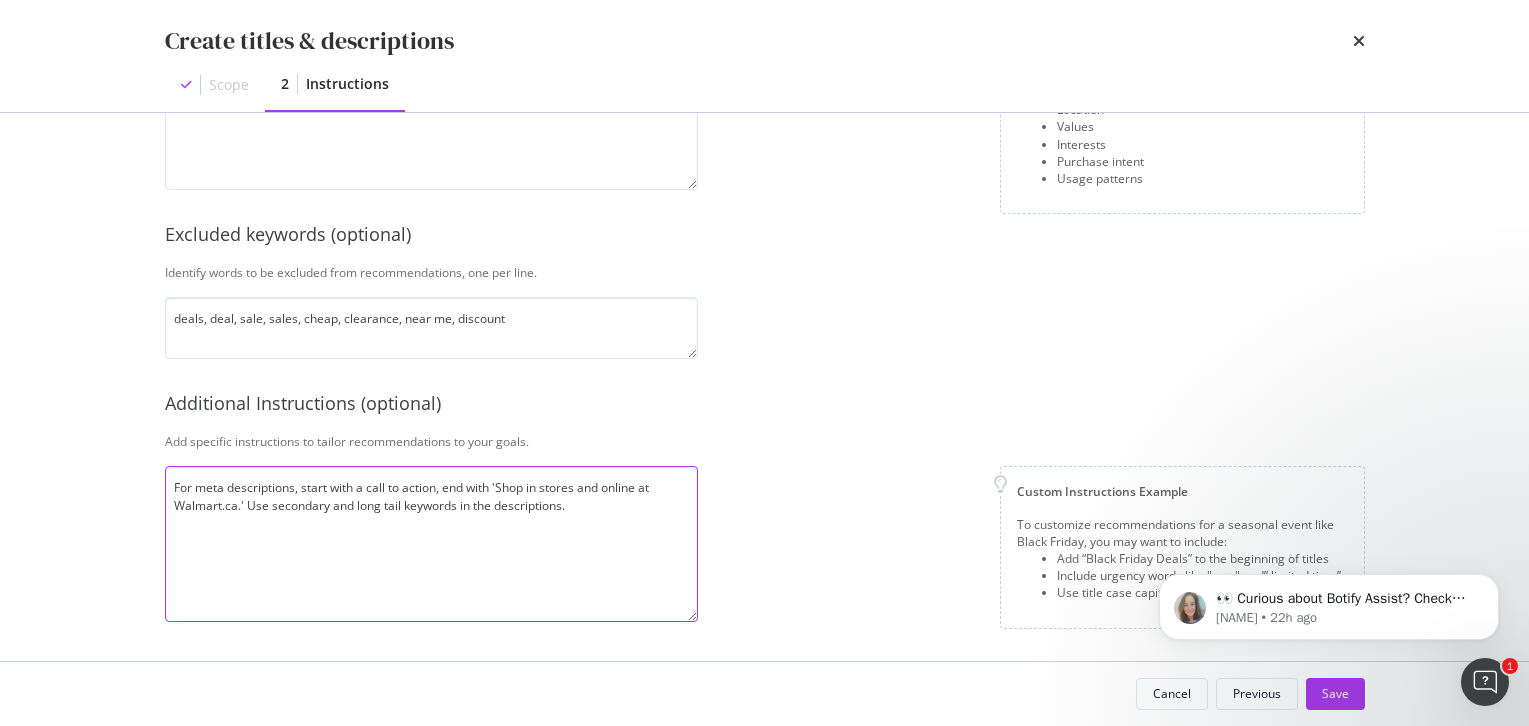 type on "For meta descriptions, start with a call to action, end with 'Shop in stores and online at Walmart.ca.' Use secondary and long tail keywords in the descriptions." 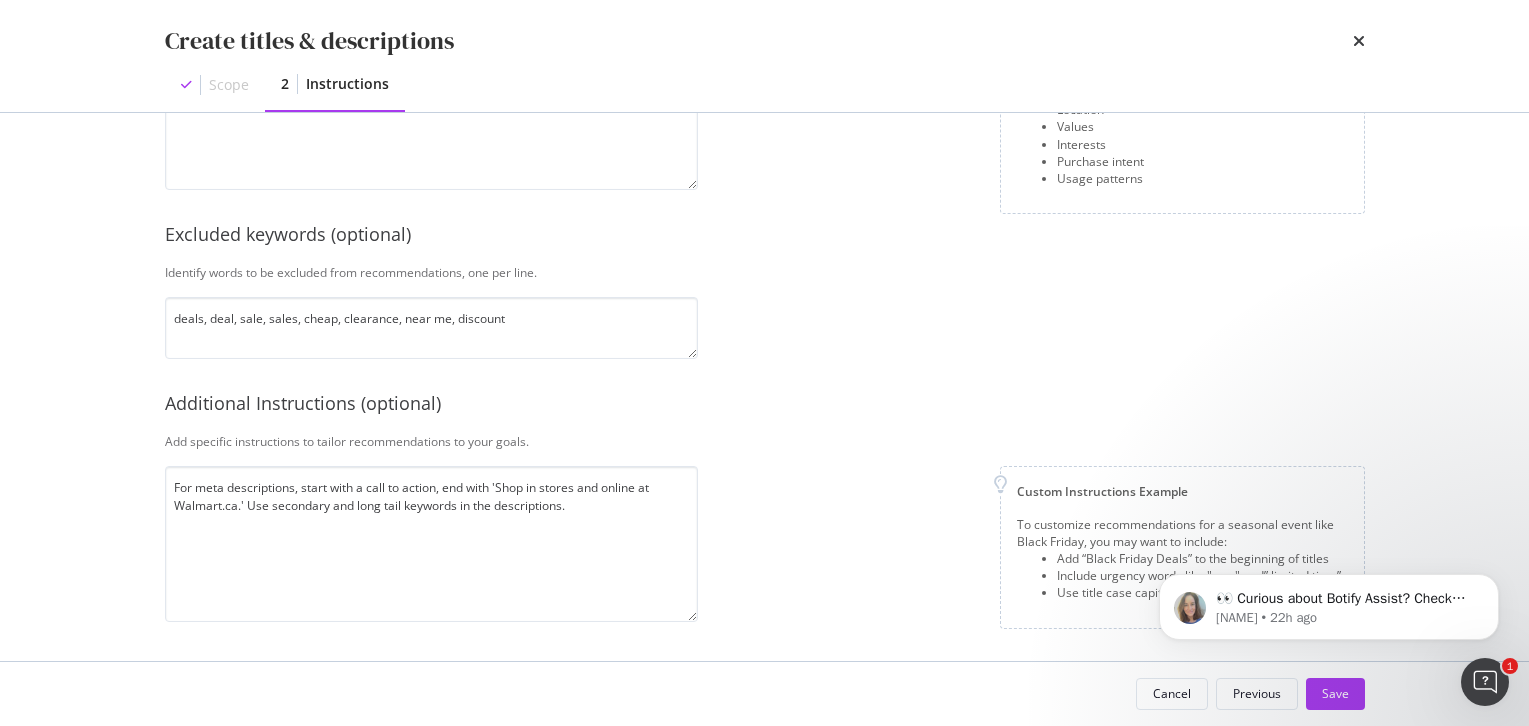click on "Custom Instructions Example To customize recommendations for a seasonal event like Black Friday, you may want to include: Add “Black Friday Deals” to the beginning of titles Include urgency words like "now" and” limited time” Use title case capitalization" at bounding box center [1039, 547] 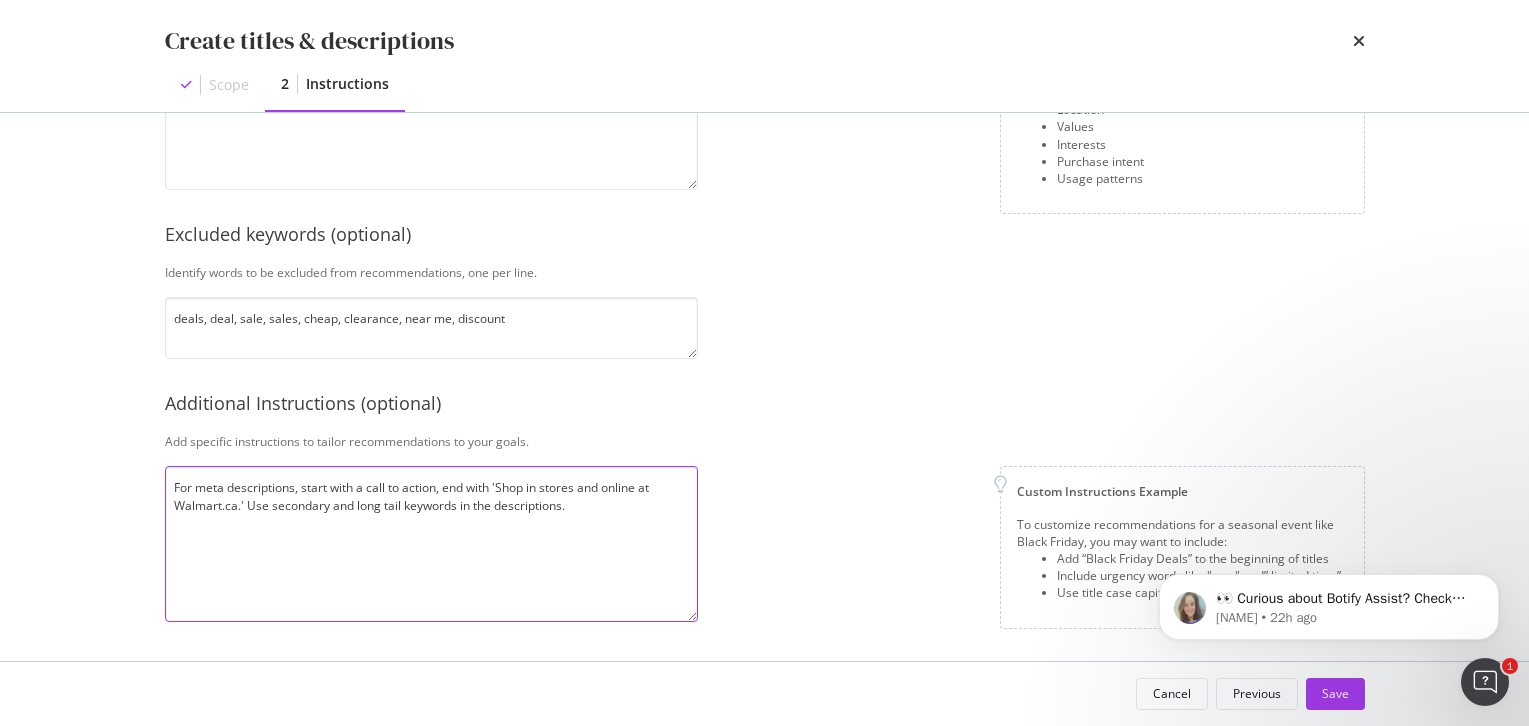 drag, startPoint x: 570, startPoint y: 513, endPoint x: 160, endPoint y: 481, distance: 411.2469 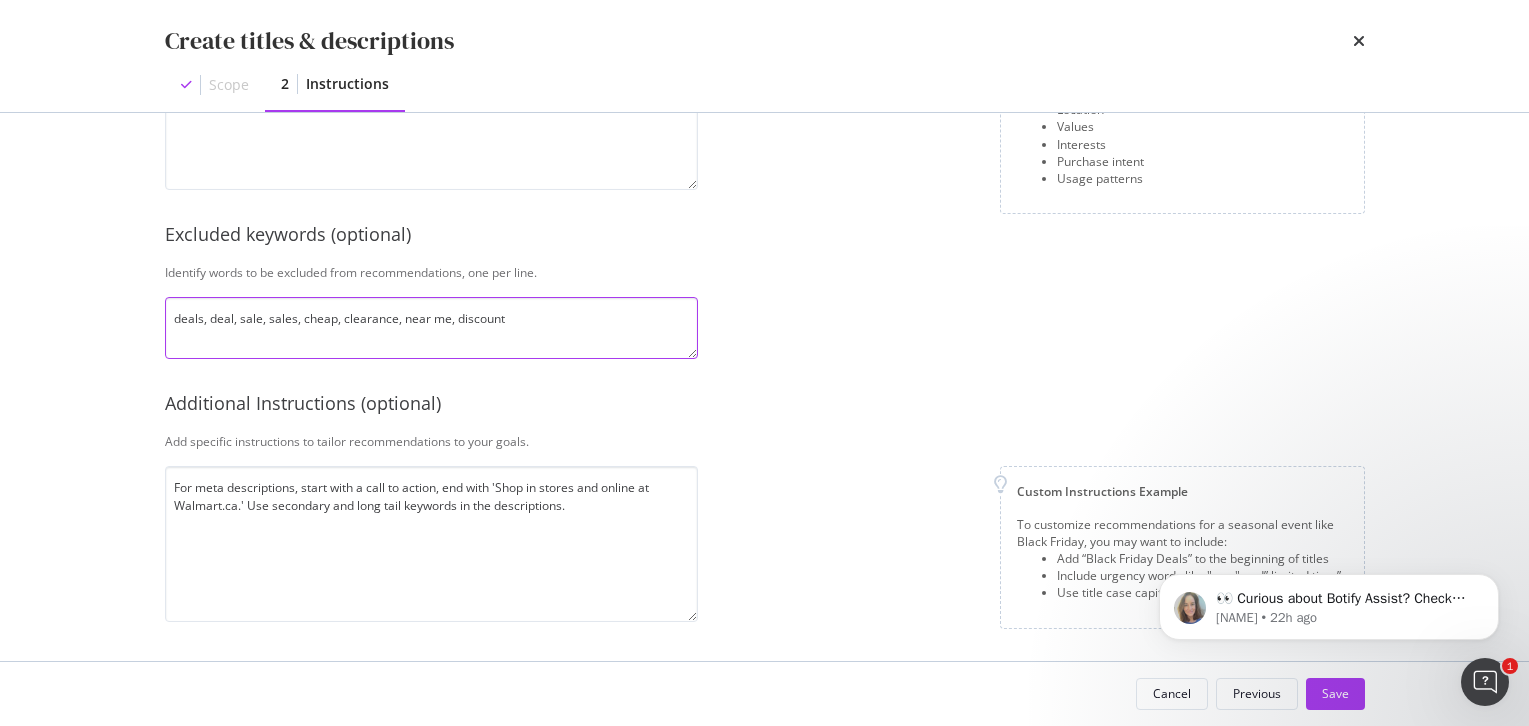 drag, startPoint x: 532, startPoint y: 317, endPoint x: 132, endPoint y: 316, distance: 400.00125 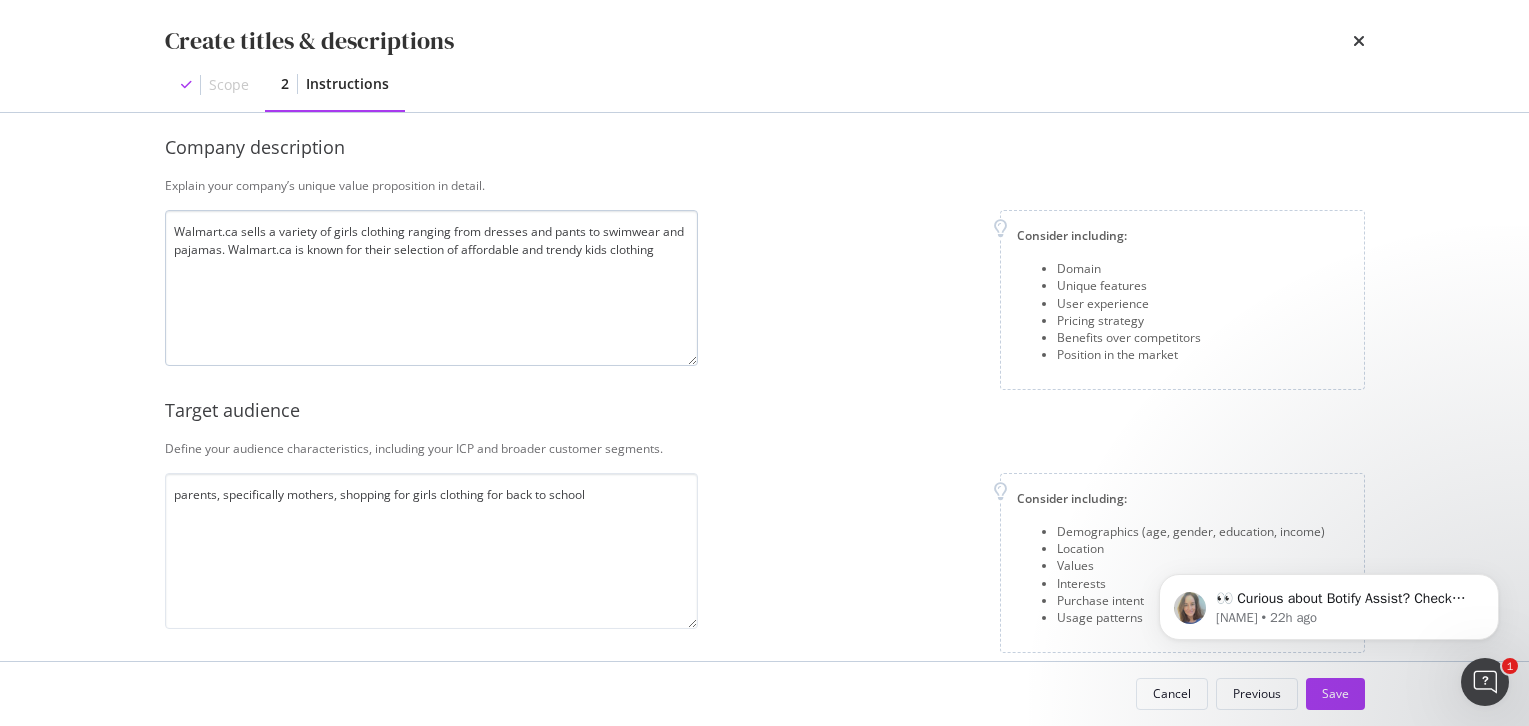 scroll, scrollTop: 149, scrollLeft: 0, axis: vertical 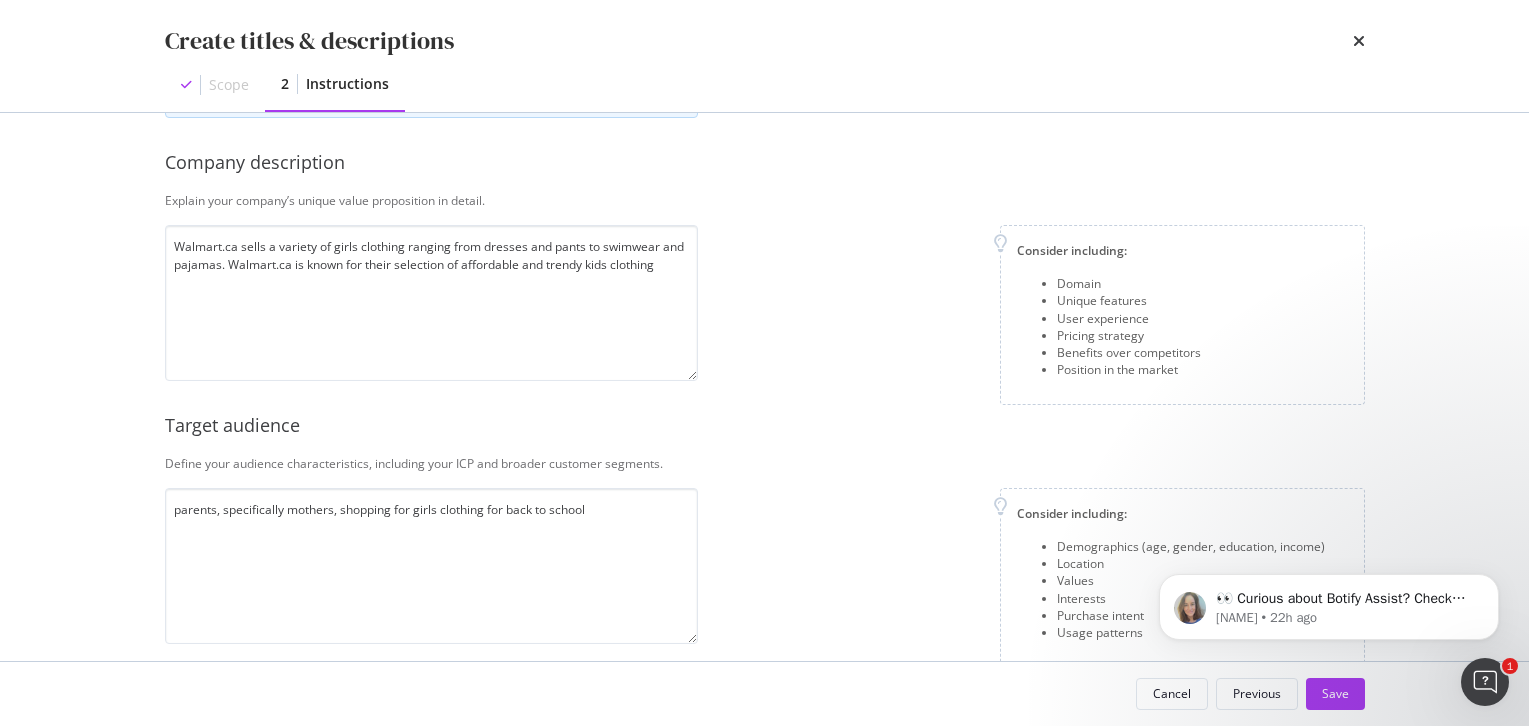 click on "Consider including: Domain Unique features User experience Pricing strategy Benefits over competitors Position in the market" at bounding box center [1039, 315] 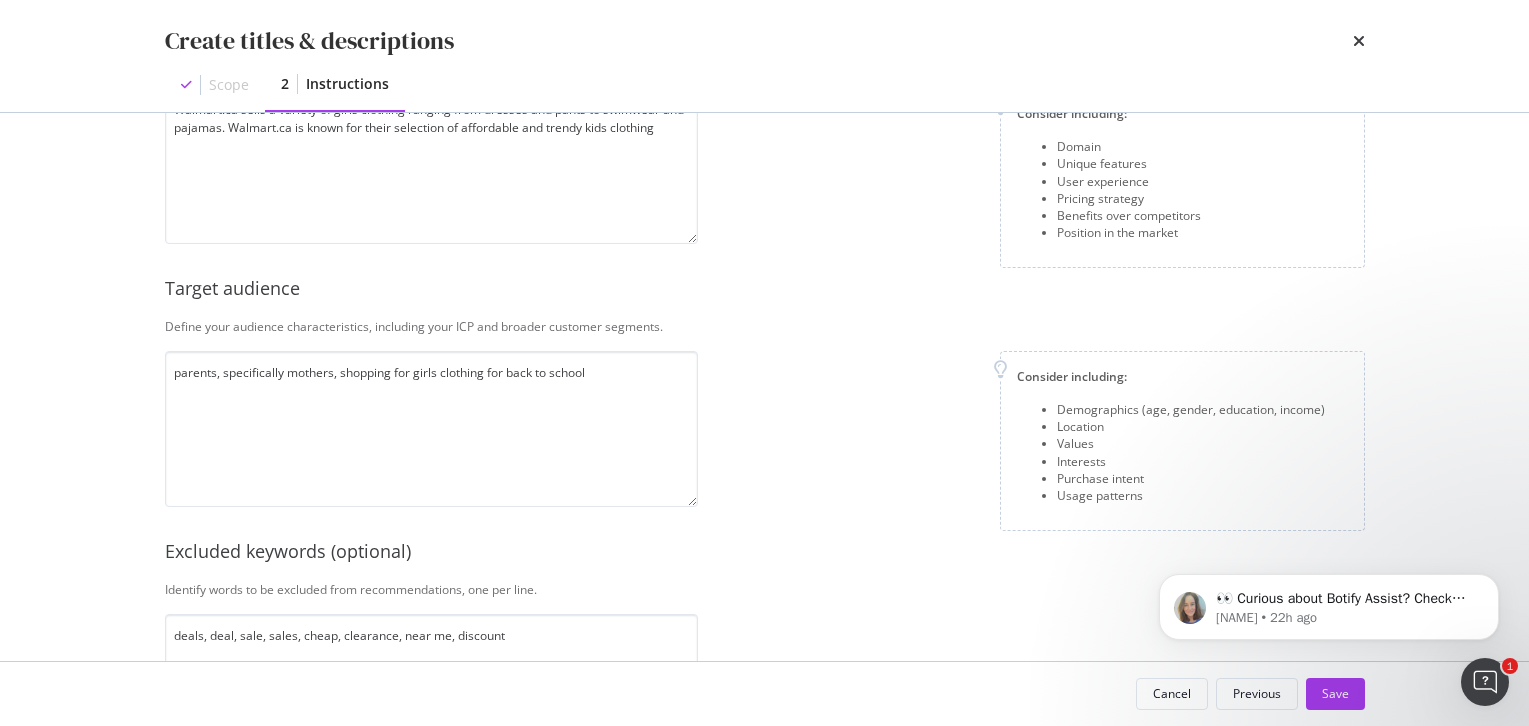 scroll, scrollTop: 603, scrollLeft: 0, axis: vertical 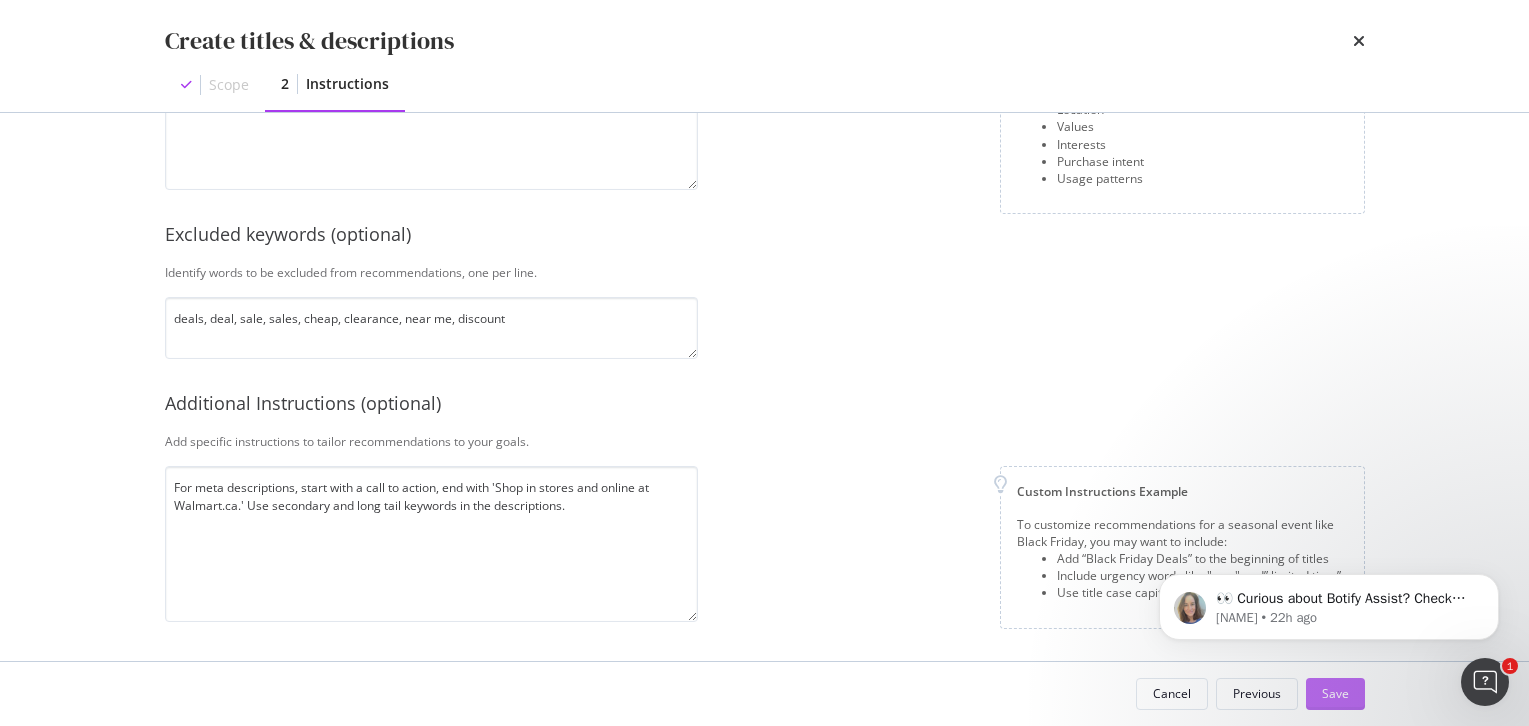 click on "Save" at bounding box center [1335, 693] 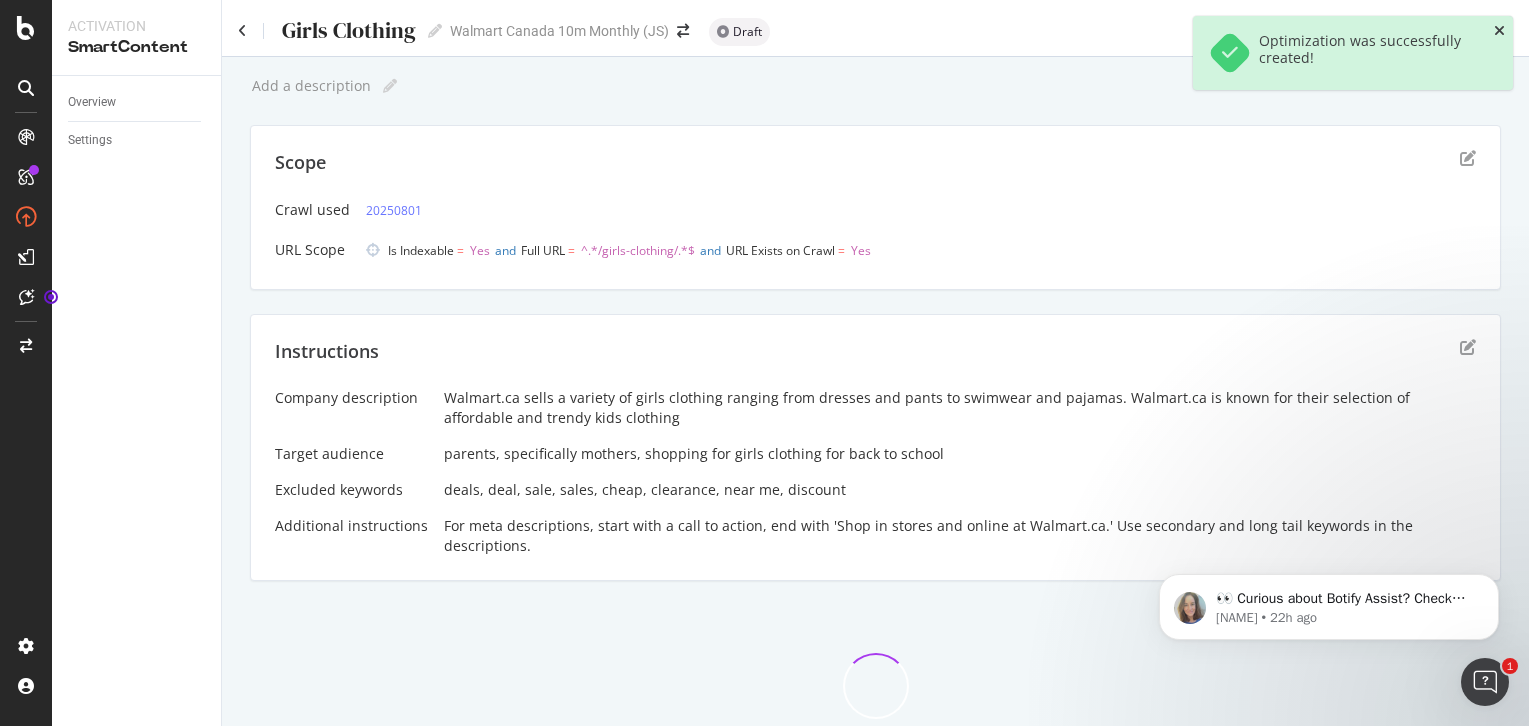 click at bounding box center (1499, 31) 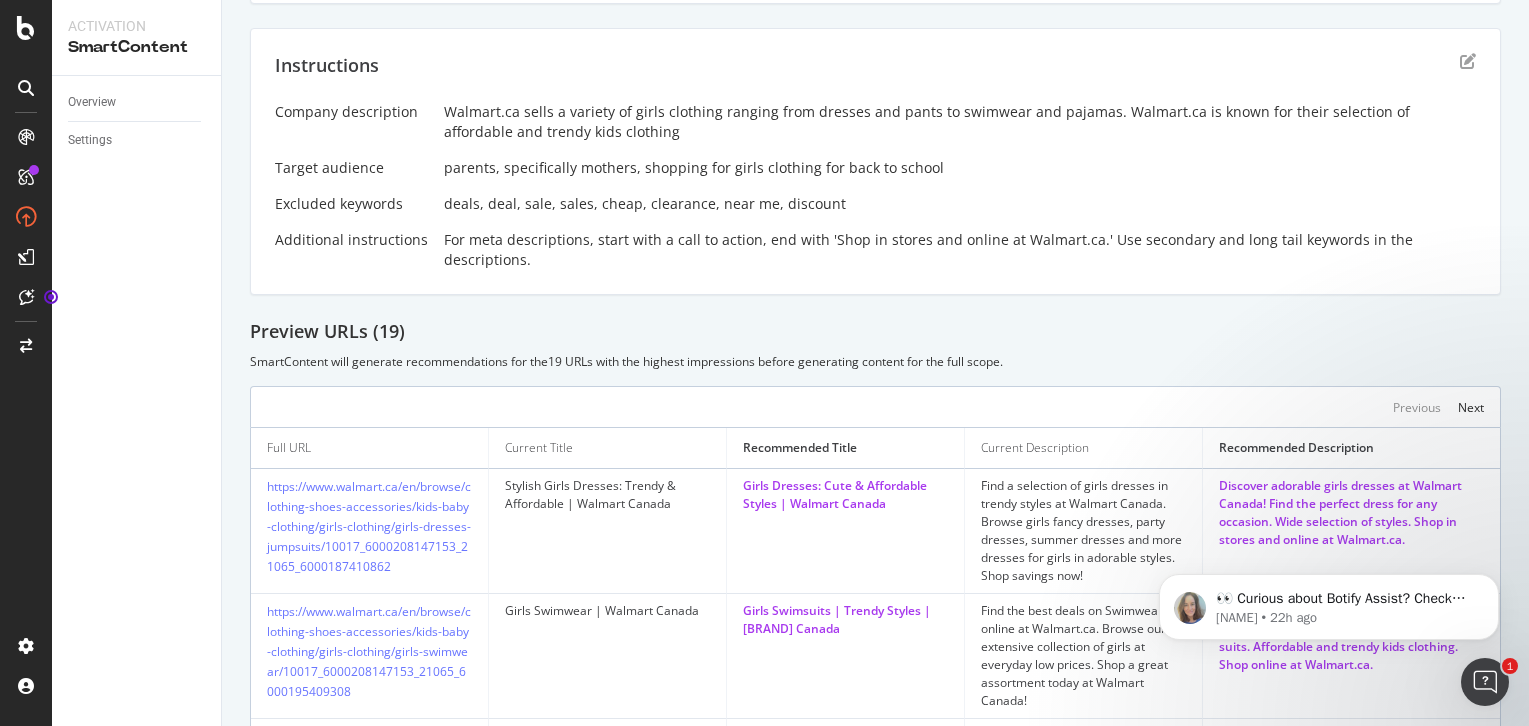 scroll, scrollTop: 0, scrollLeft: 0, axis: both 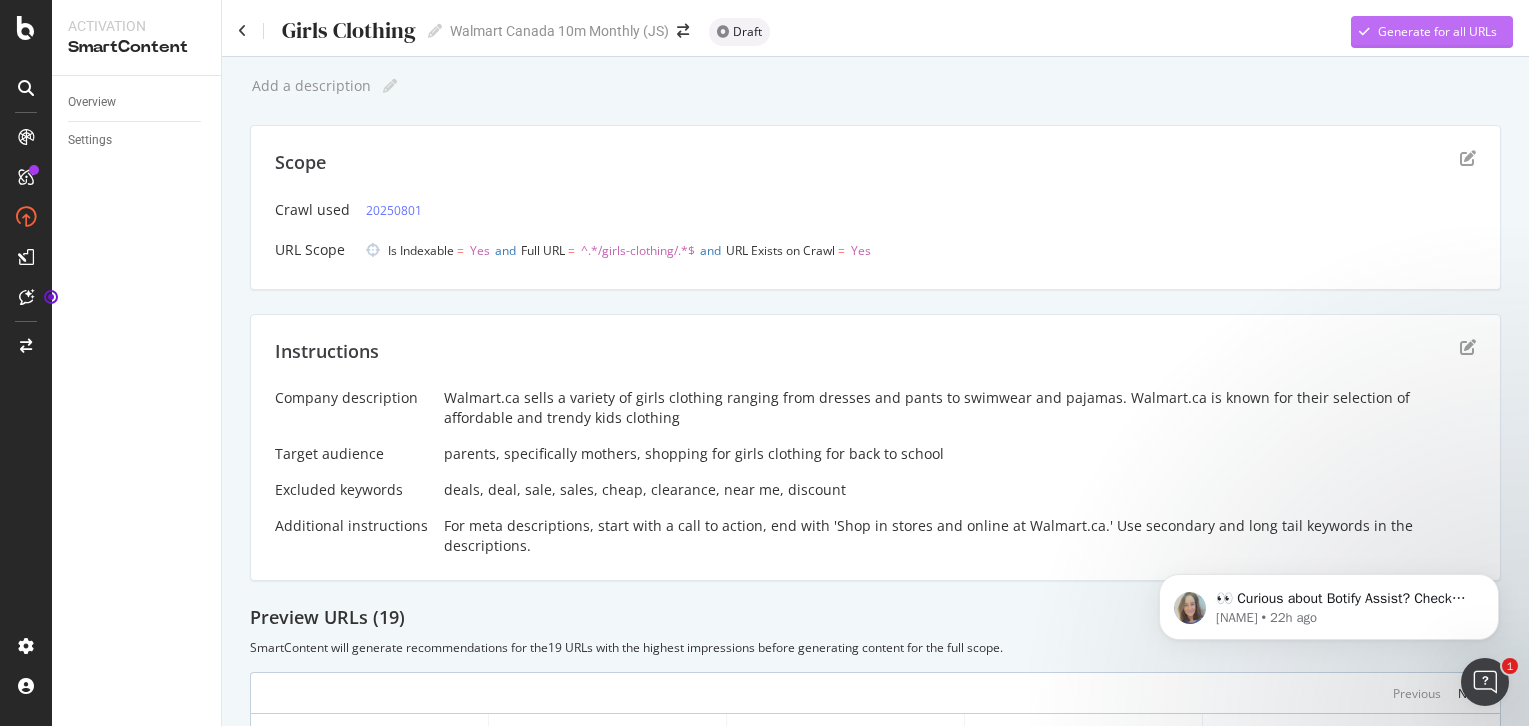 click at bounding box center (1364, 32) 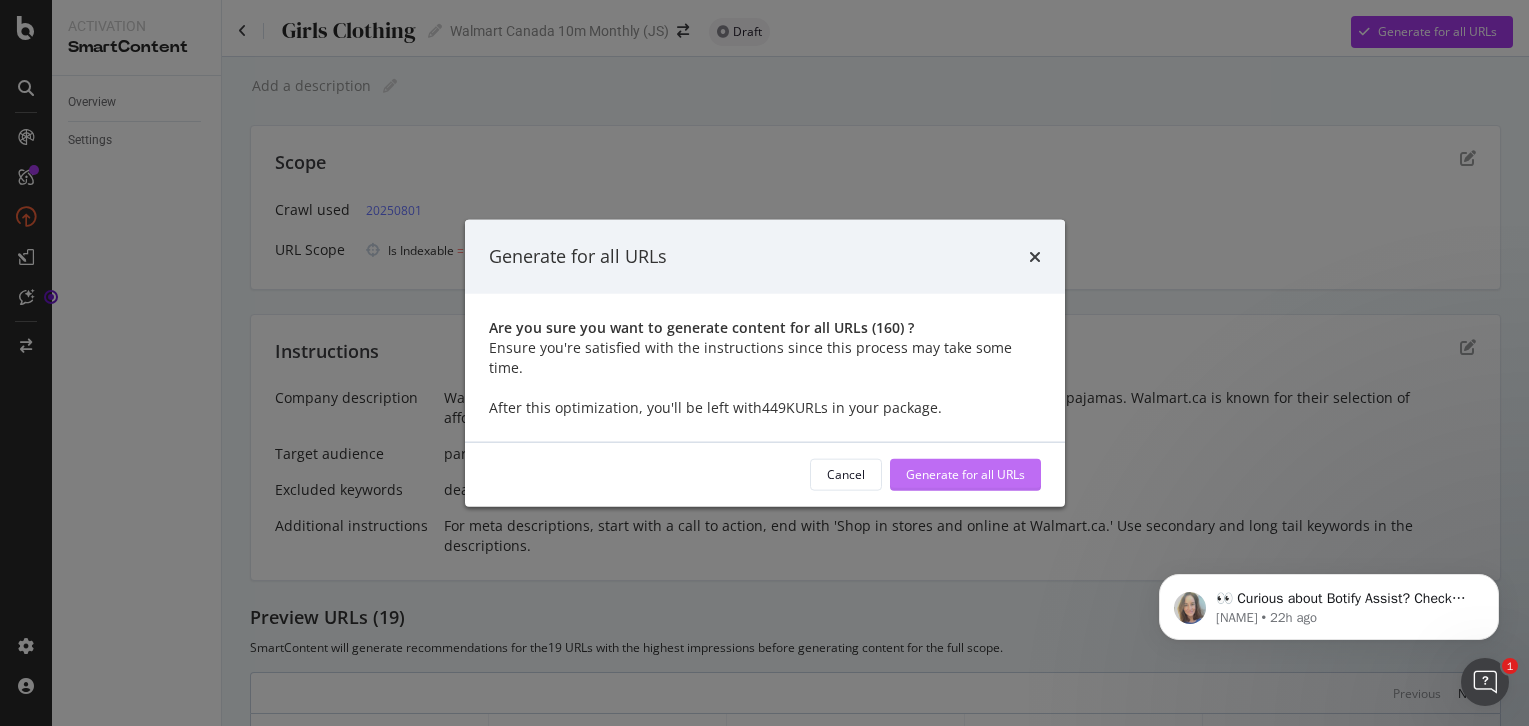 click on "Generate for all URLs" at bounding box center [965, 474] 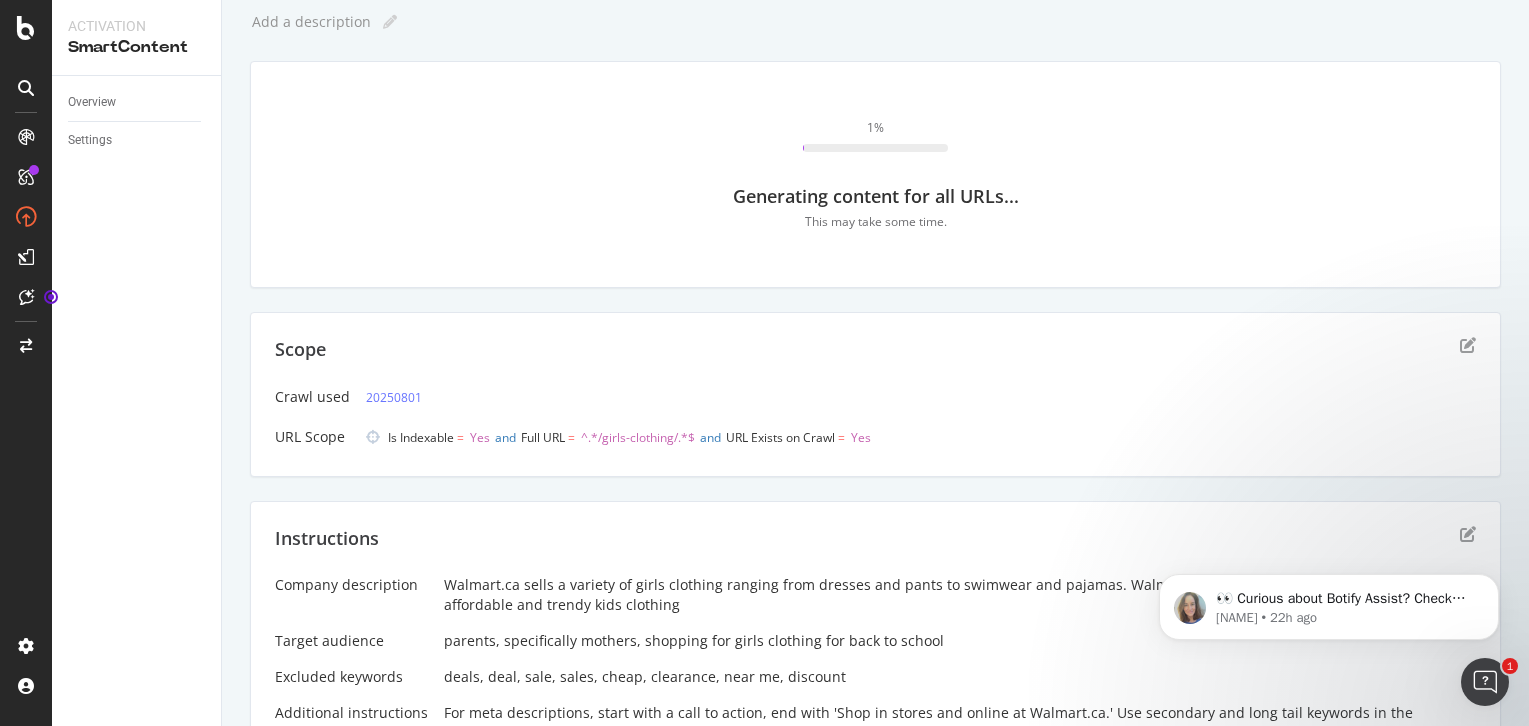 scroll, scrollTop: 0, scrollLeft: 0, axis: both 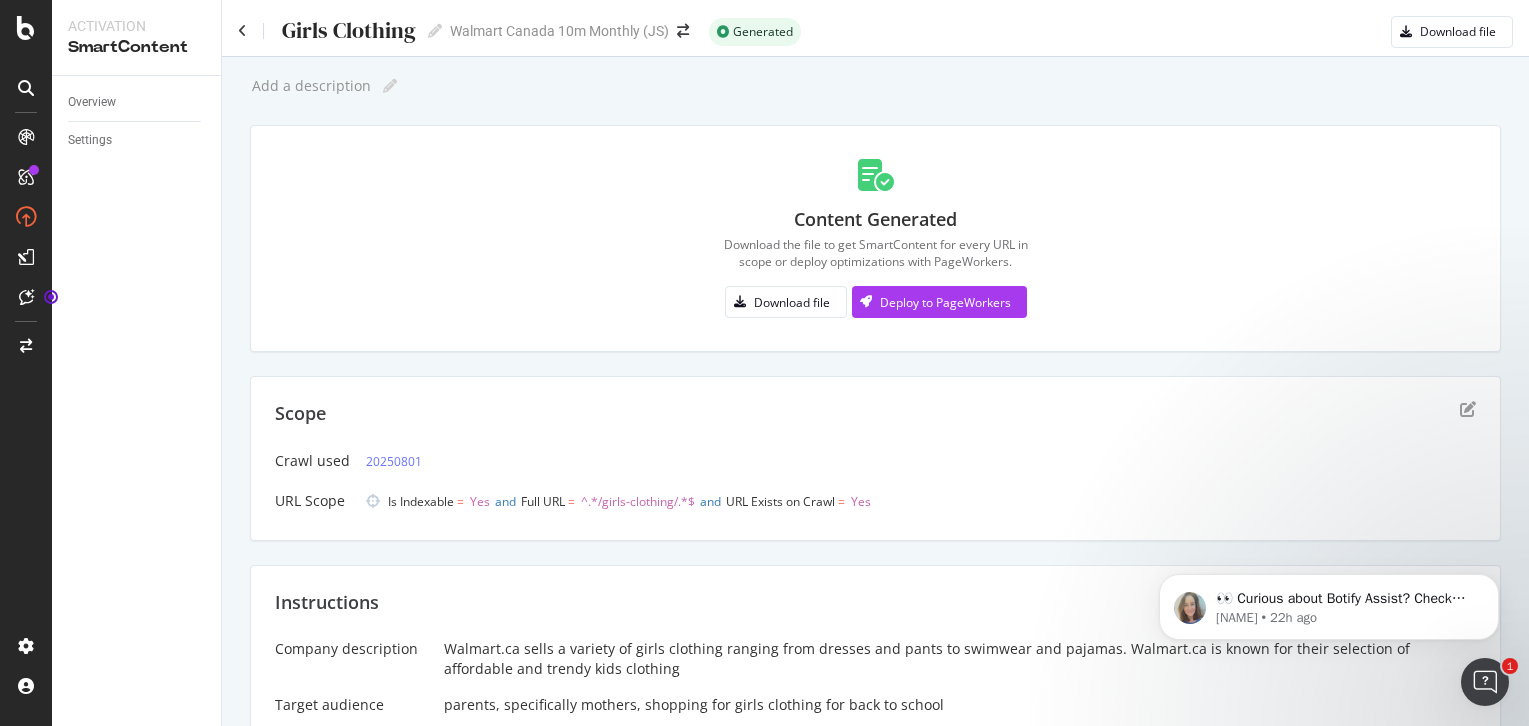 click on "Content Generated Download the file to get SmartContent for every URL in scope or deploy optimizations with PageWorkers. Download file Deploy to PageWorkers" at bounding box center (875, 238) 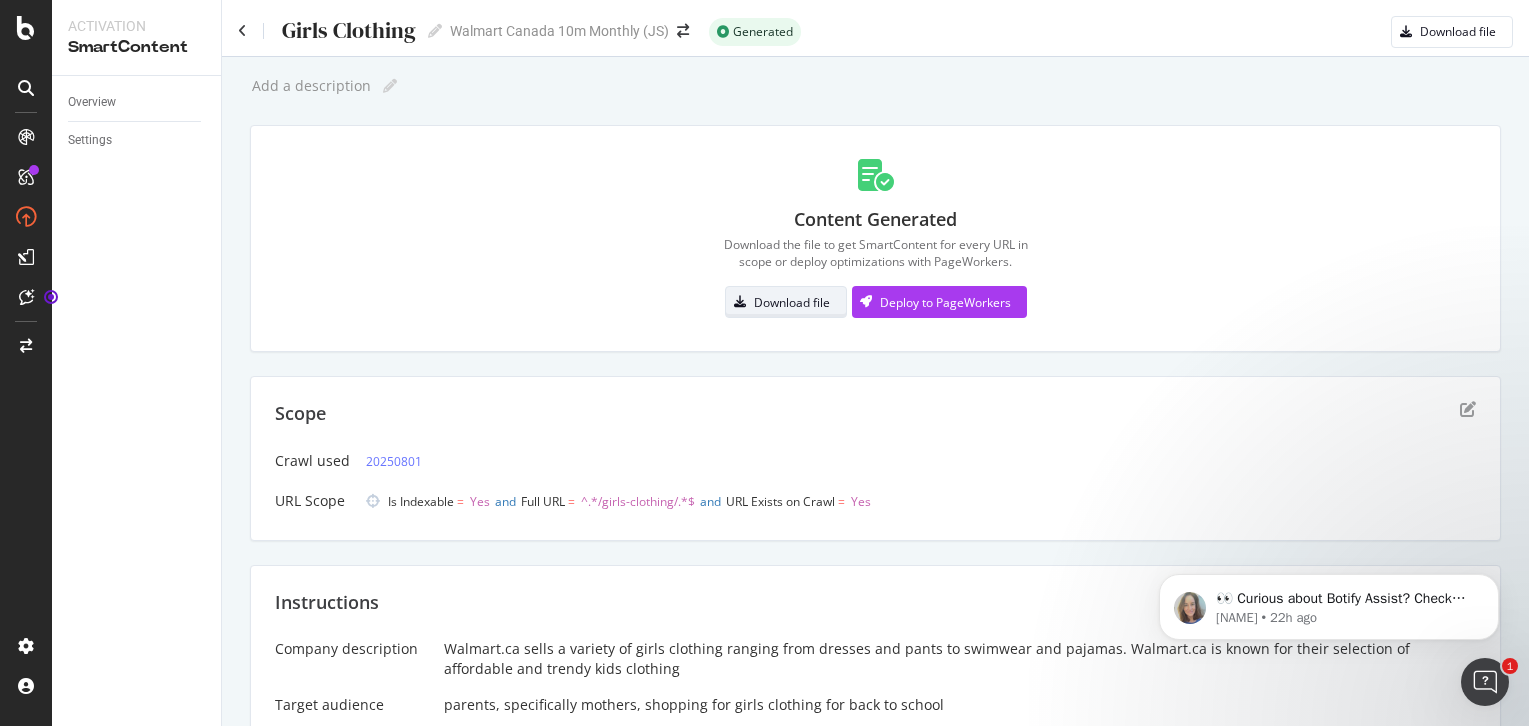 click on "Download file" at bounding box center [792, 302] 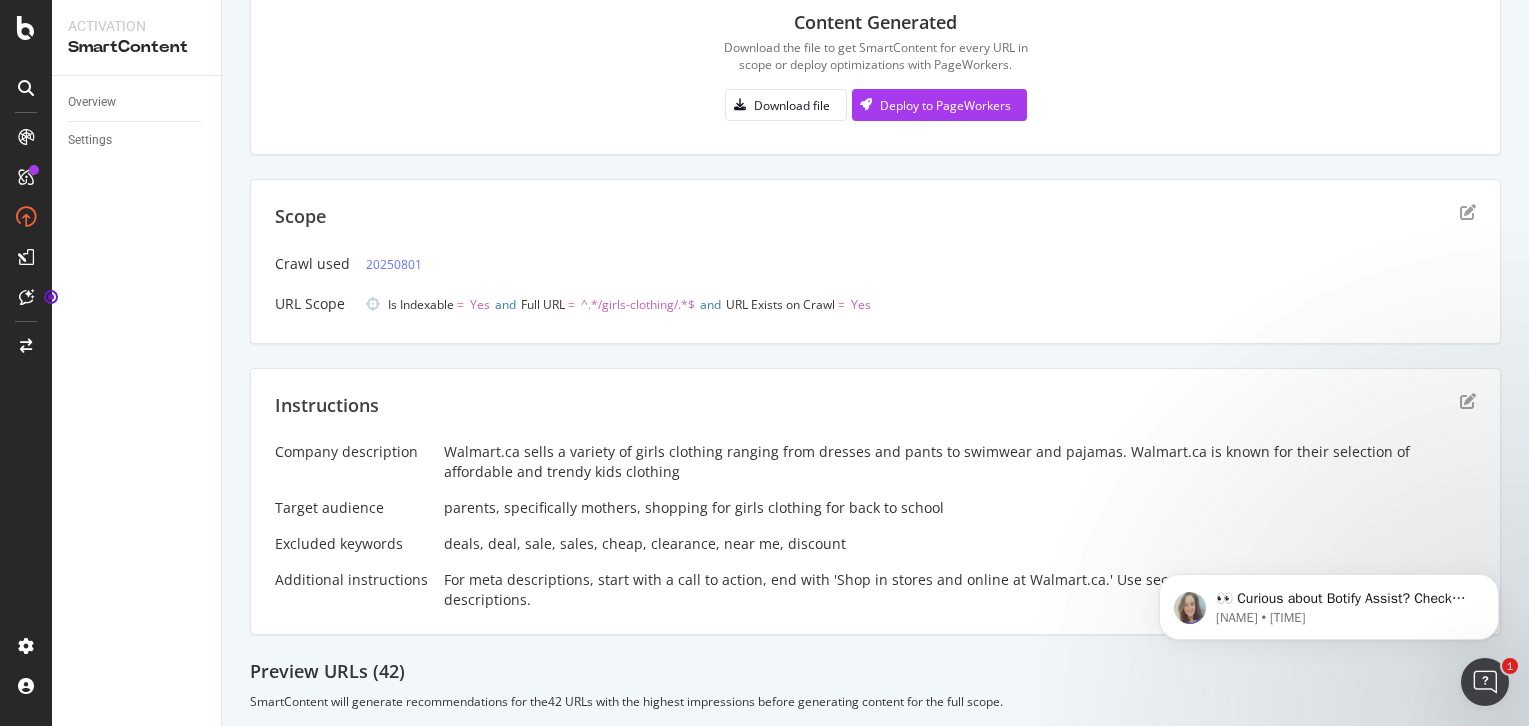 scroll, scrollTop: 205, scrollLeft: 0, axis: vertical 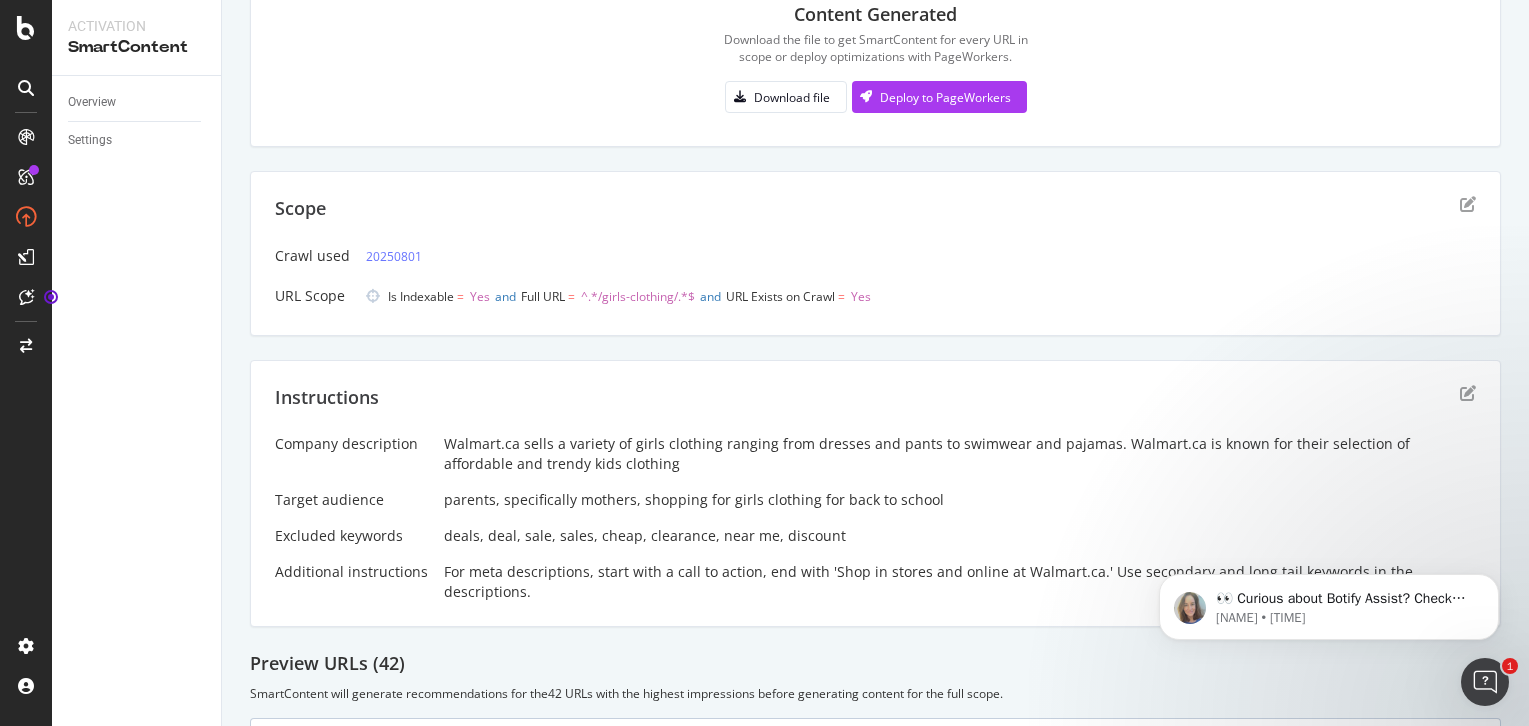 click on "Instructions" at bounding box center [875, 410] 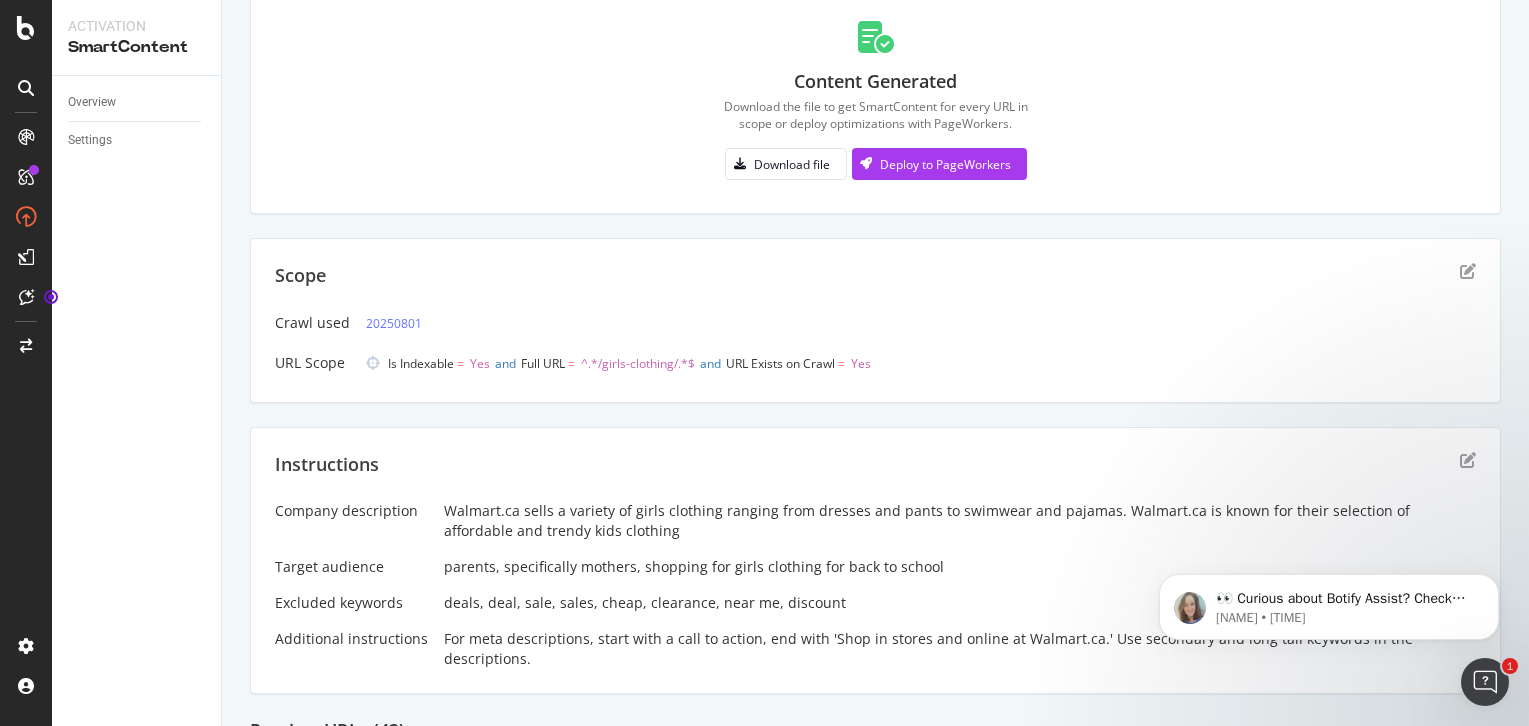 scroll, scrollTop: 0, scrollLeft: 0, axis: both 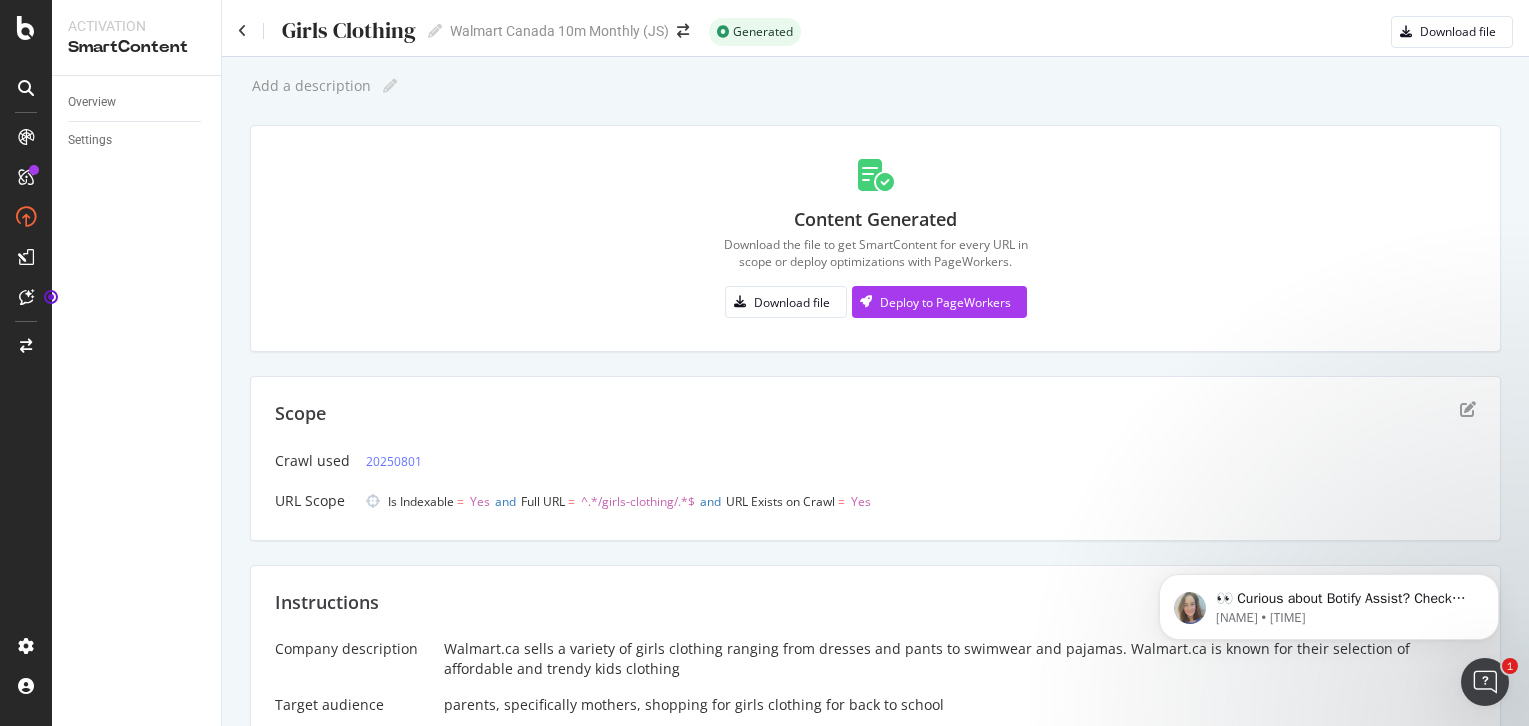 click on "Add a description Add a description Content Generated Download the file to get SmartContent for every URL in scope or deploy optimizations with PageWorkers. Download file Deploy to PageWorkers Scope Crawl used 20250801 URL Scope Is Indexable = Yes and Full URL = ^.*/girls-clothing/.*$ and URL Exists on Crawl = Yes Instructions Company description Walmart.ca sells a variety of girls clothing ranging from dresses and pants to swimwear and pajamas. Walmart.ca is known for their selection of affordable and trendy kids clothing Target audience parents, specifically mothers, shopping for girls clothing for back to school Excluded keywords deals, deal, sale, sales, cheap, clearance, near me, discount Additional instructions For meta descriptions, start with a call to action, end with 'Shop in stores and online at Walmart.ca.' Use secondary and long tail keywords in the descriptions. Preview URLs ( 42 ) SmartContent will generate recommendations for the 42 Previous Next Full URL" at bounding box center [875, 1202] 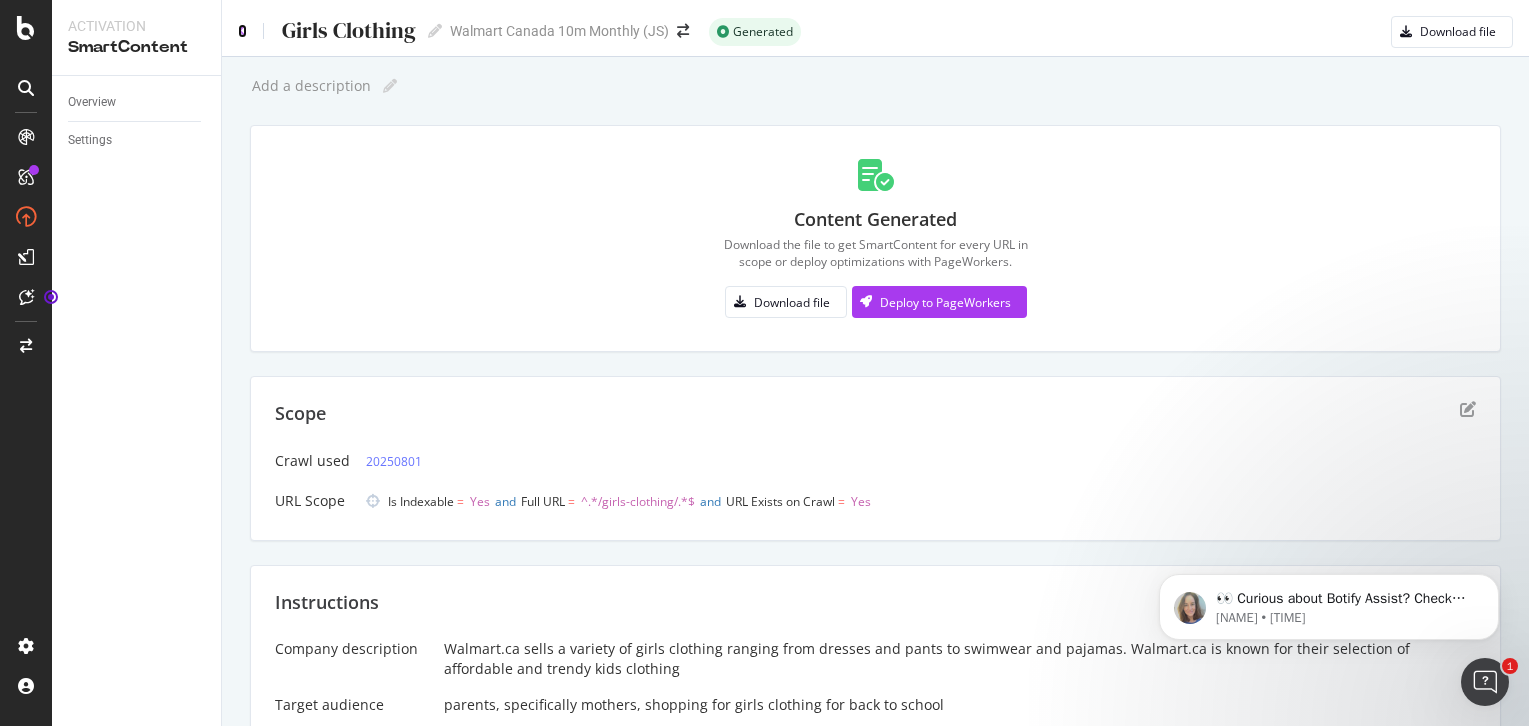 click at bounding box center [242, 31] 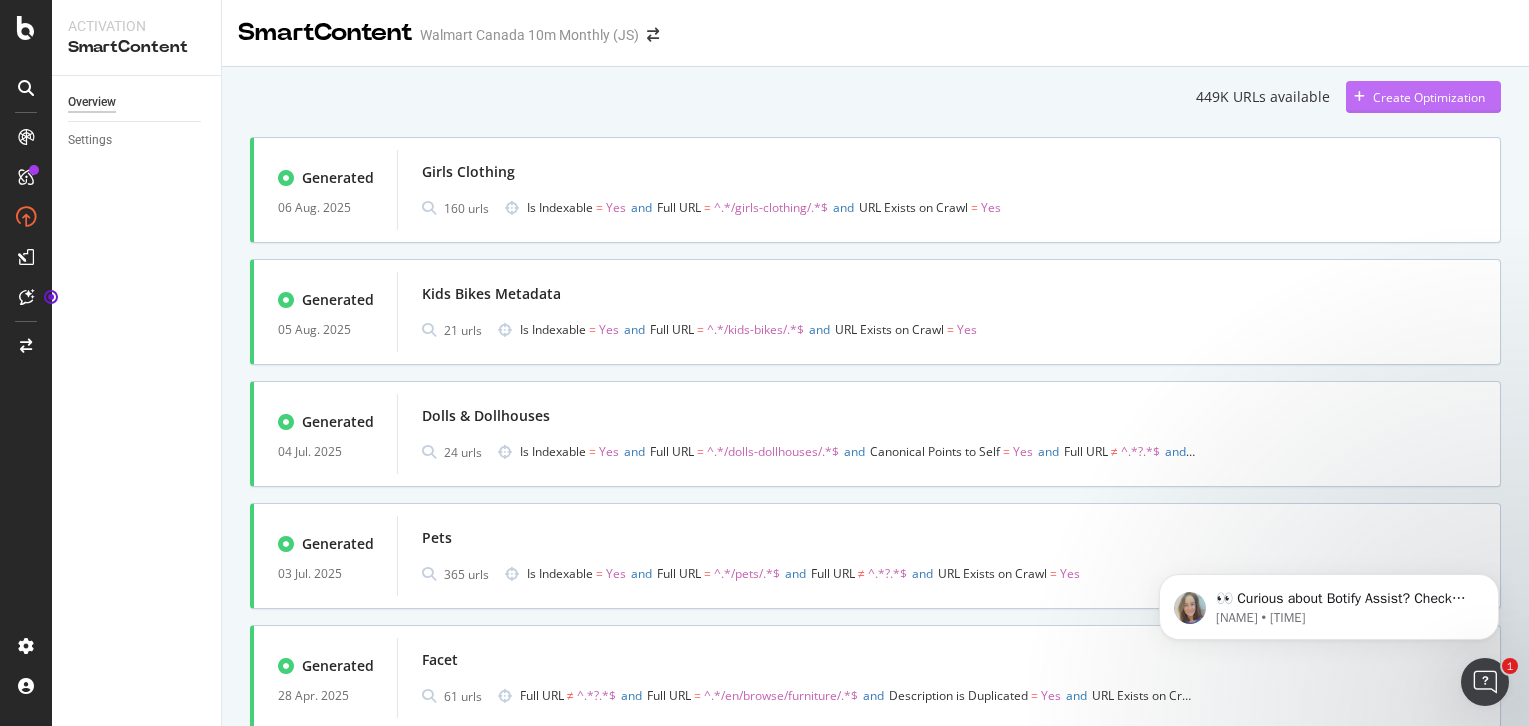 click on "Create Optimization" at bounding box center [1429, 97] 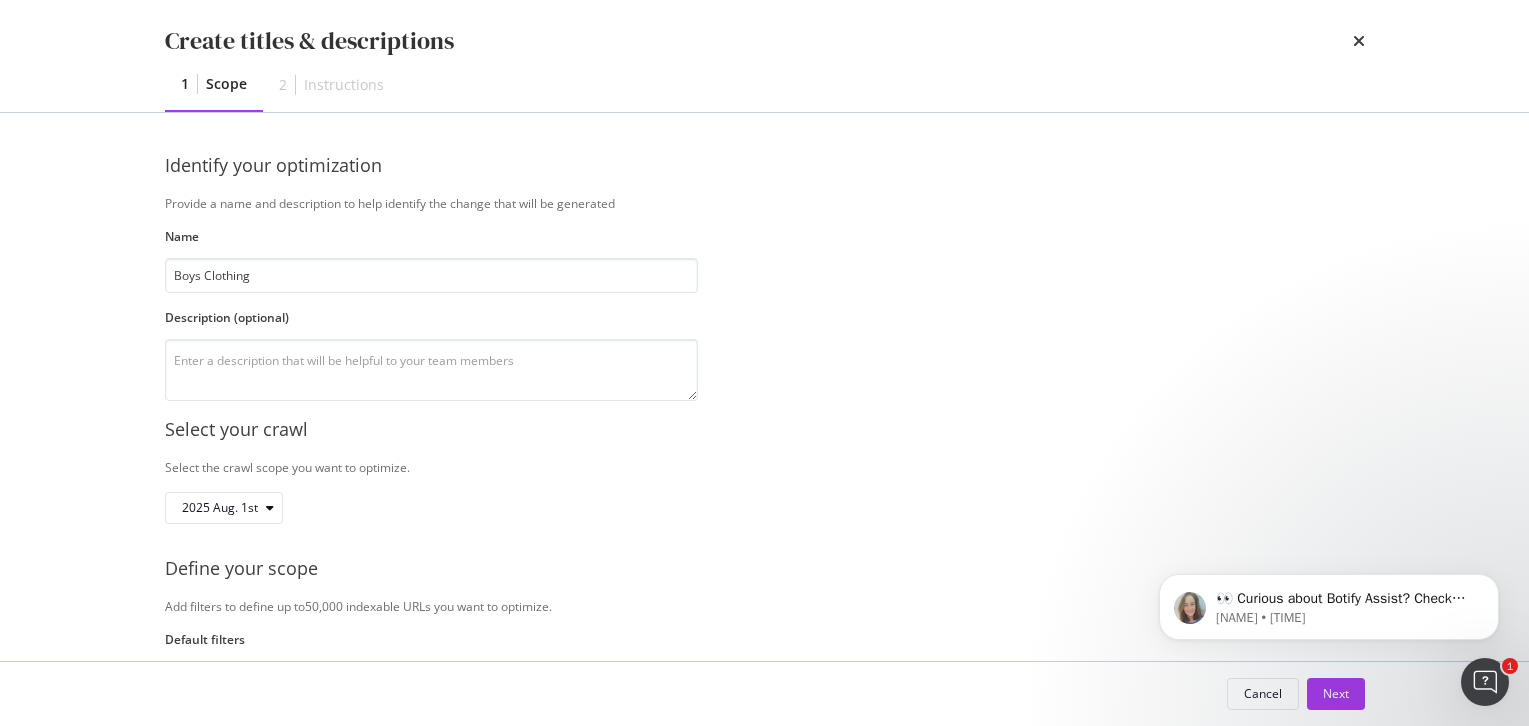 type on "Boys Clothing" 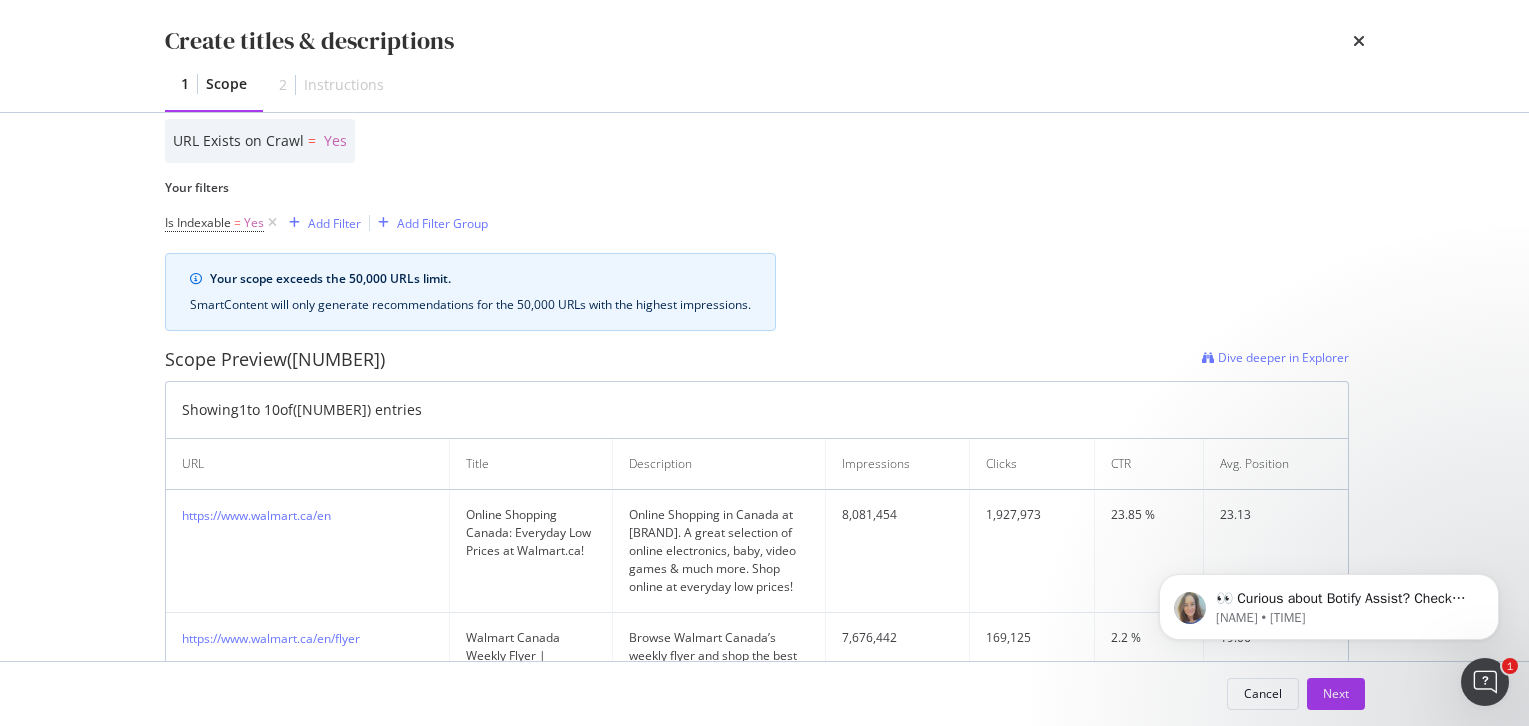 scroll, scrollTop: 541, scrollLeft: 0, axis: vertical 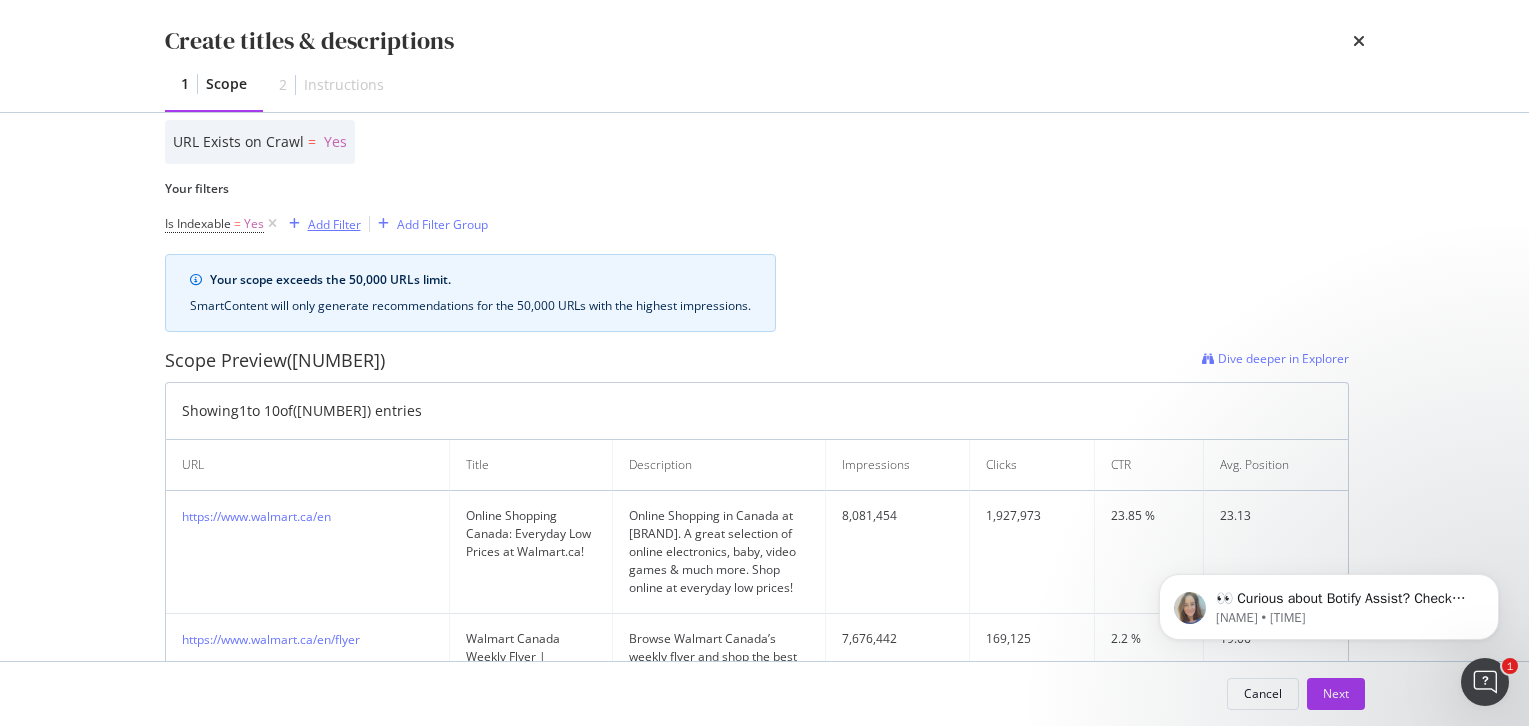 click on "Add Filter" at bounding box center [334, 224] 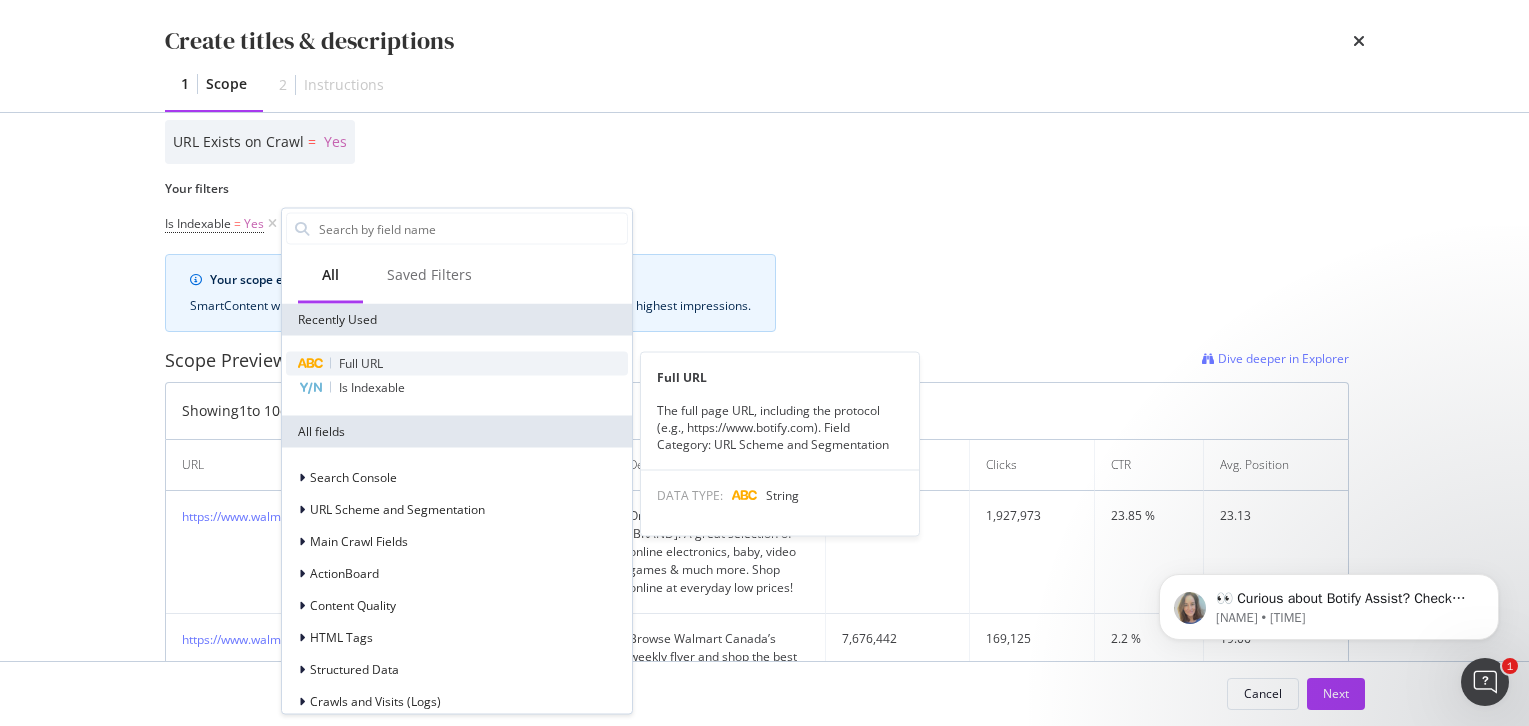 click on "Full URL" at bounding box center [457, 364] 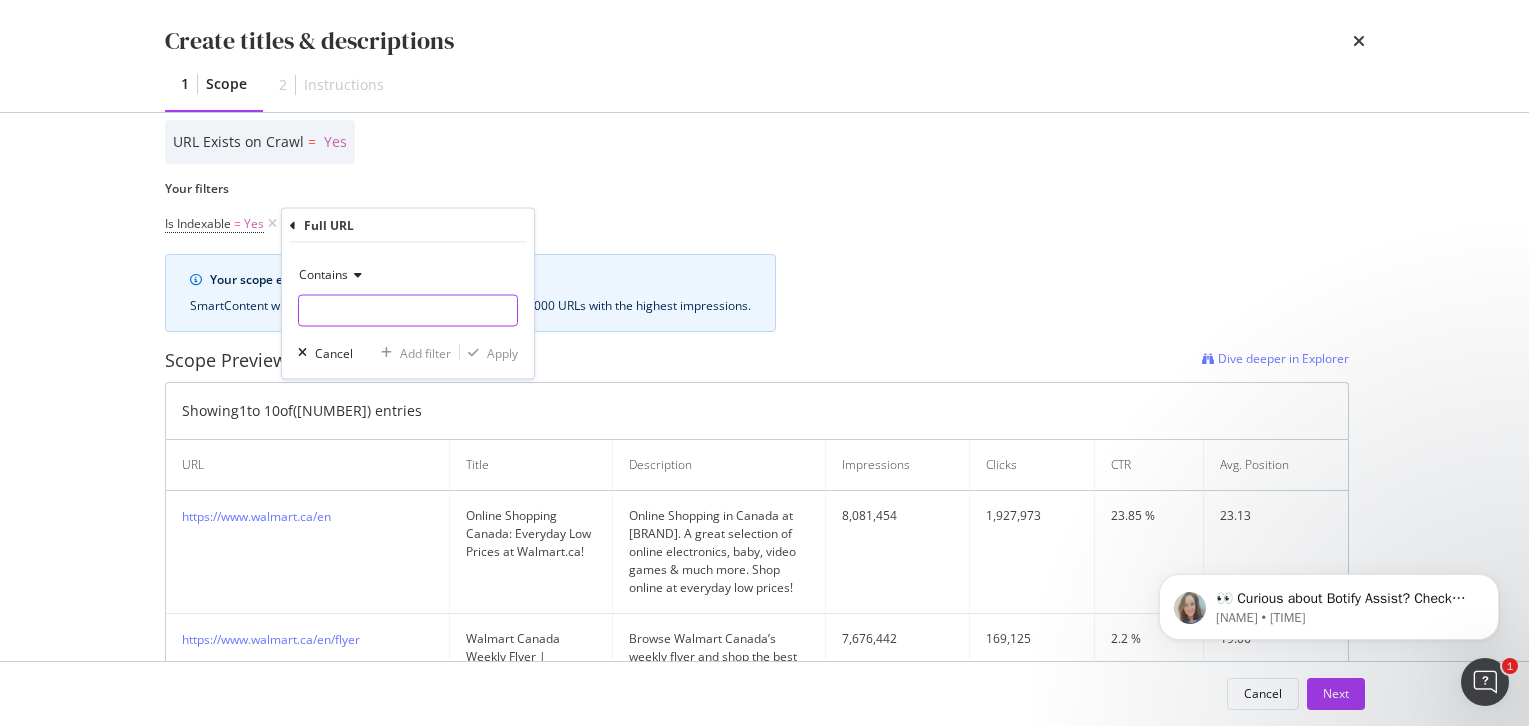 click on "Name" at bounding box center (408, 311) 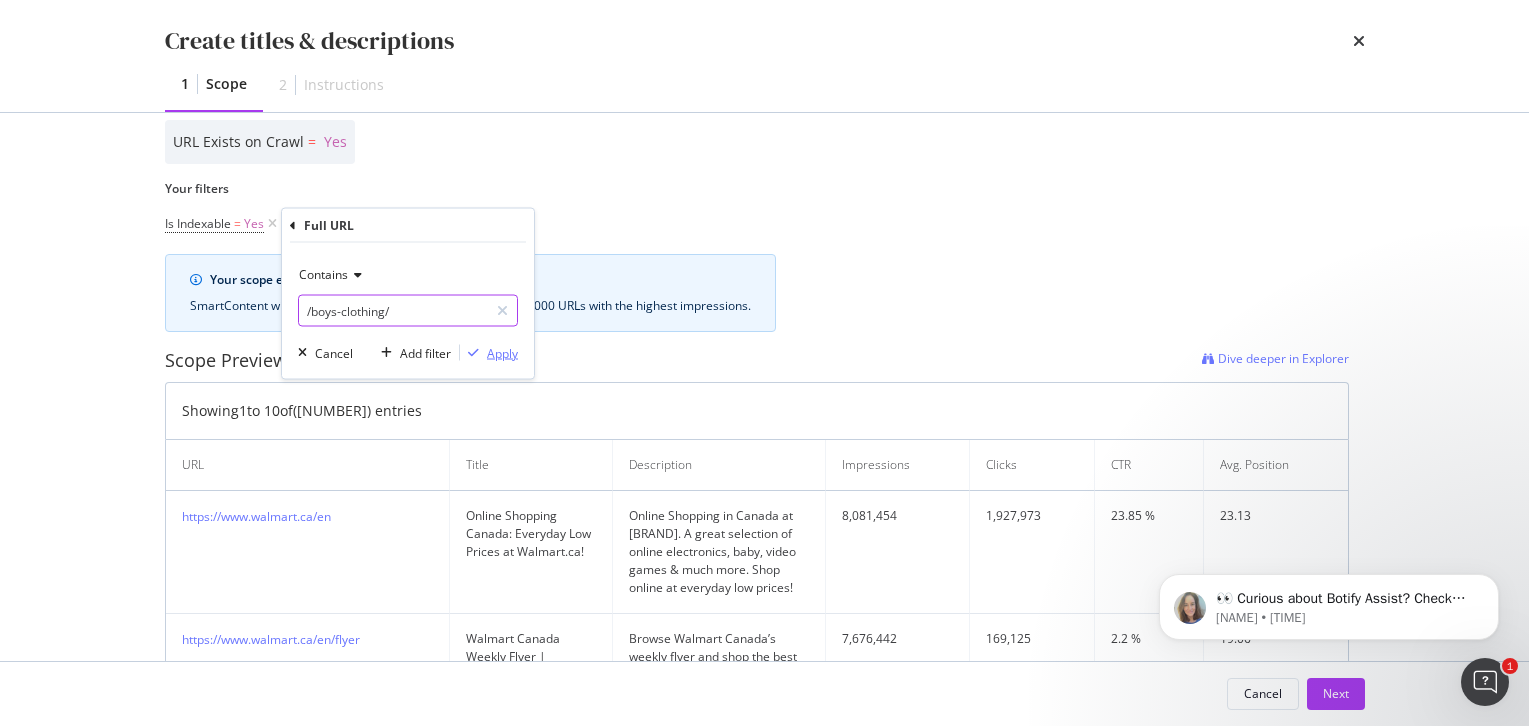 type on "/boys-clothing/" 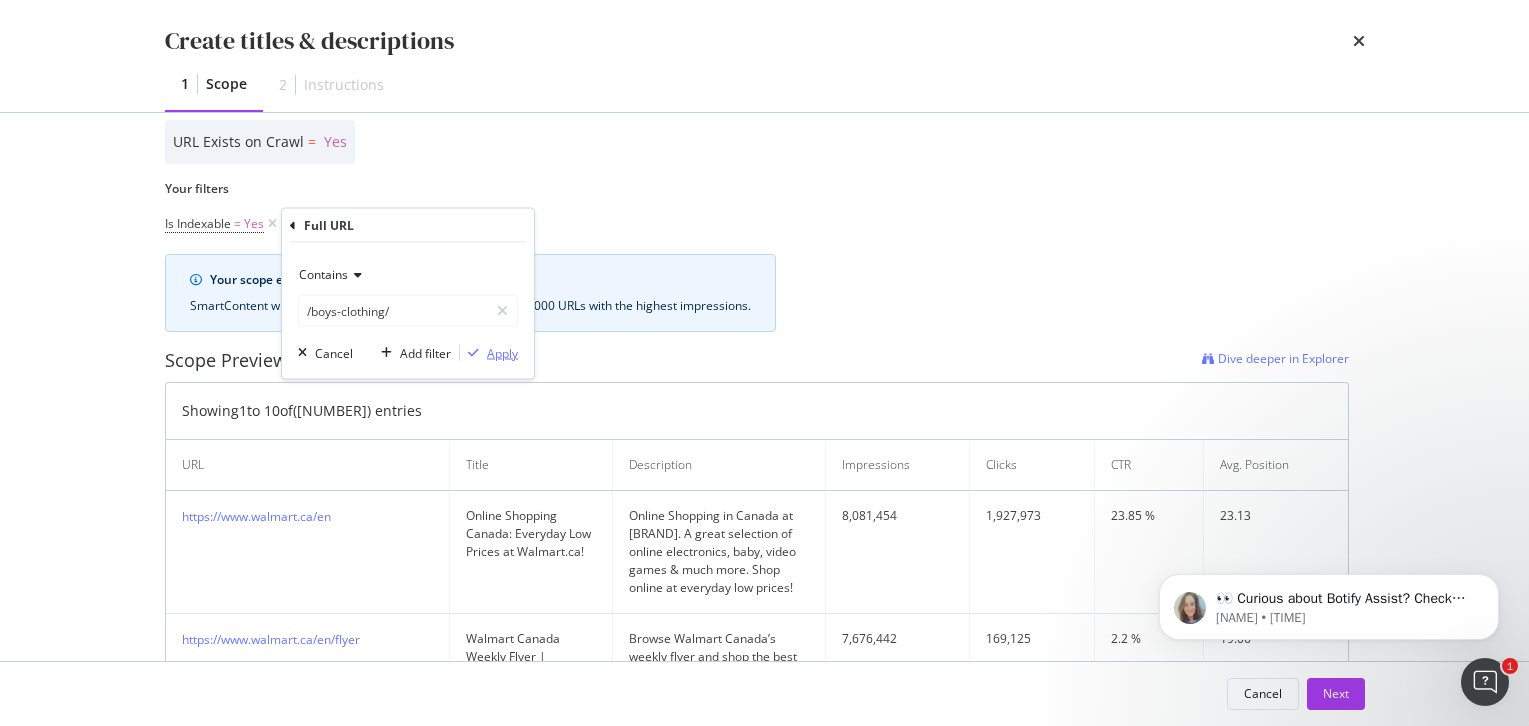click on "Apply" at bounding box center (502, 352) 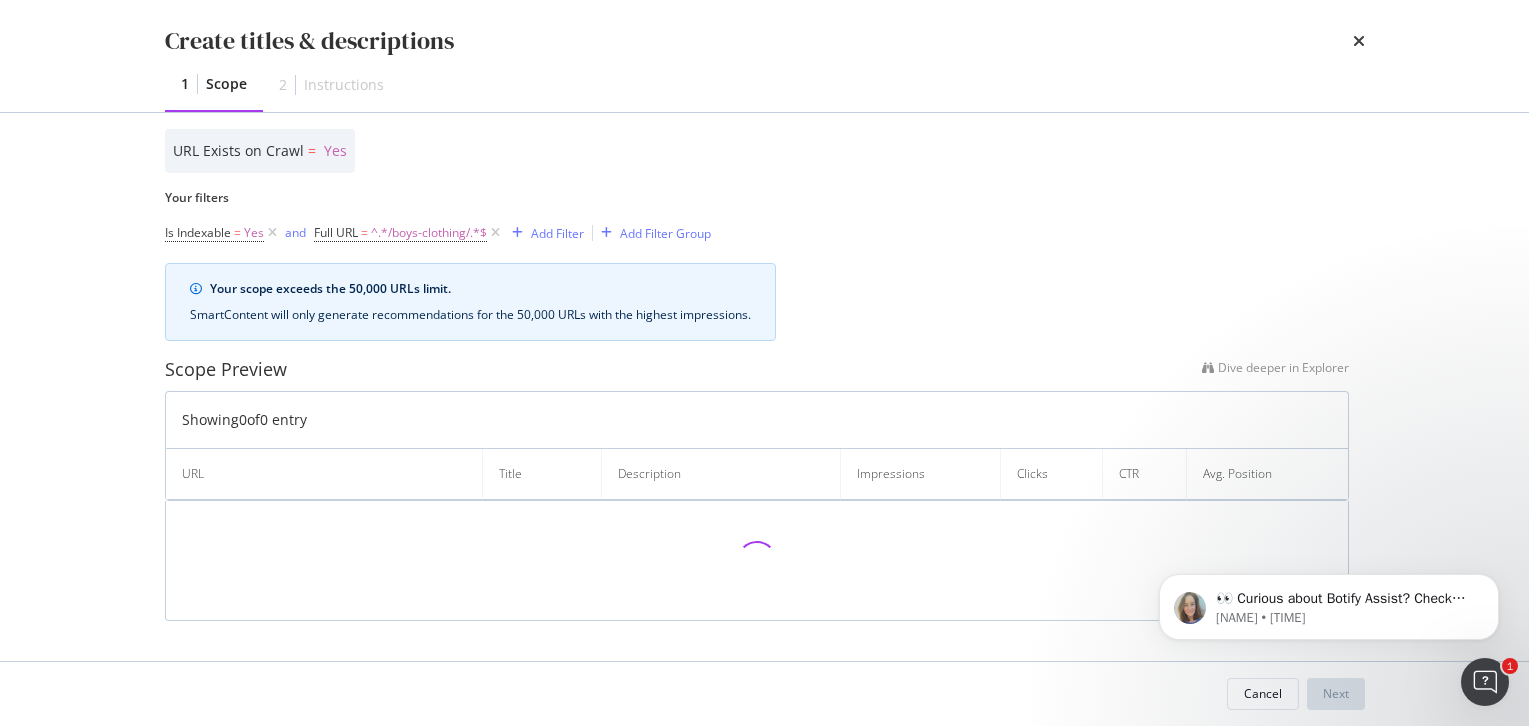 scroll, scrollTop: 541, scrollLeft: 0, axis: vertical 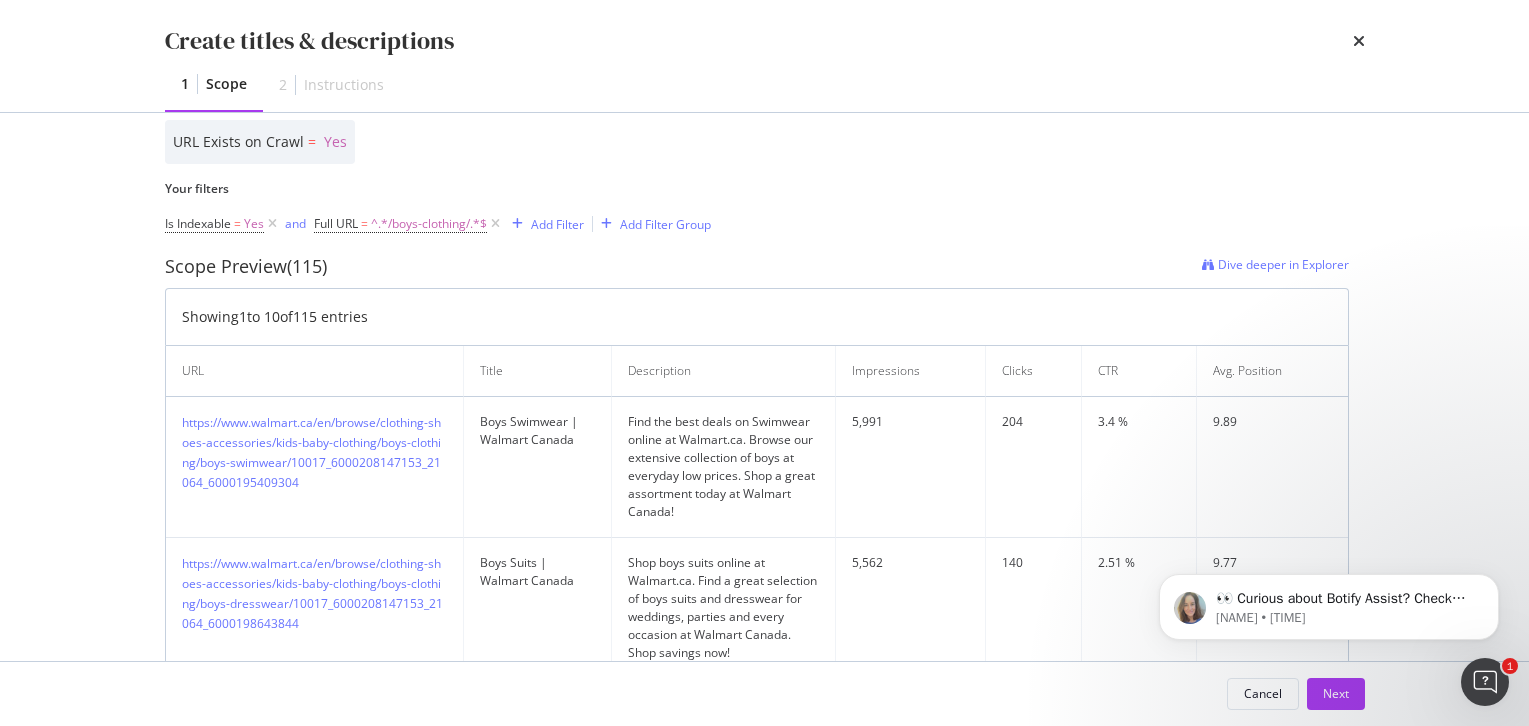 click on "Showing 1 to 10 of 115 entries" at bounding box center [757, 316] 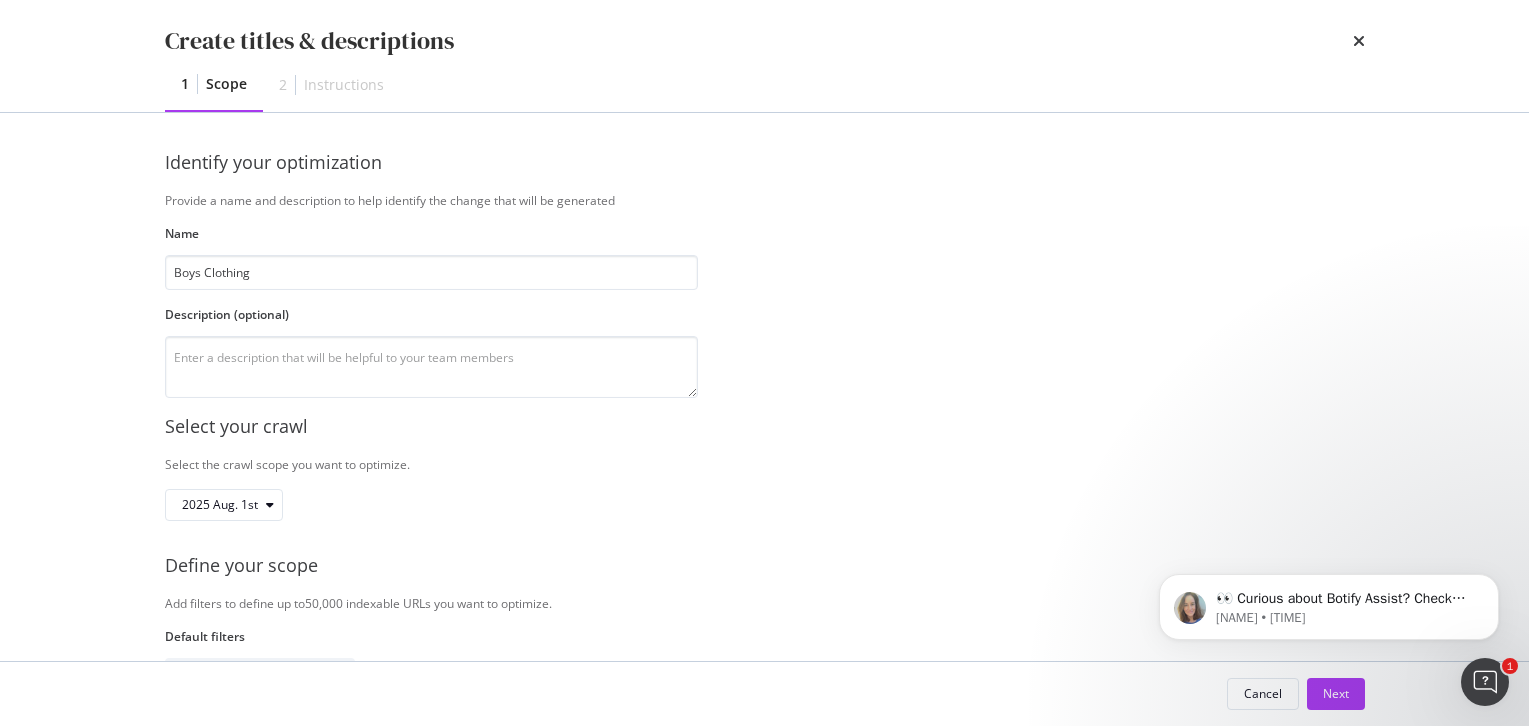 scroll, scrollTop: 0, scrollLeft: 0, axis: both 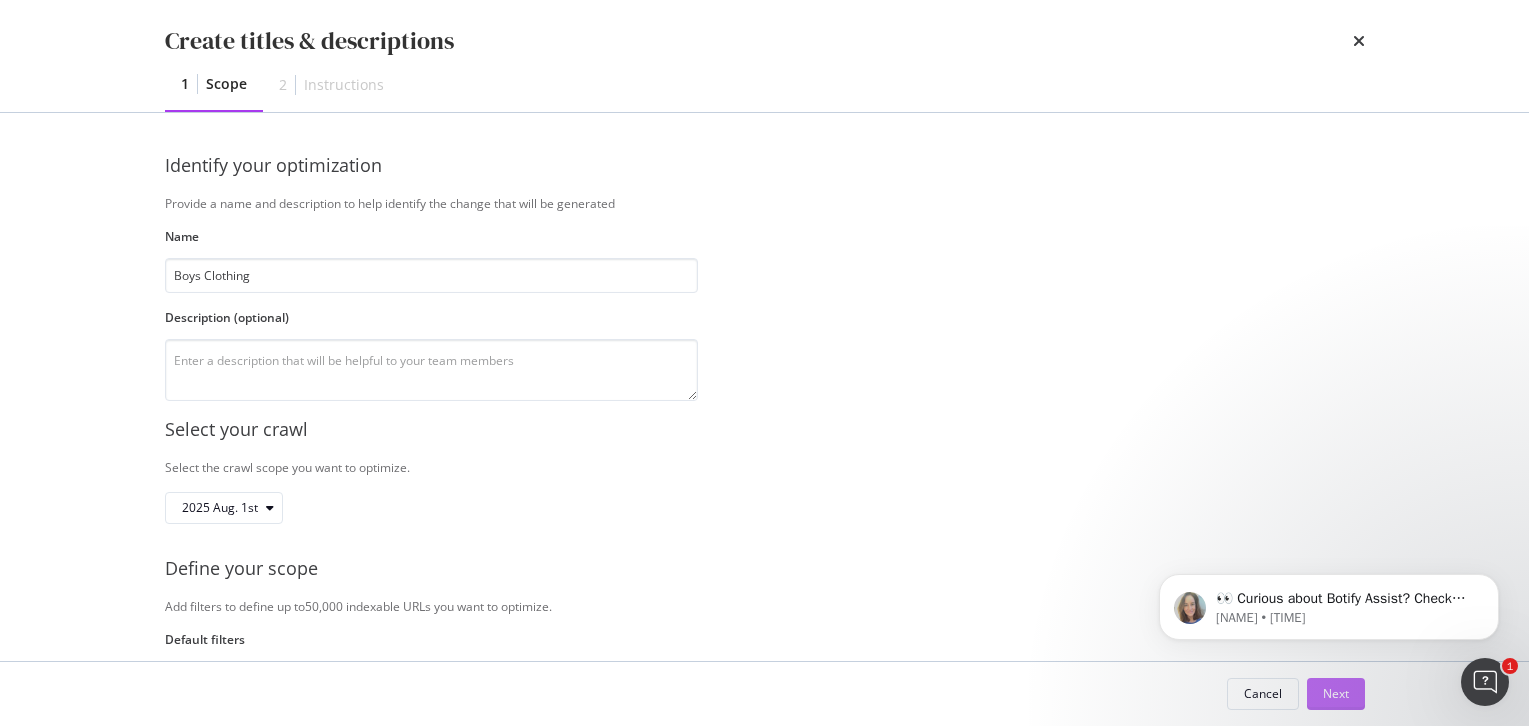 click on "Next" at bounding box center (1336, 693) 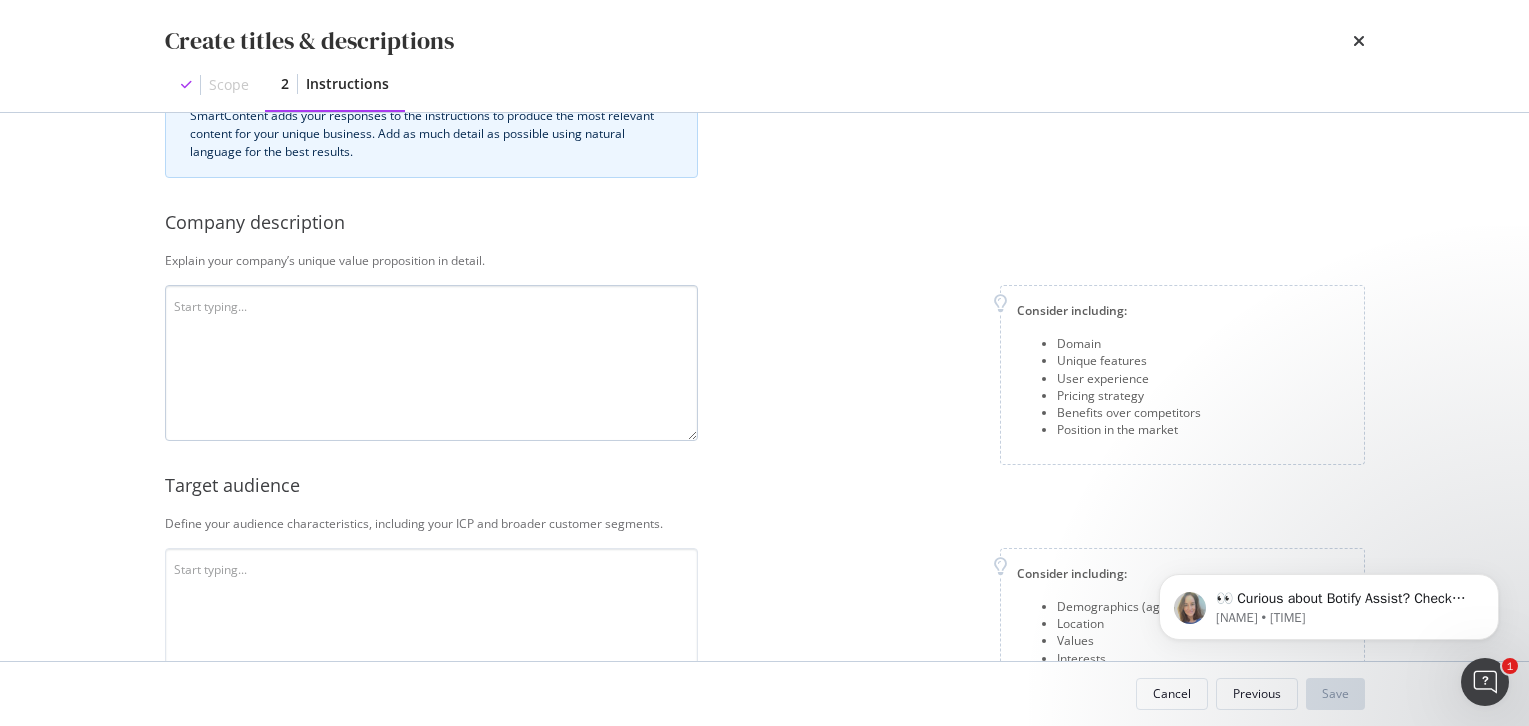 scroll, scrollTop: 97, scrollLeft: 0, axis: vertical 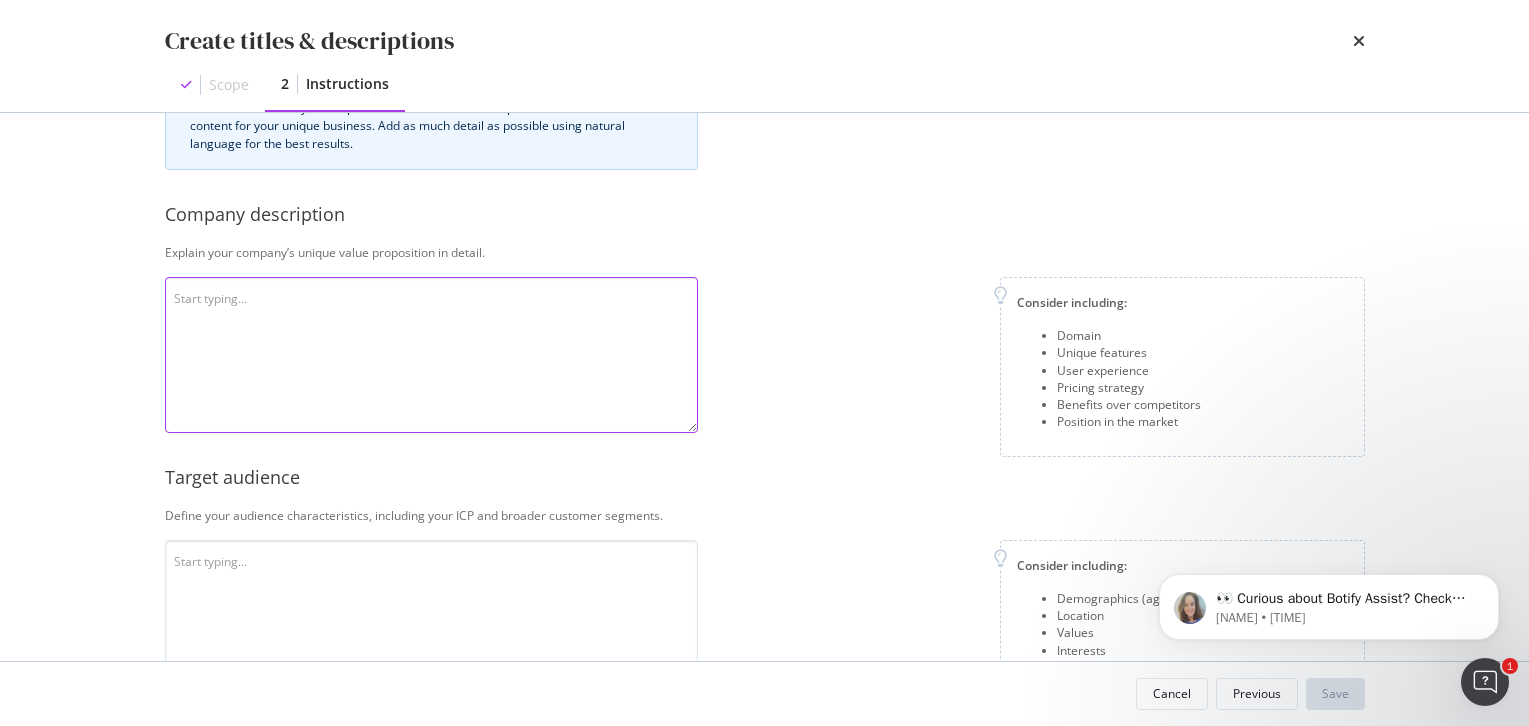 click at bounding box center [431, 355] 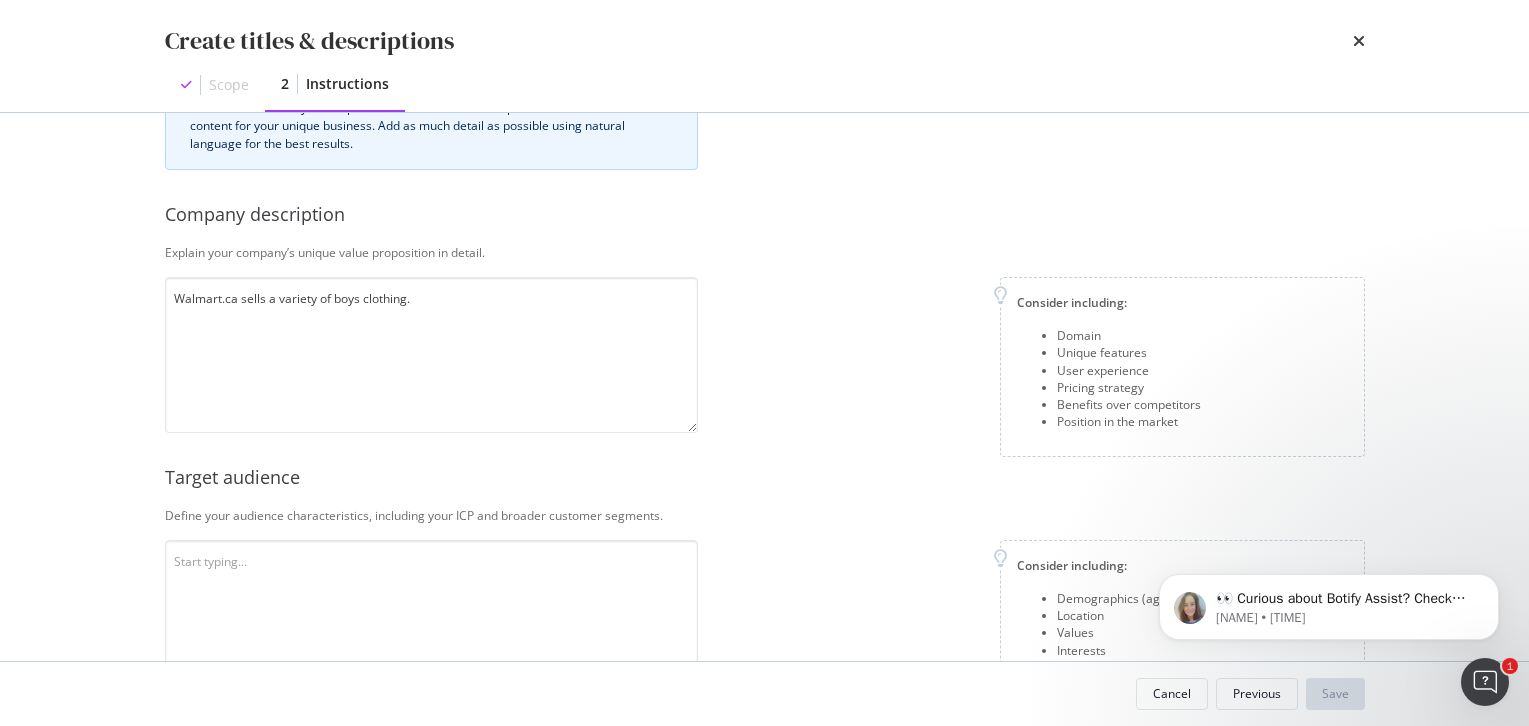 click on "Consider including: Domain Unique features User experience Pricing strategy Benefits over competitors Position in the market" at bounding box center (1039, 367) 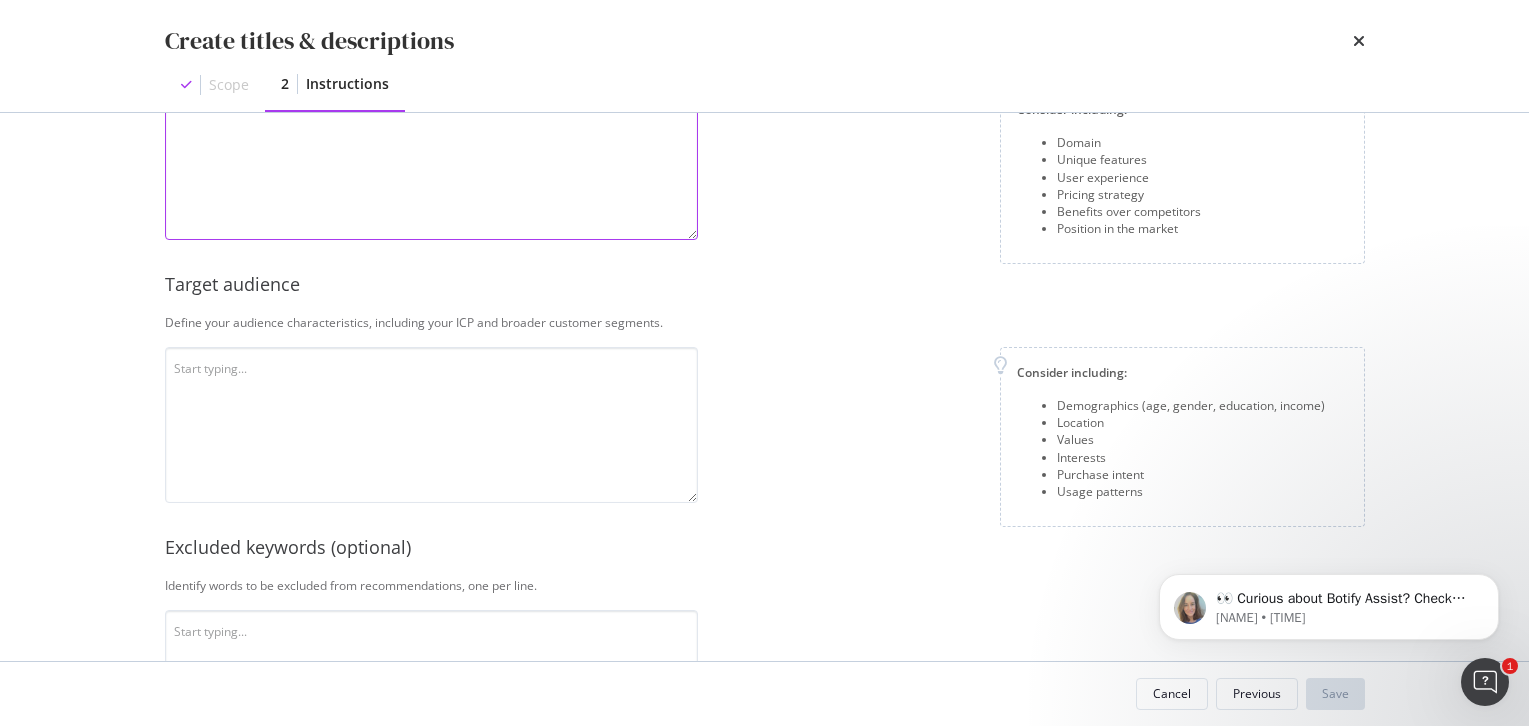 click on "Walmart.ca sells a variety of boys clothing." at bounding box center [431, 162] 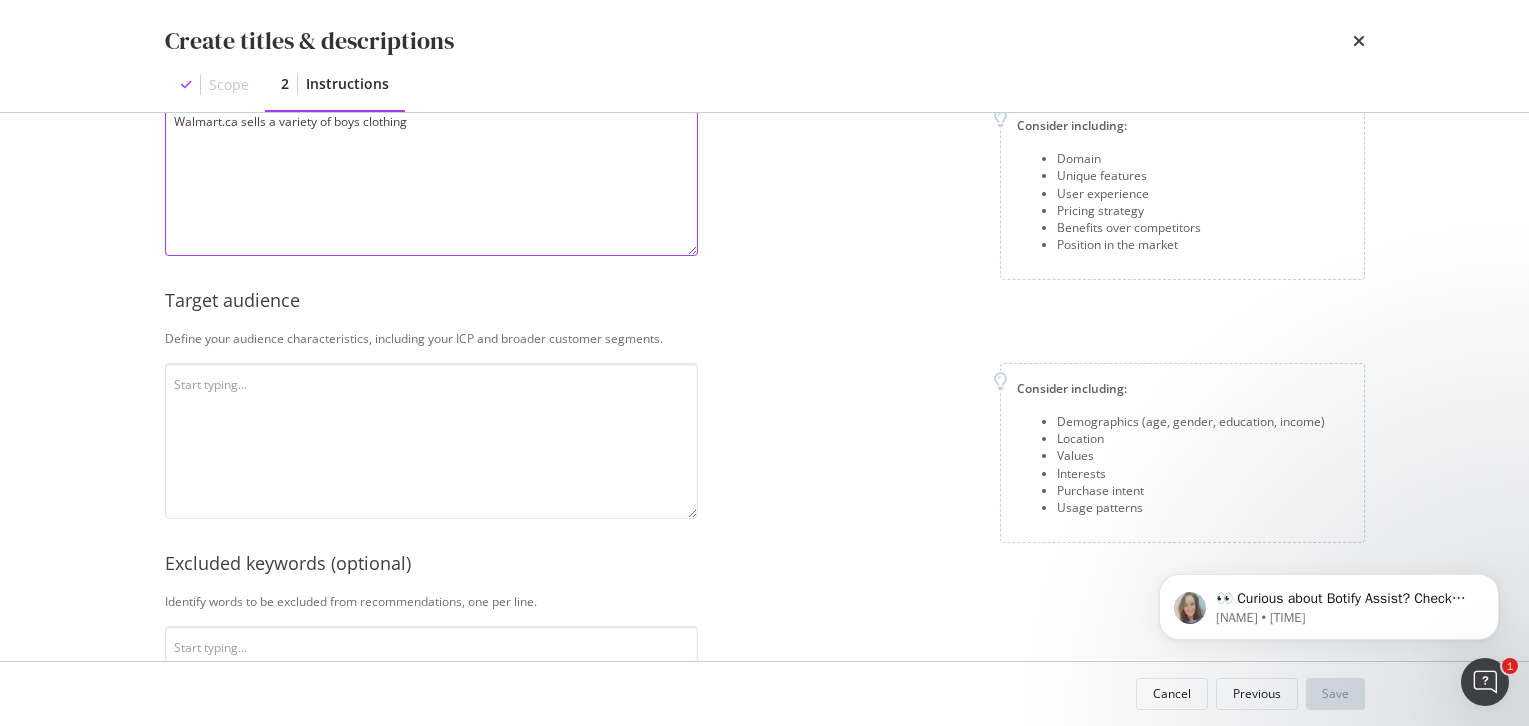 scroll, scrollTop: 271, scrollLeft: 0, axis: vertical 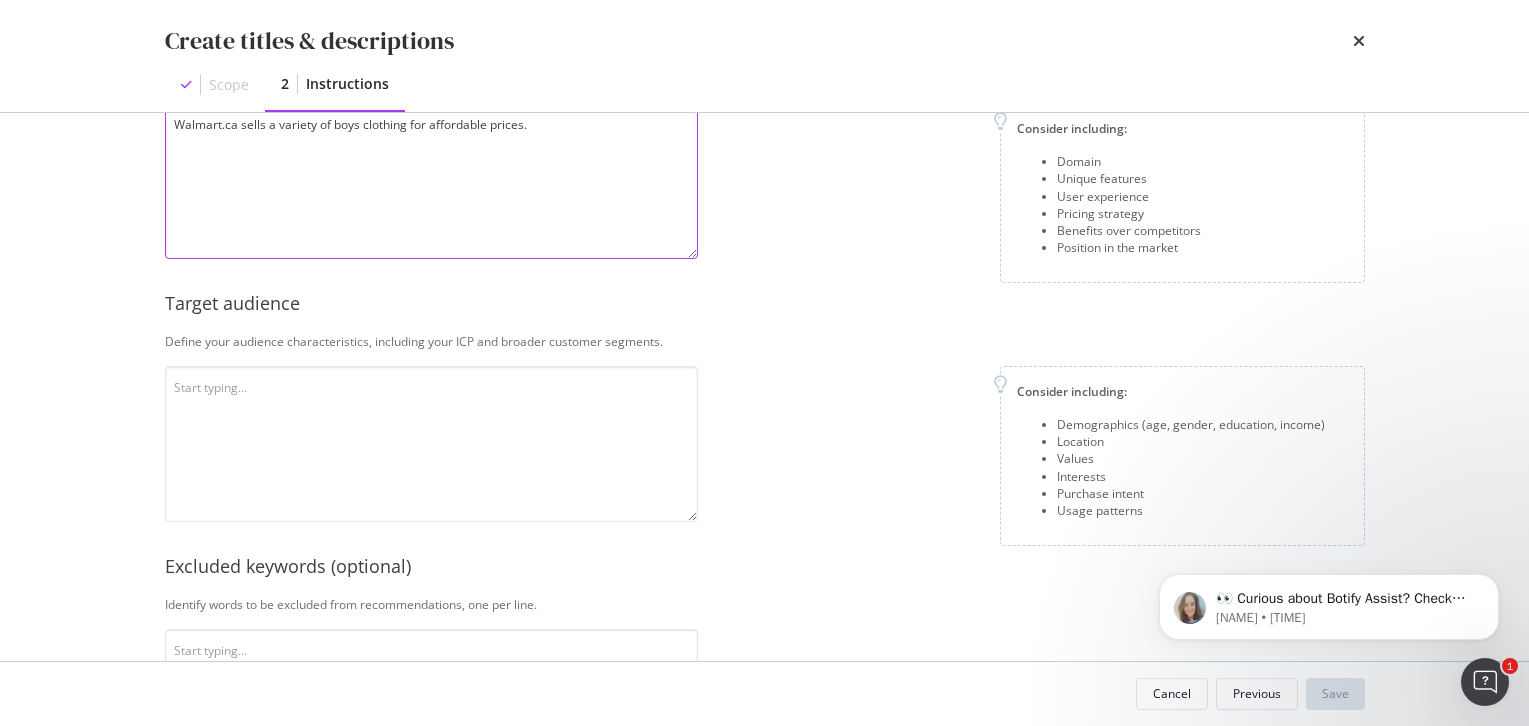 type on "Walmart.ca sells a variety of boys clothing for affordable prices." 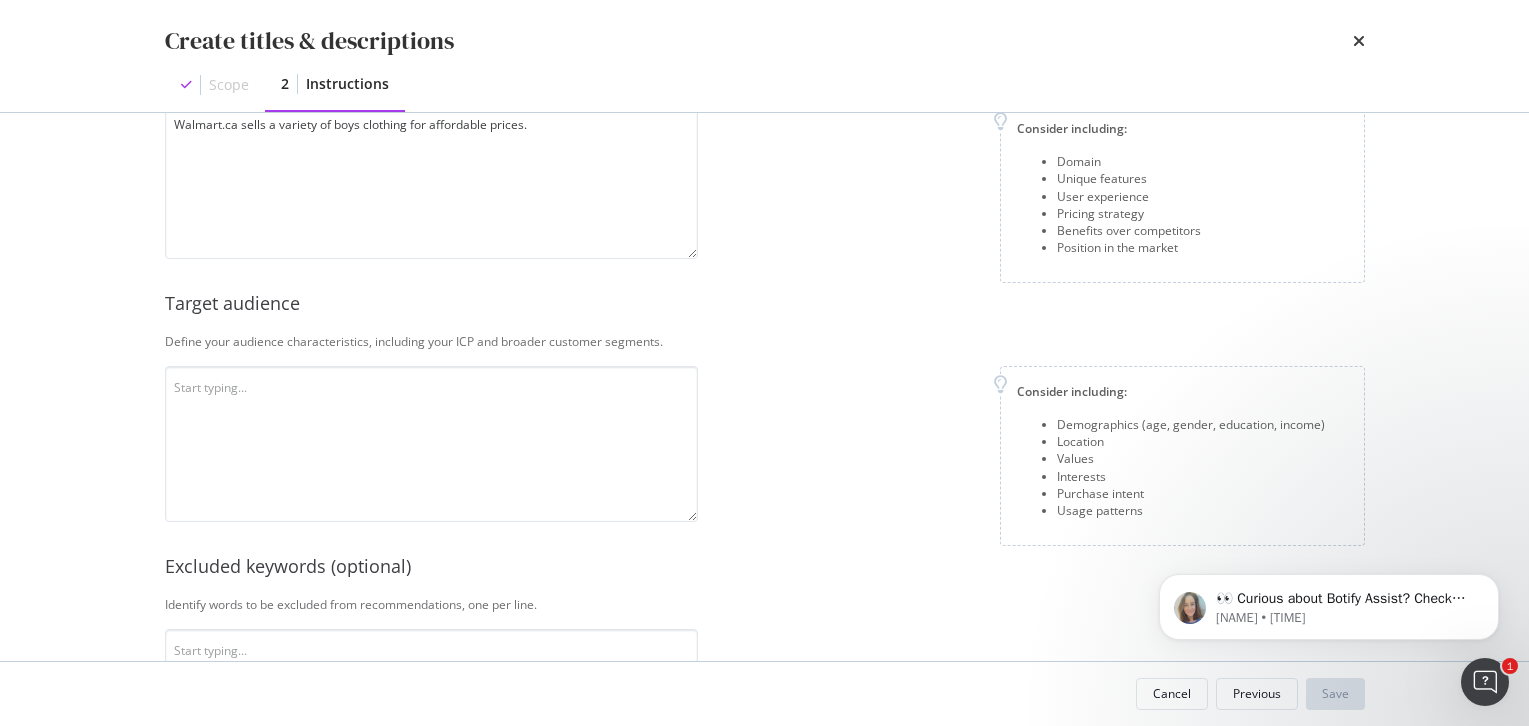 click on "Define your audience characteristics, including your ICP and broader customer segments." at bounding box center (765, 341) 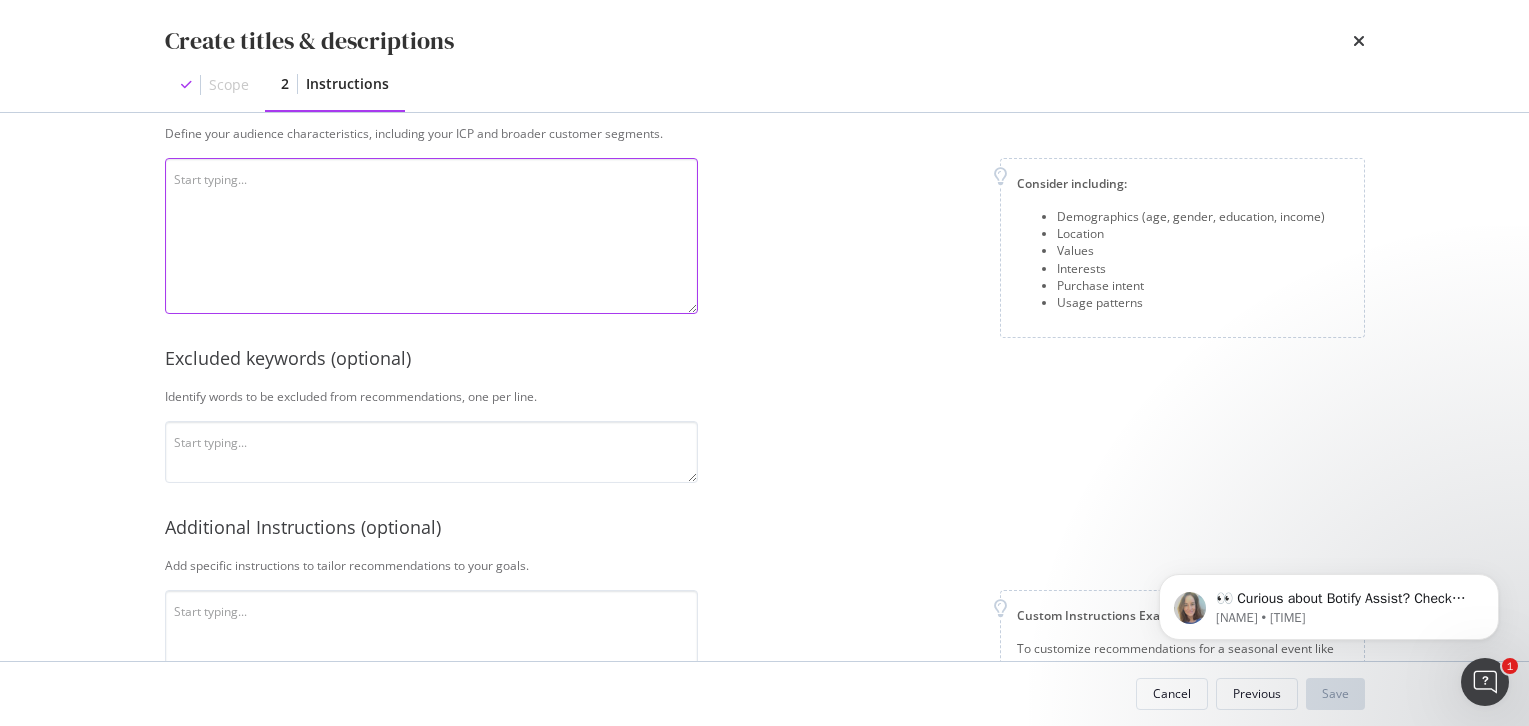 click at bounding box center [431, 236] 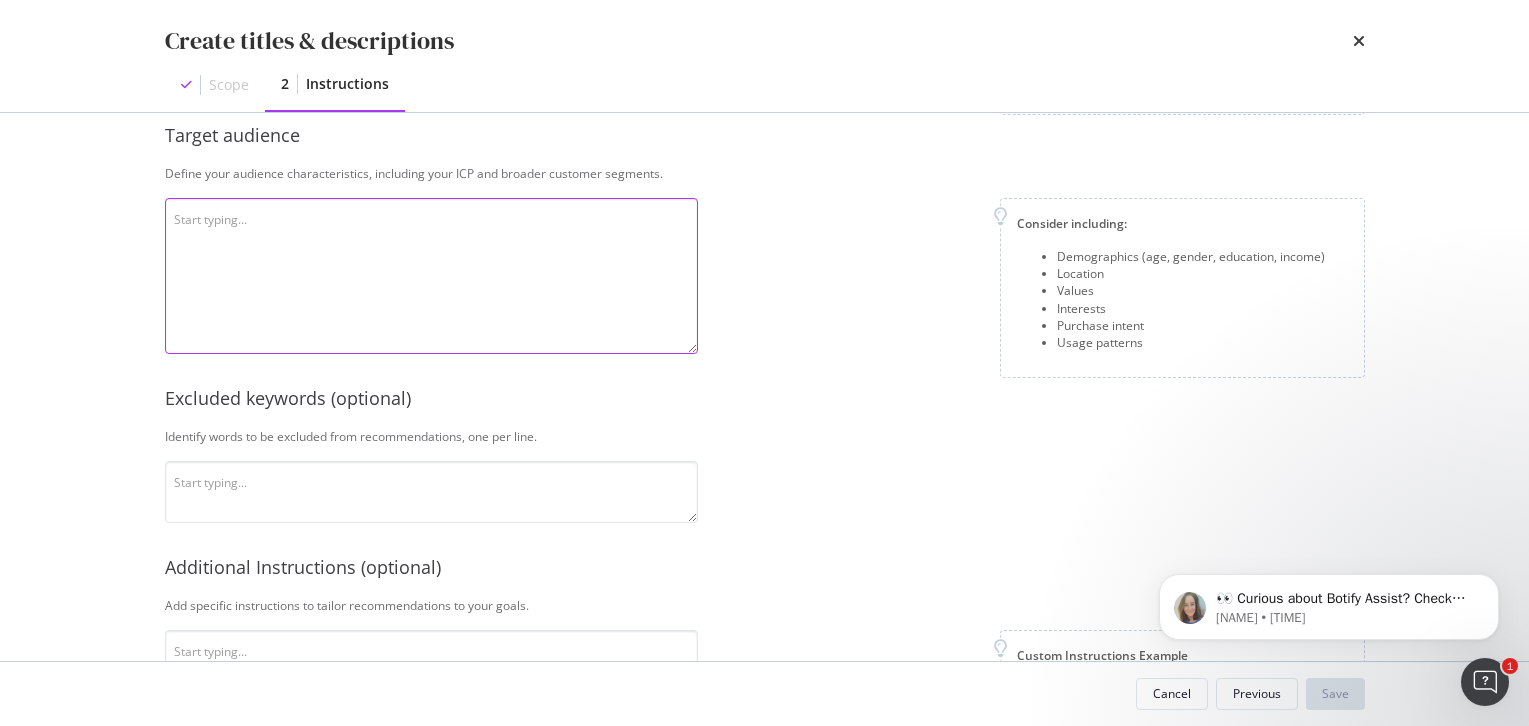 scroll, scrollTop: 442, scrollLeft: 0, axis: vertical 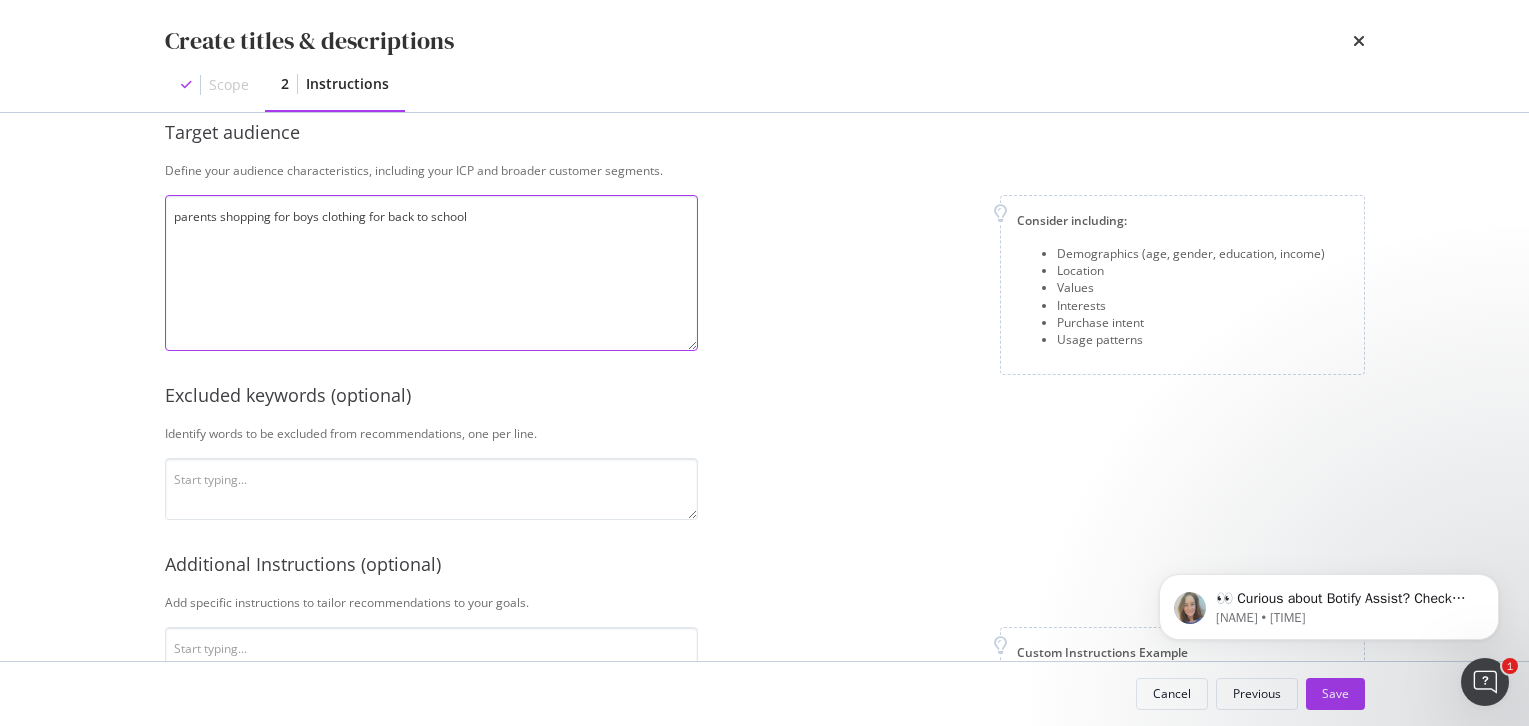 type on "parents shopping for boys clothing for back to school" 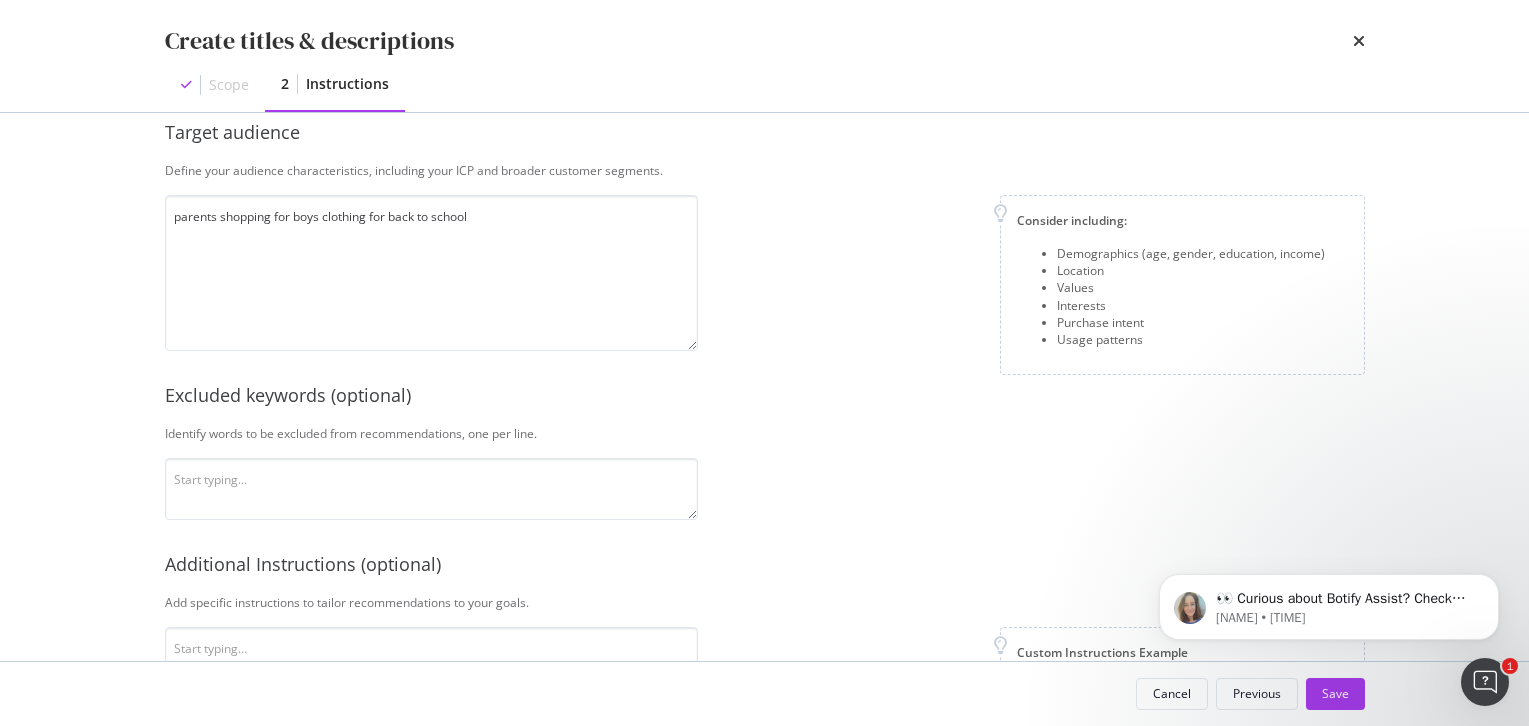 click on "Consider including: Demographics (age, gender, education, income) Location Values Interests Purchase intent Usage patterns" at bounding box center [1039, 285] 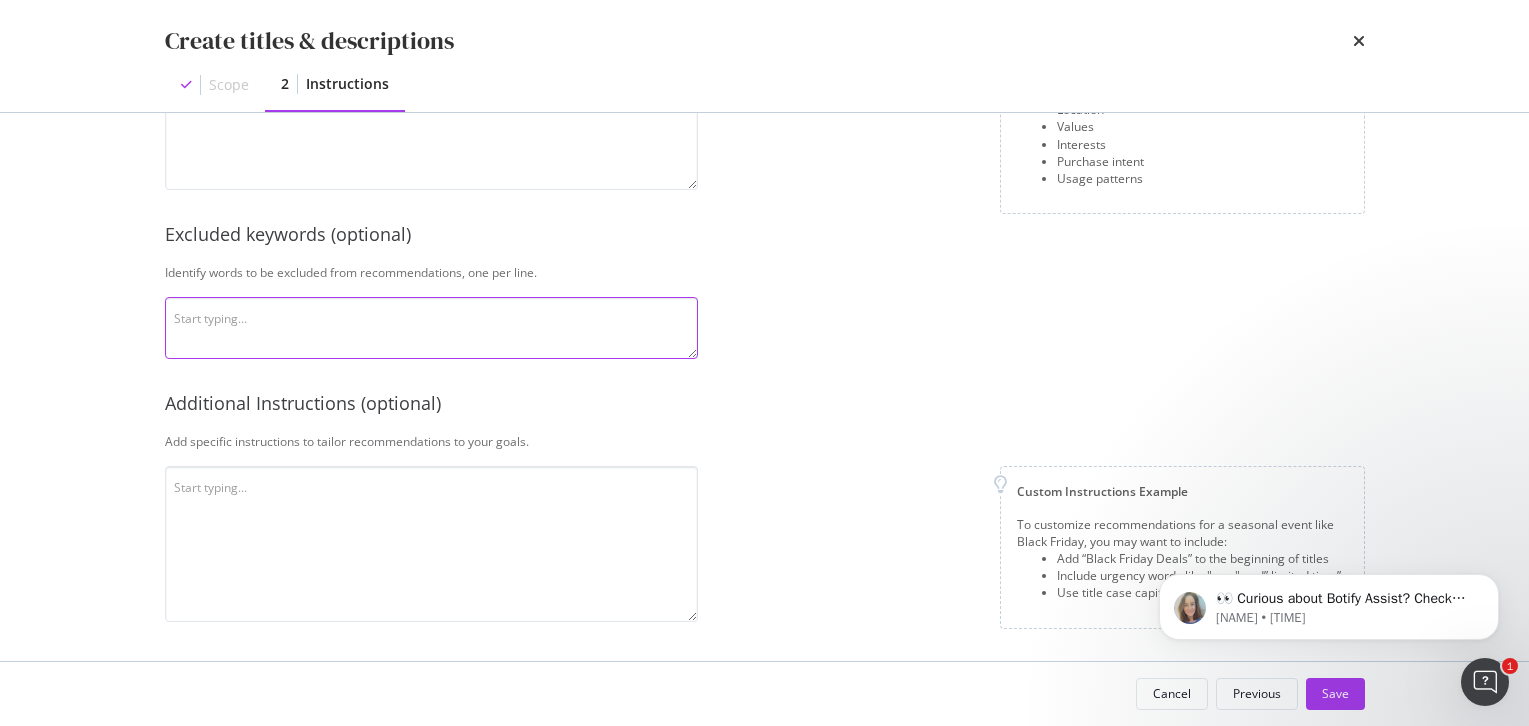 click at bounding box center (431, 328) 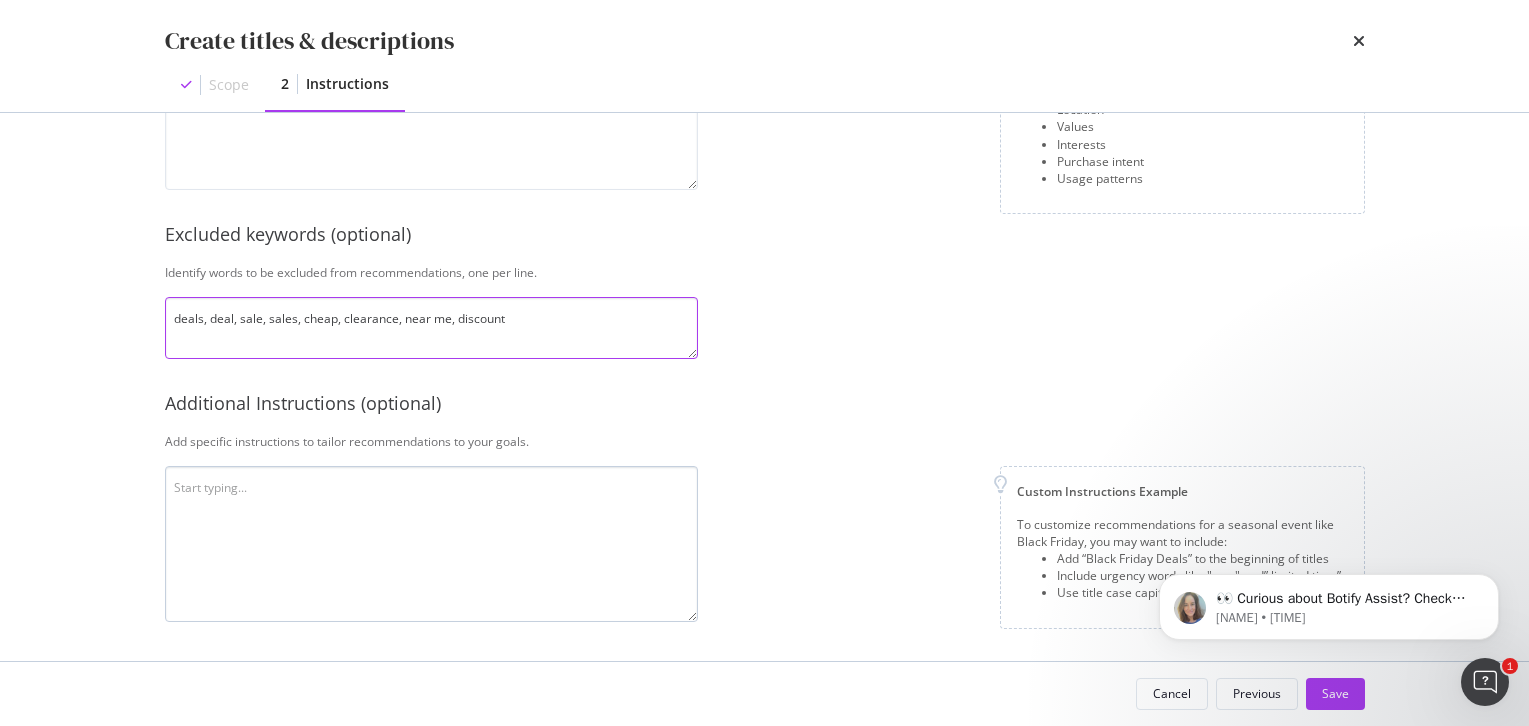 type on "deals, deal, sale, sales, cheap, clearance, near me, discount" 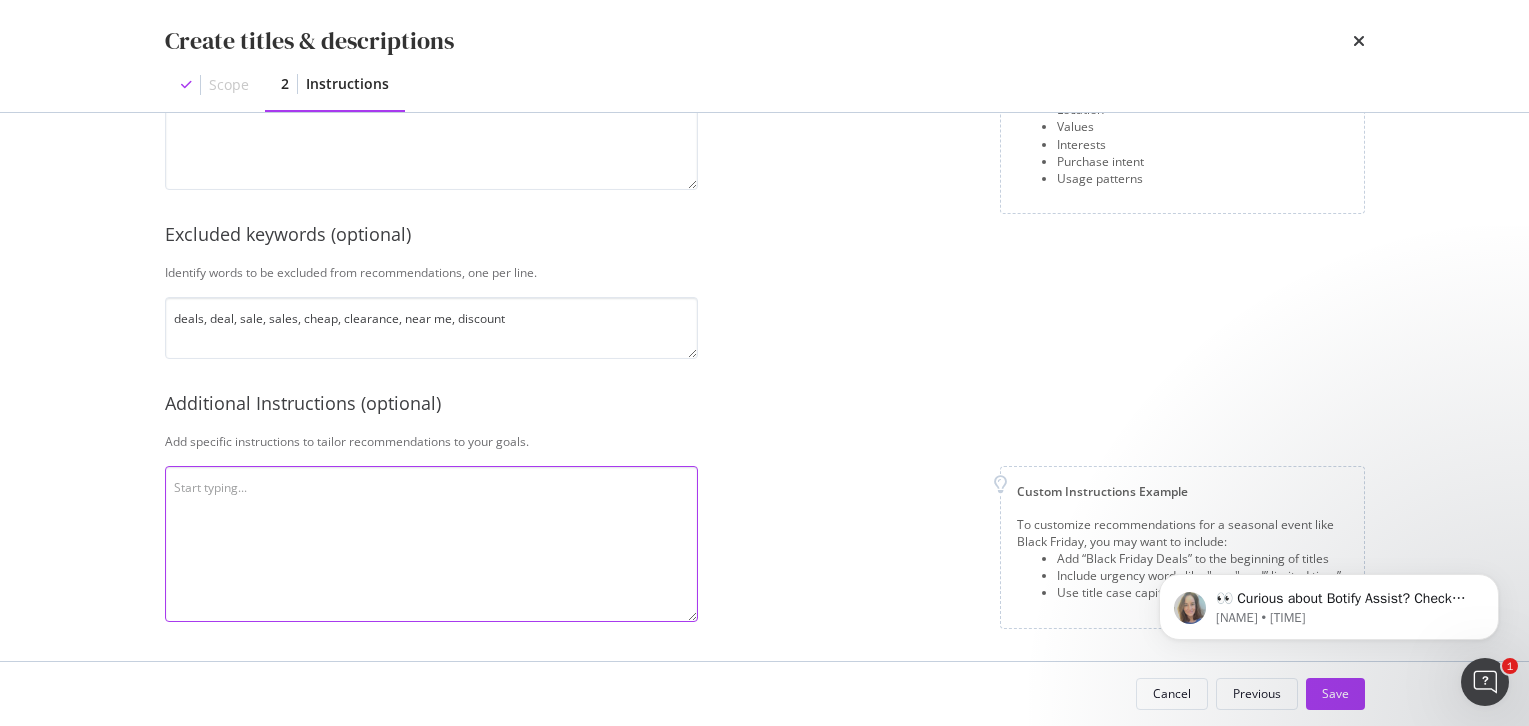 click at bounding box center [431, 544] 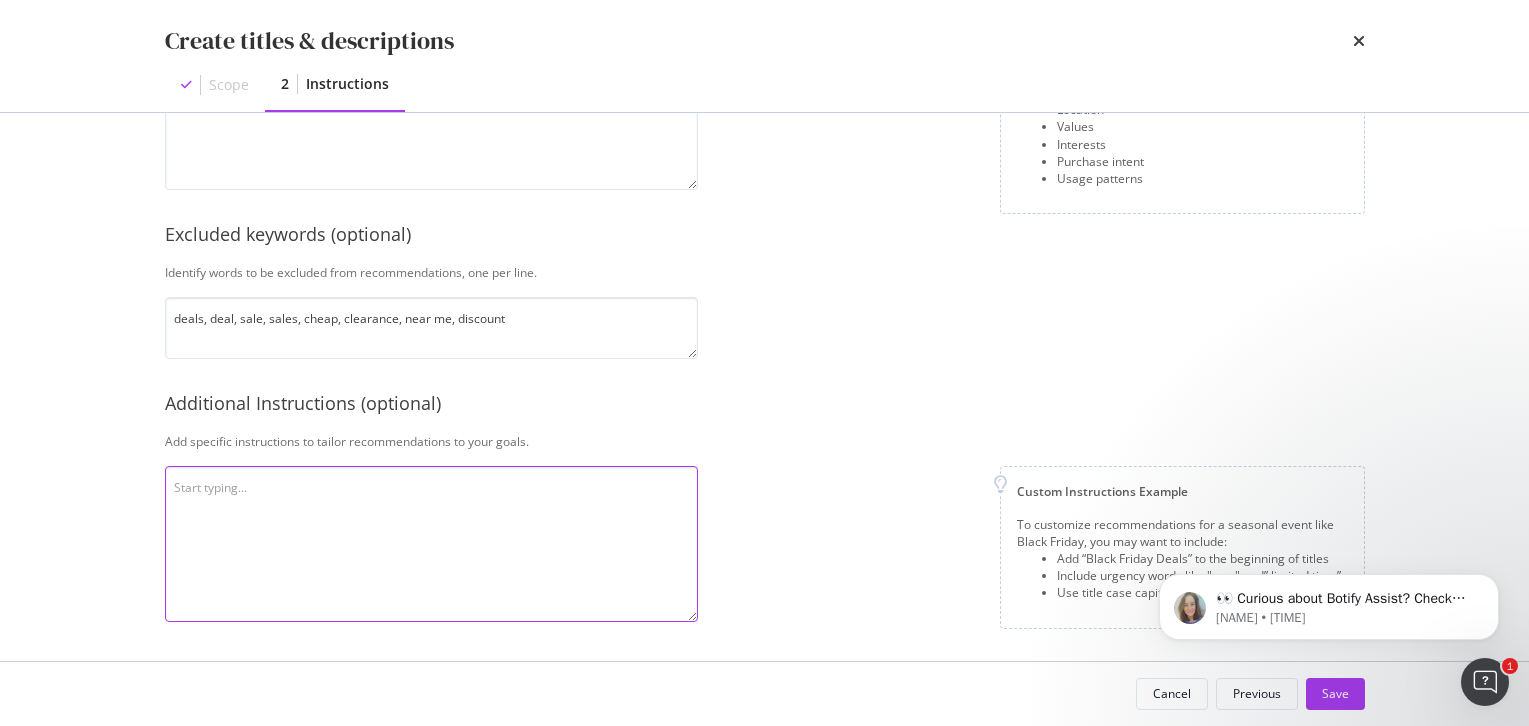click at bounding box center (431, 544) 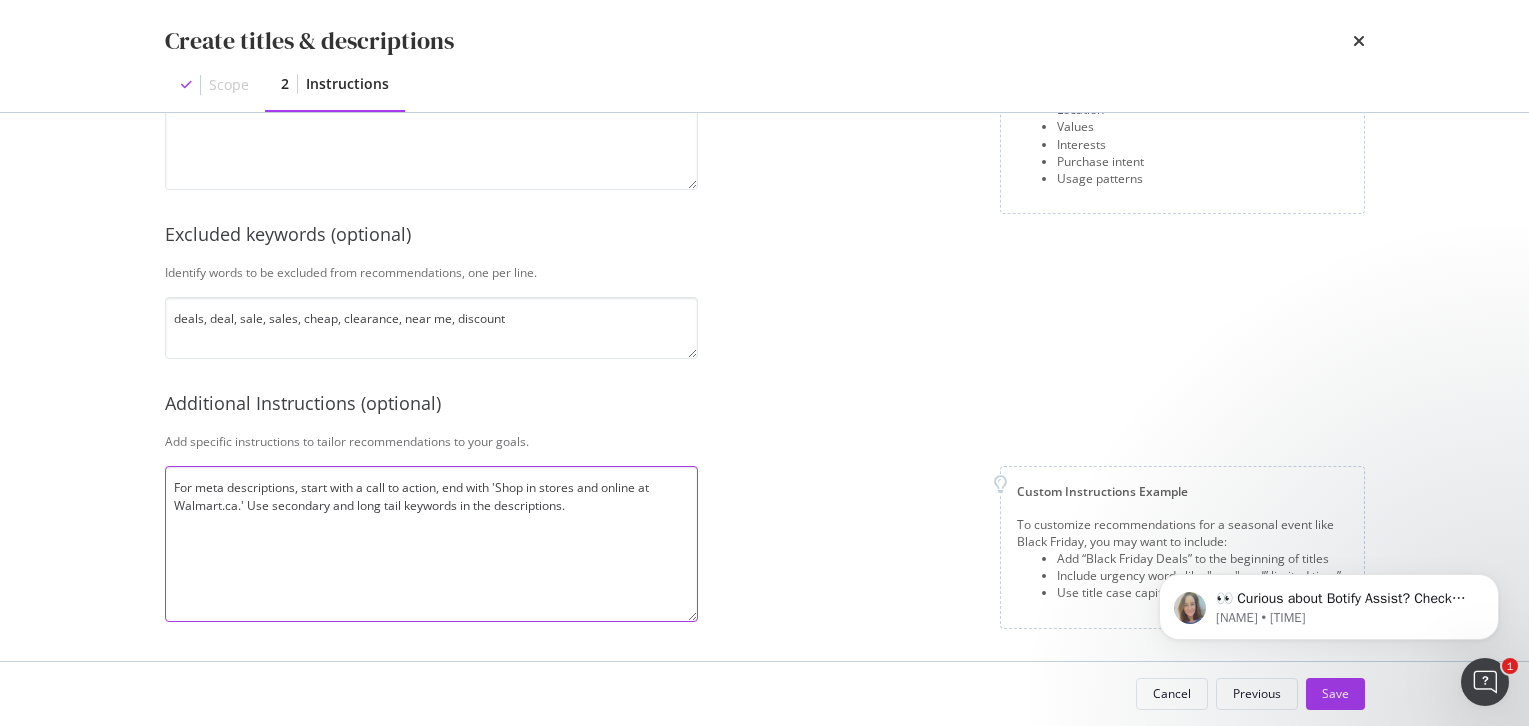 type on "For meta descriptions, start with a call to action, end with 'Shop in stores and online at Walmart.ca.' Use secondary and long tail keywords in the descriptions." 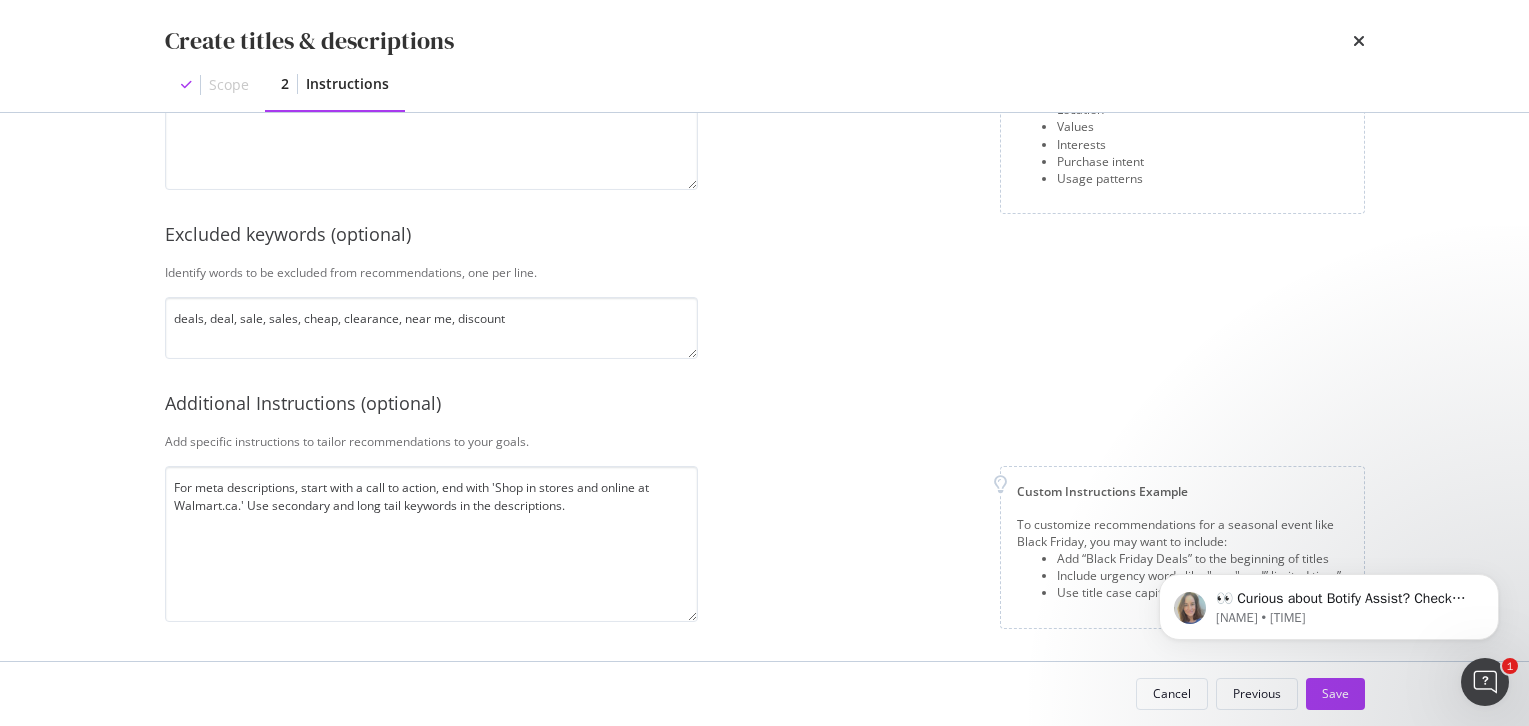 click on "Custom Instructions Example To customize recommendations for a seasonal event like Black Friday, you may want to include: Add “Black Friday Deals” to the beginning of titles Include urgency words like "now" and” limited time” Use title case capitalization" at bounding box center (1039, 547) 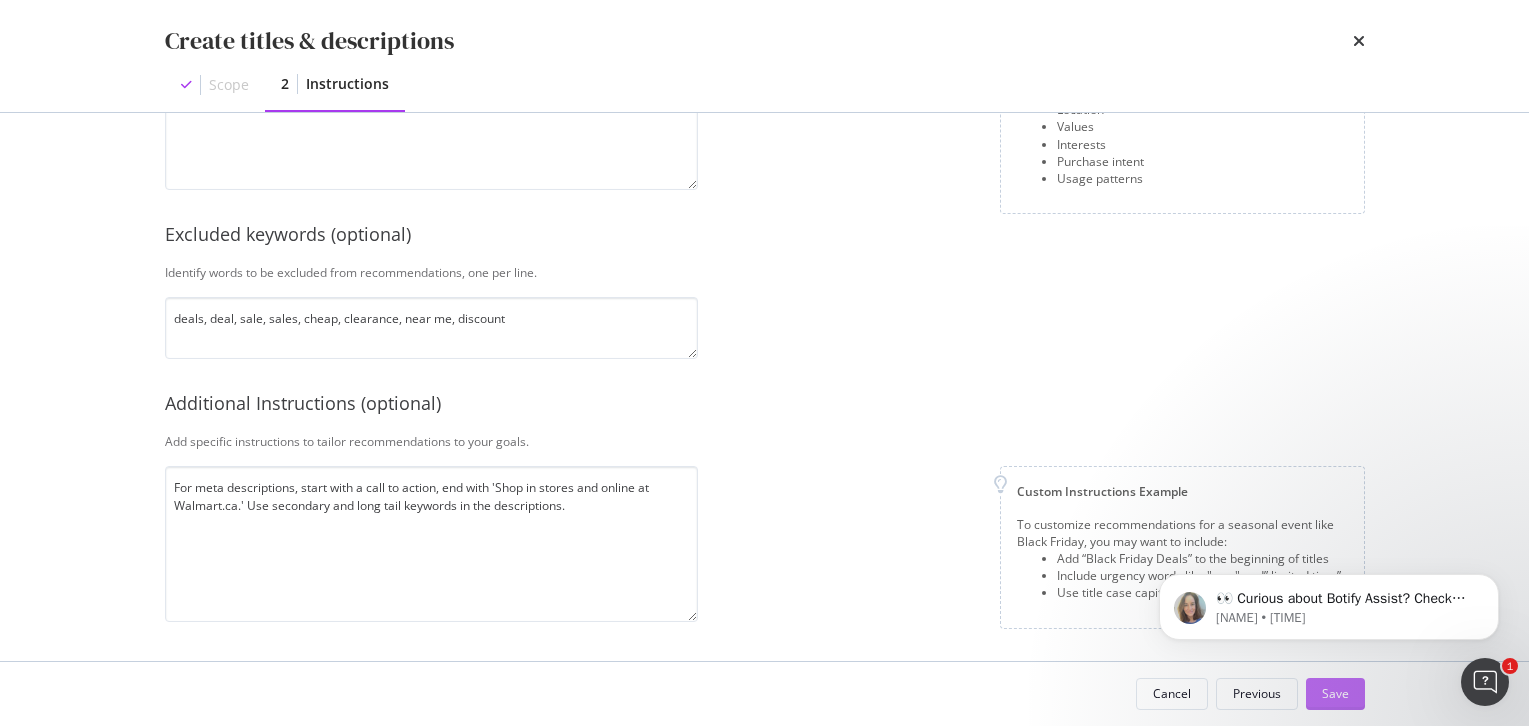 click on "Save" at bounding box center (1335, 693) 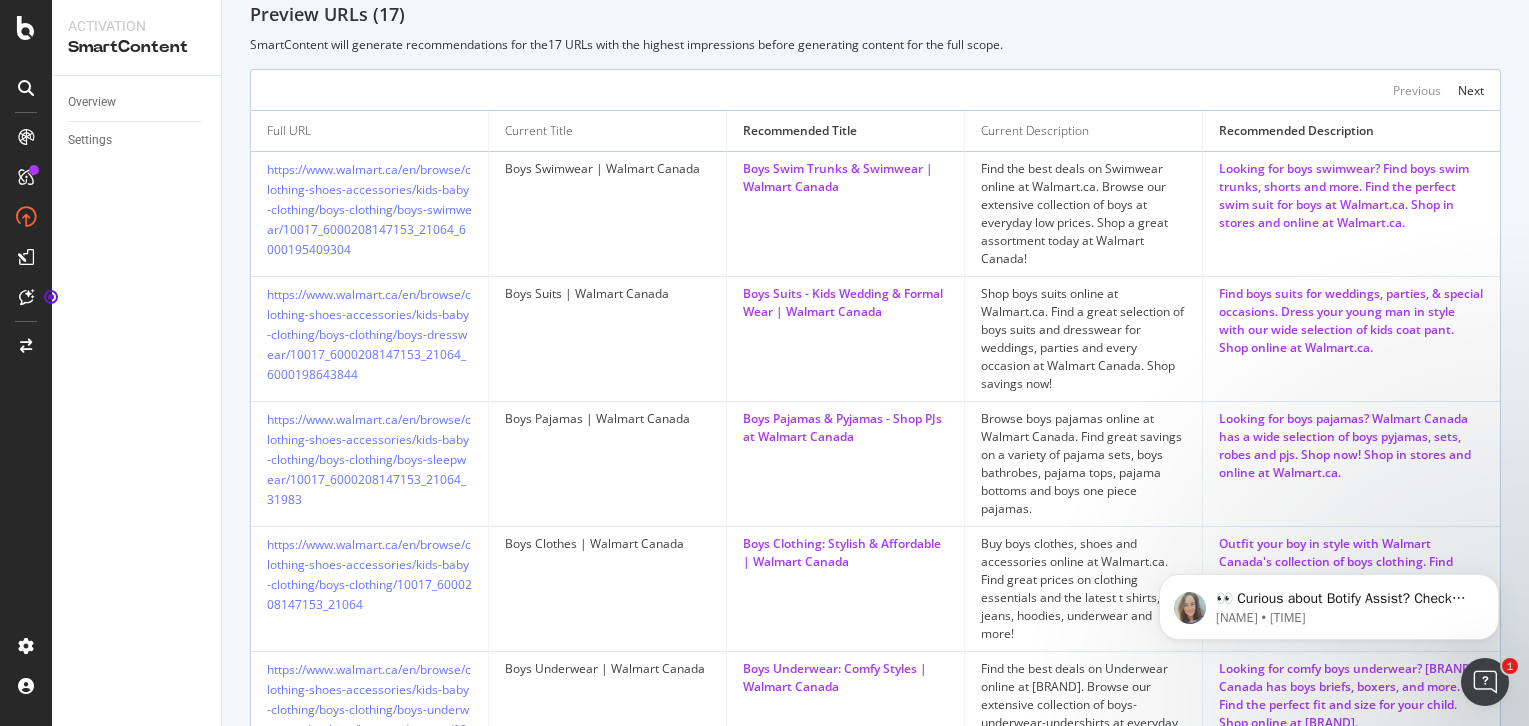scroll, scrollTop: 0, scrollLeft: 0, axis: both 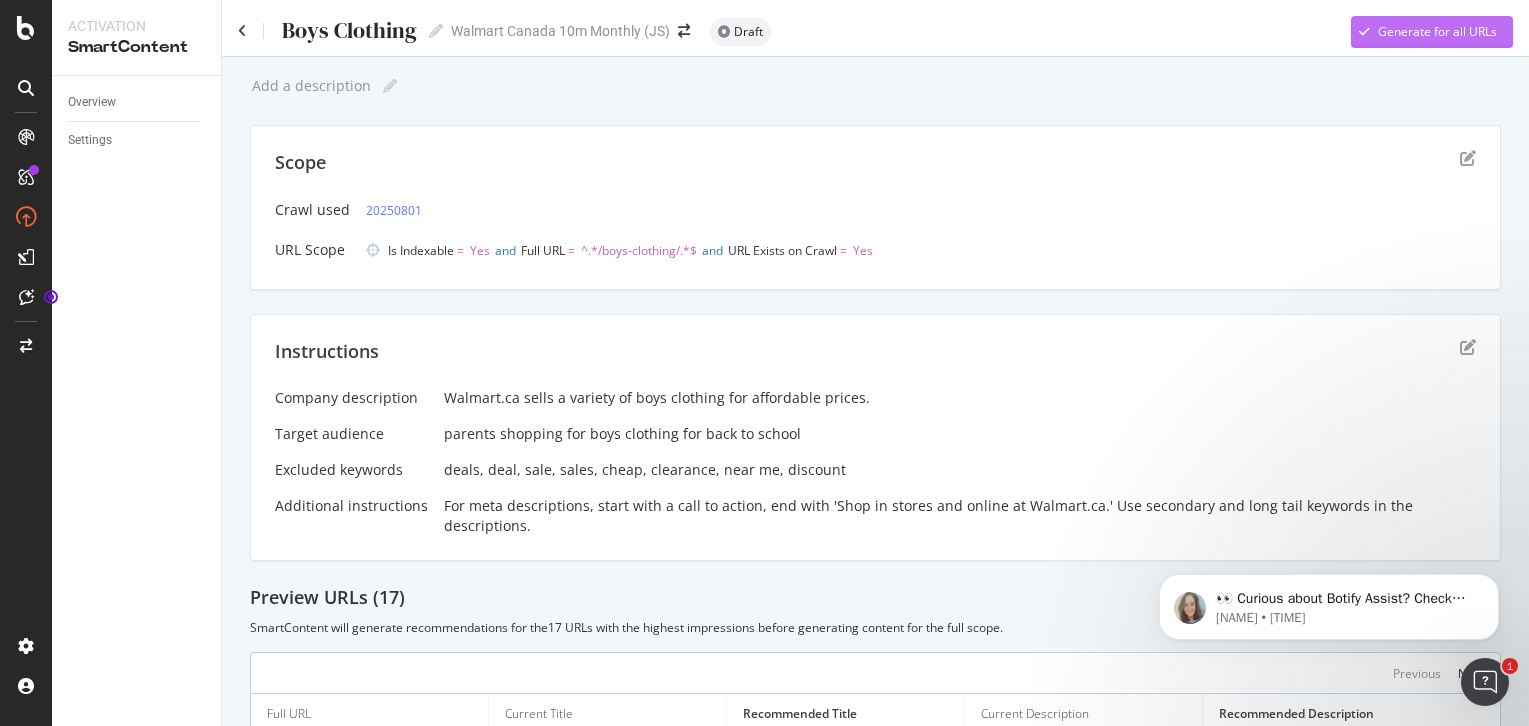 click on "Generate for all URLs" at bounding box center [1424, 32] 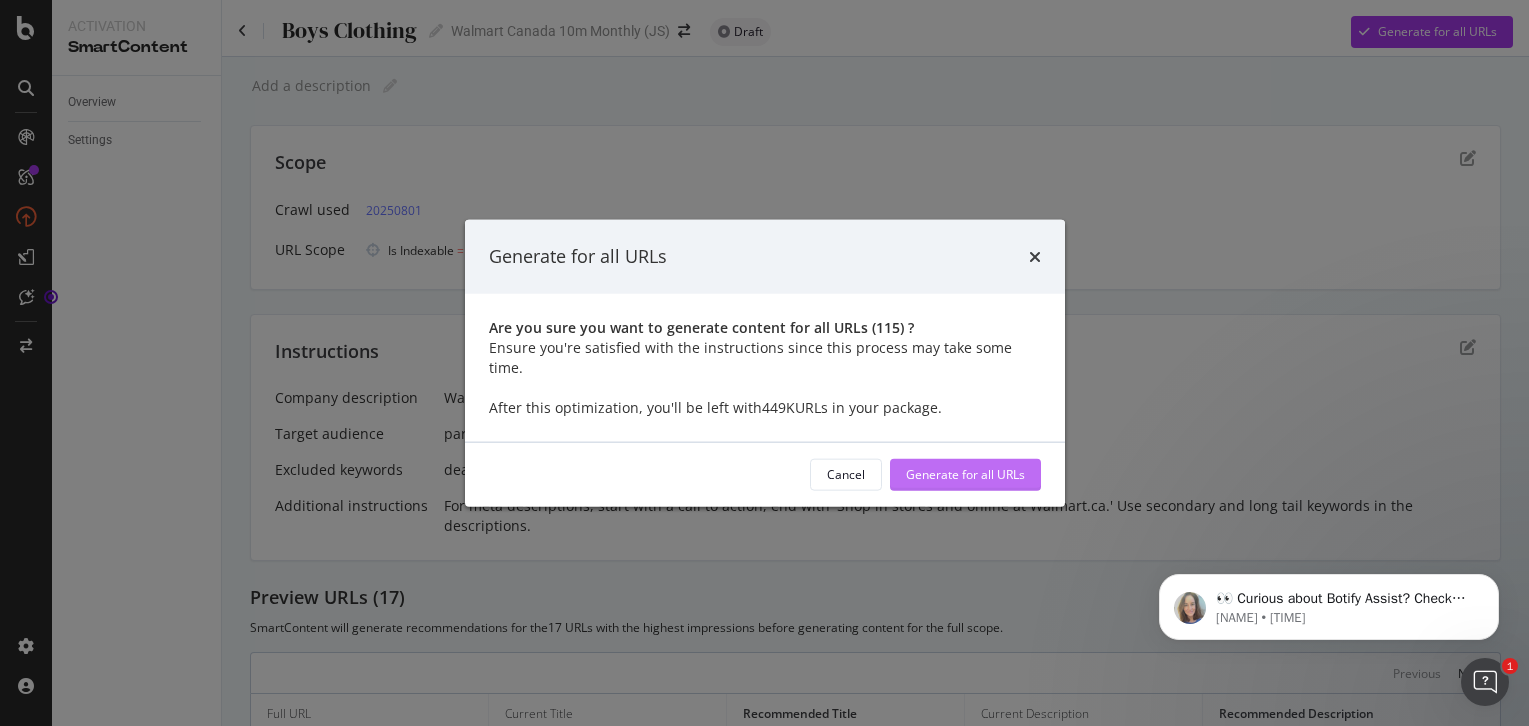 click on "Generate for all URLs" at bounding box center [965, 474] 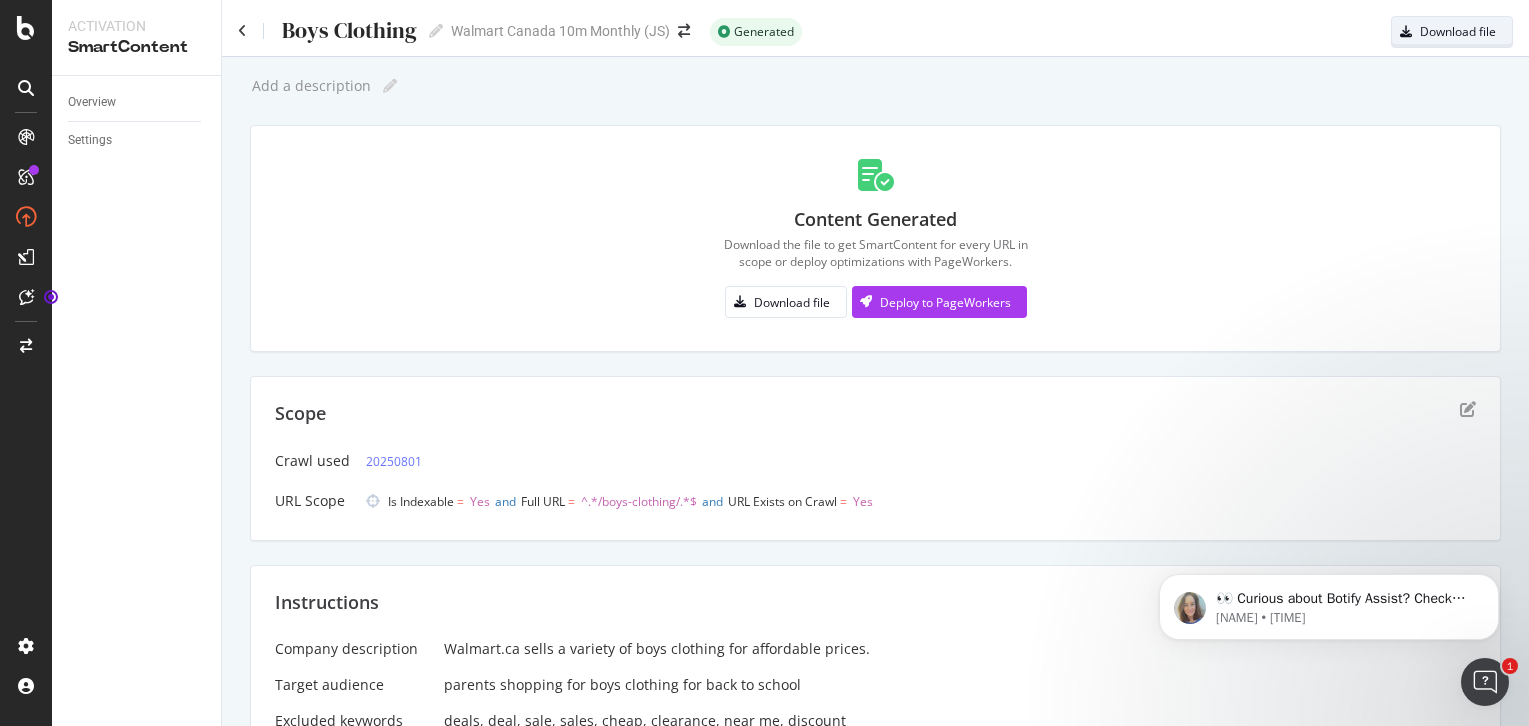 click on "Download file" at bounding box center (1458, 31) 